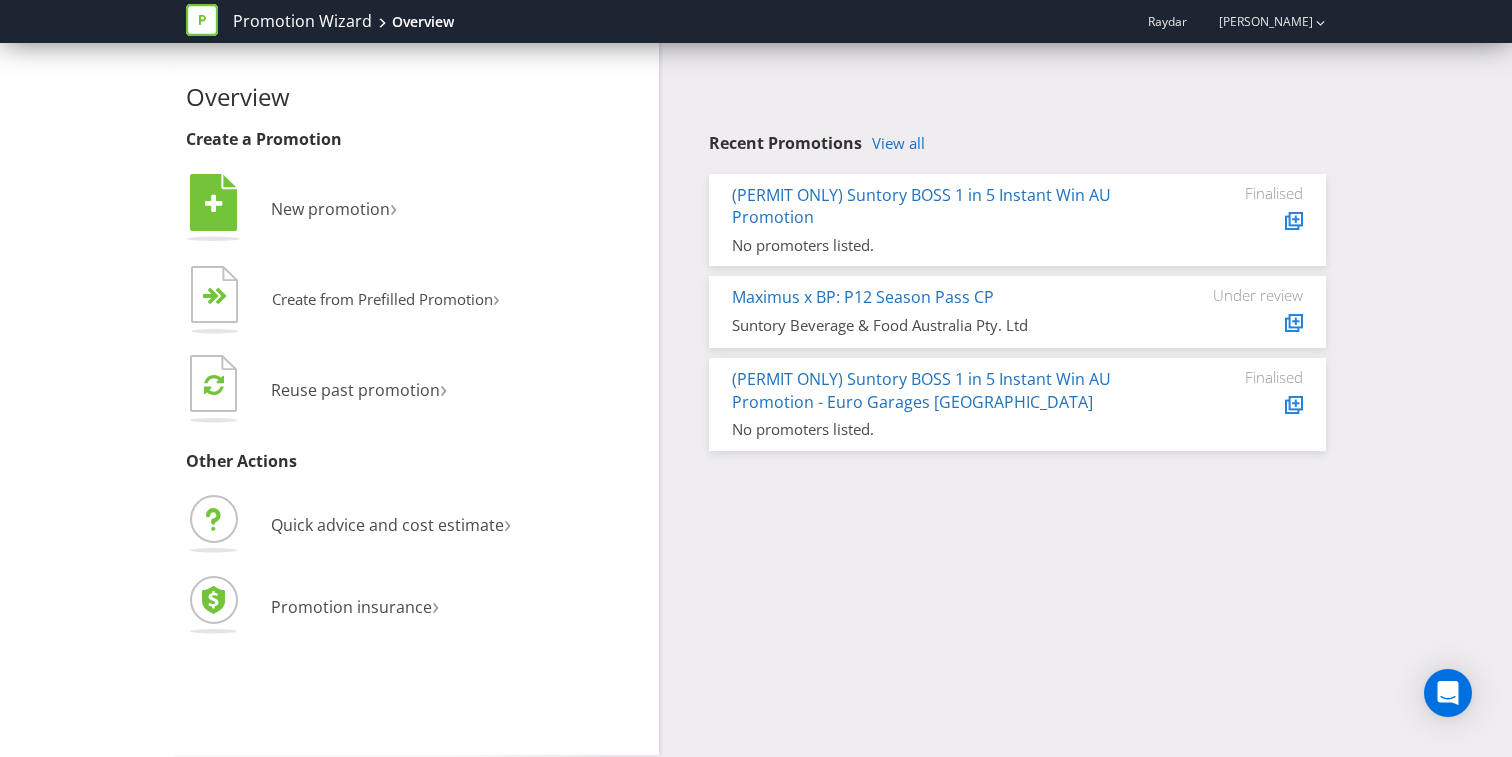 scroll, scrollTop: 0, scrollLeft: 0, axis: both 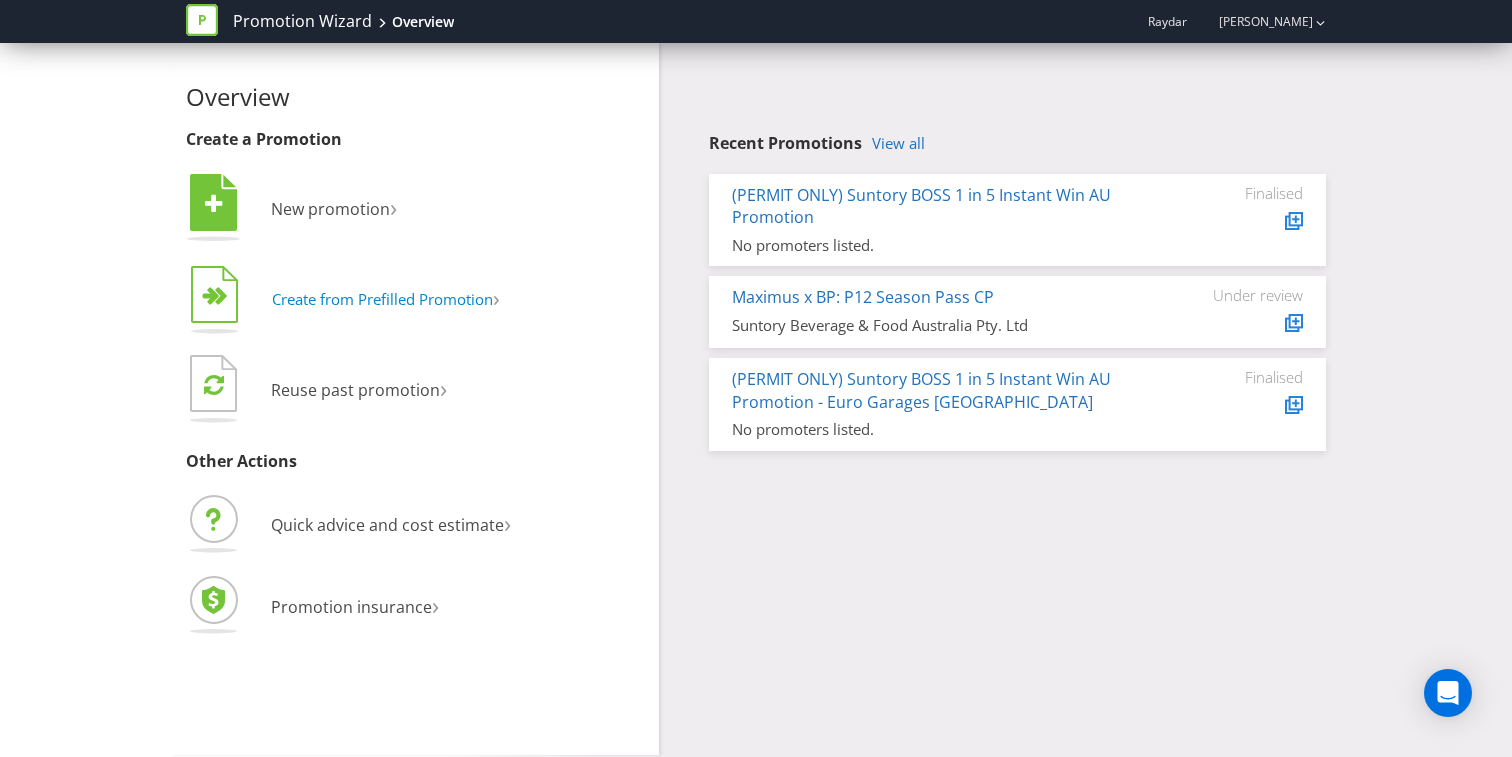 click on "Create from Prefilled Promotion" at bounding box center (382, 299) 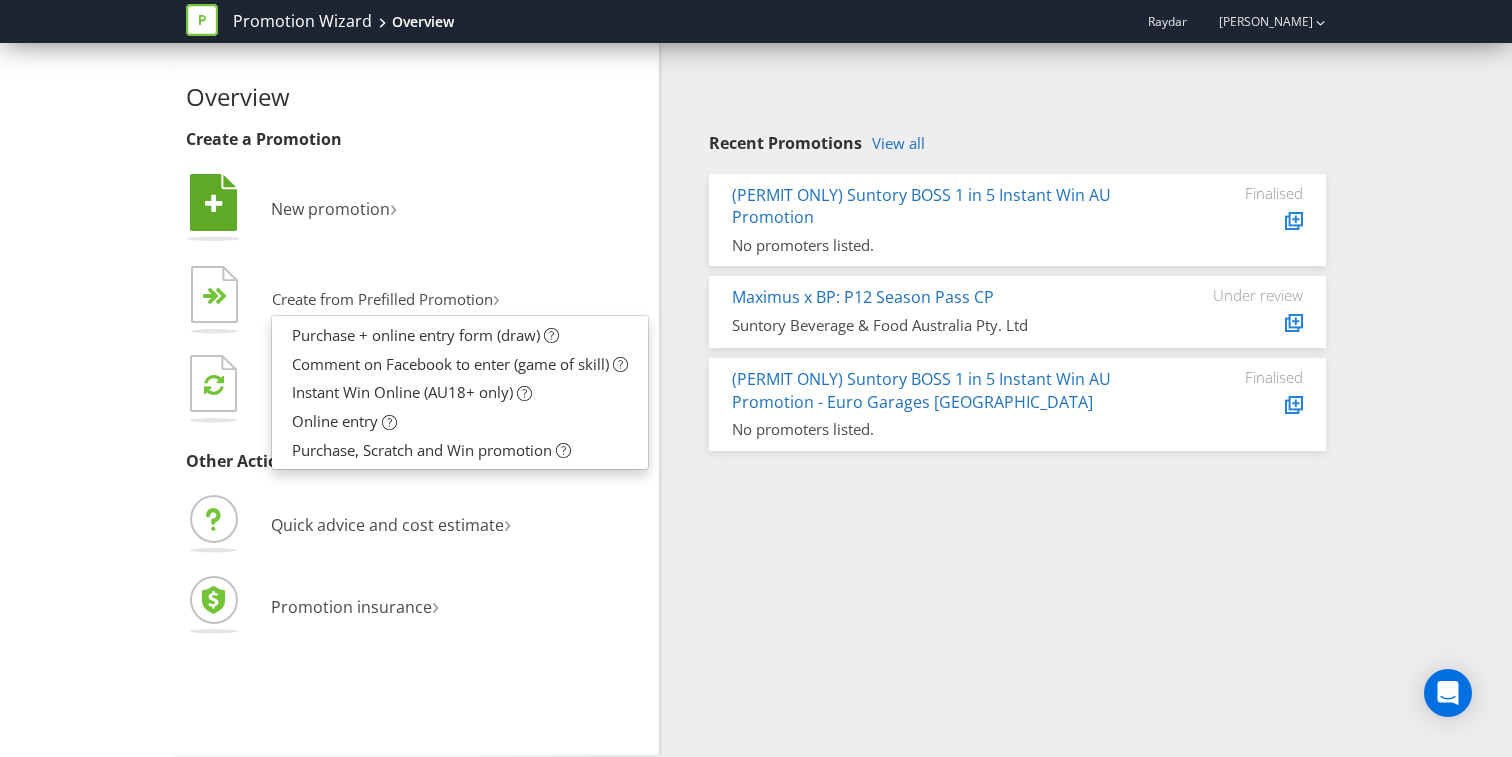 click on " New promotion  ›" at bounding box center (415, 210) 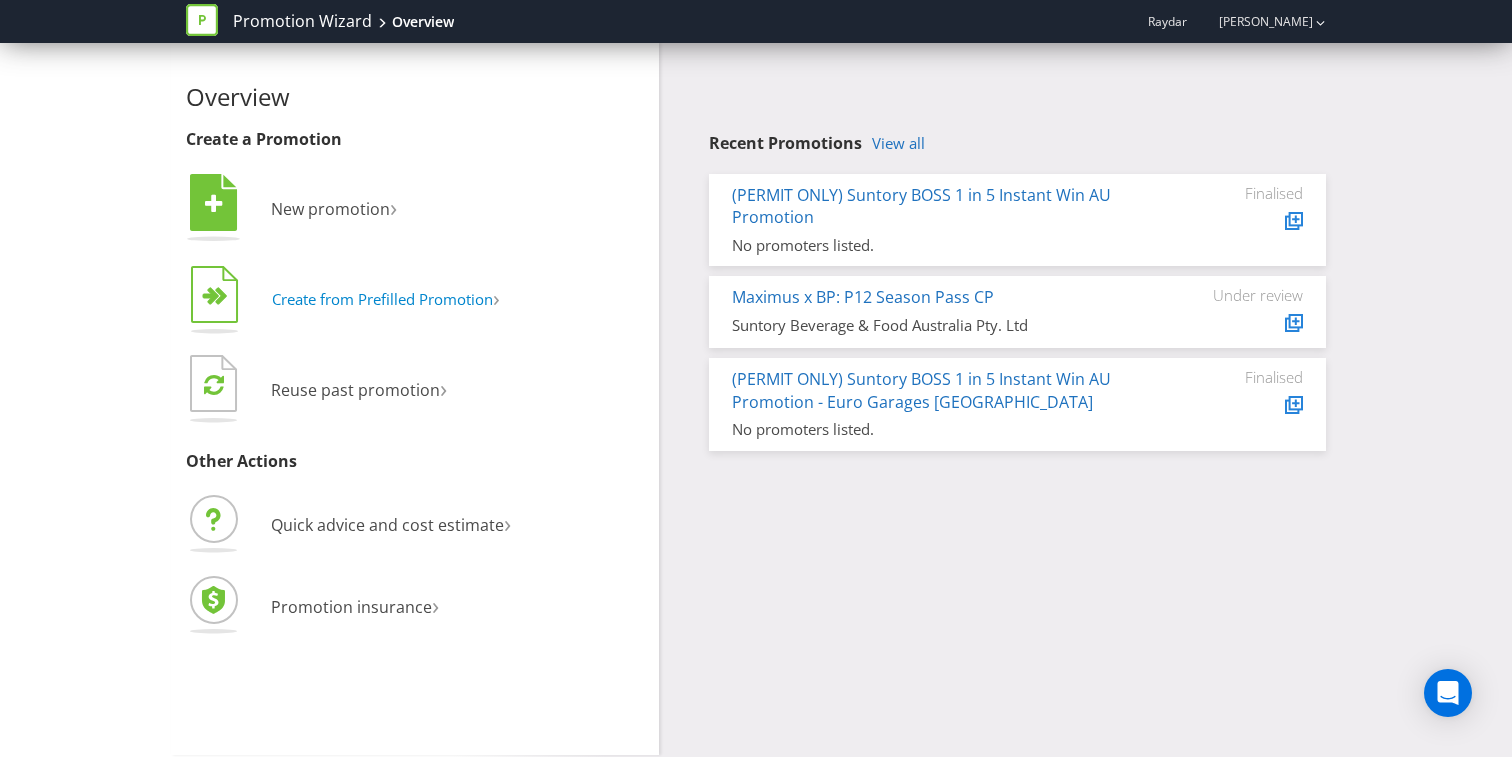 click on "Create from Prefilled Promotion" at bounding box center (382, 299) 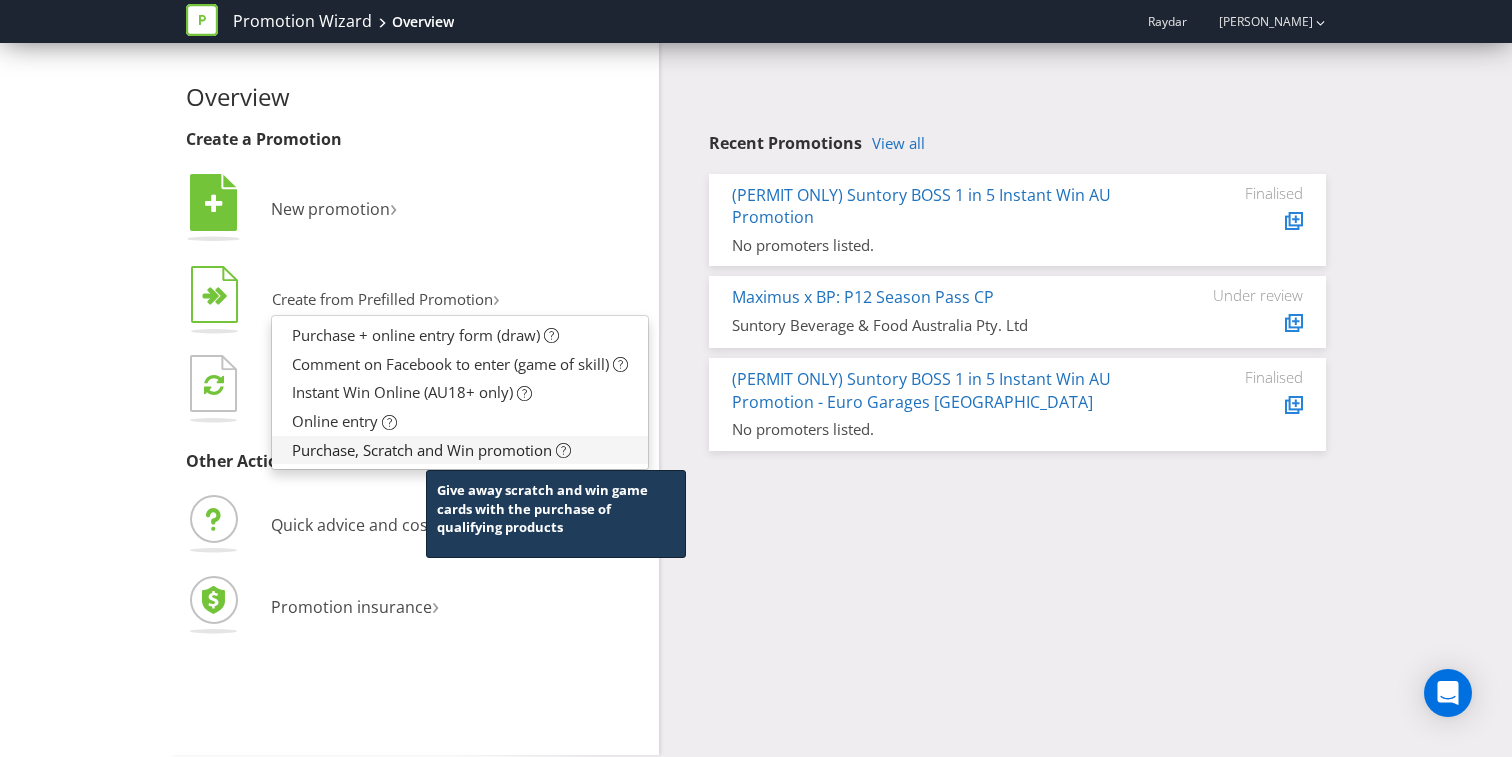 click 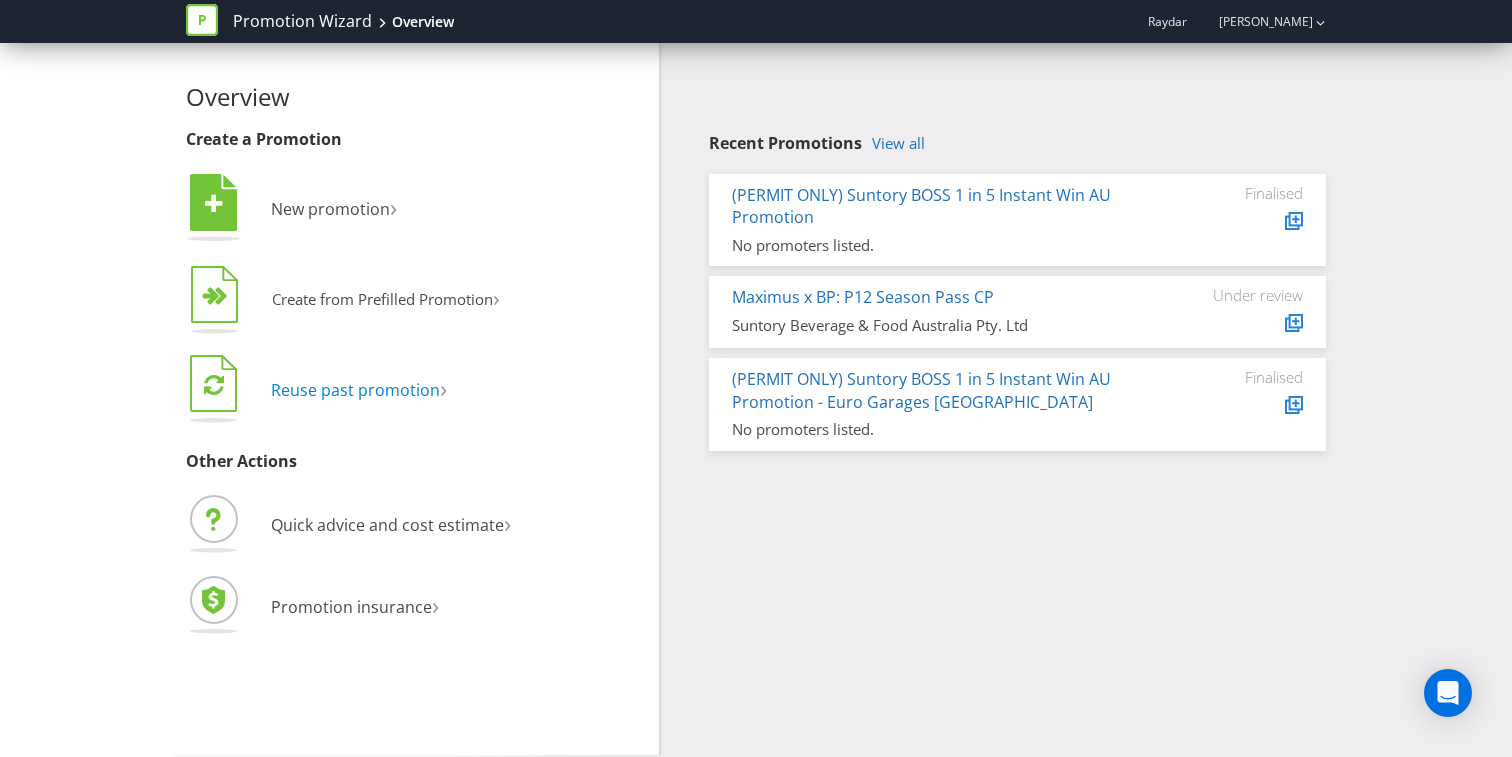 click on "Reuse past promotion" at bounding box center [355, 390] 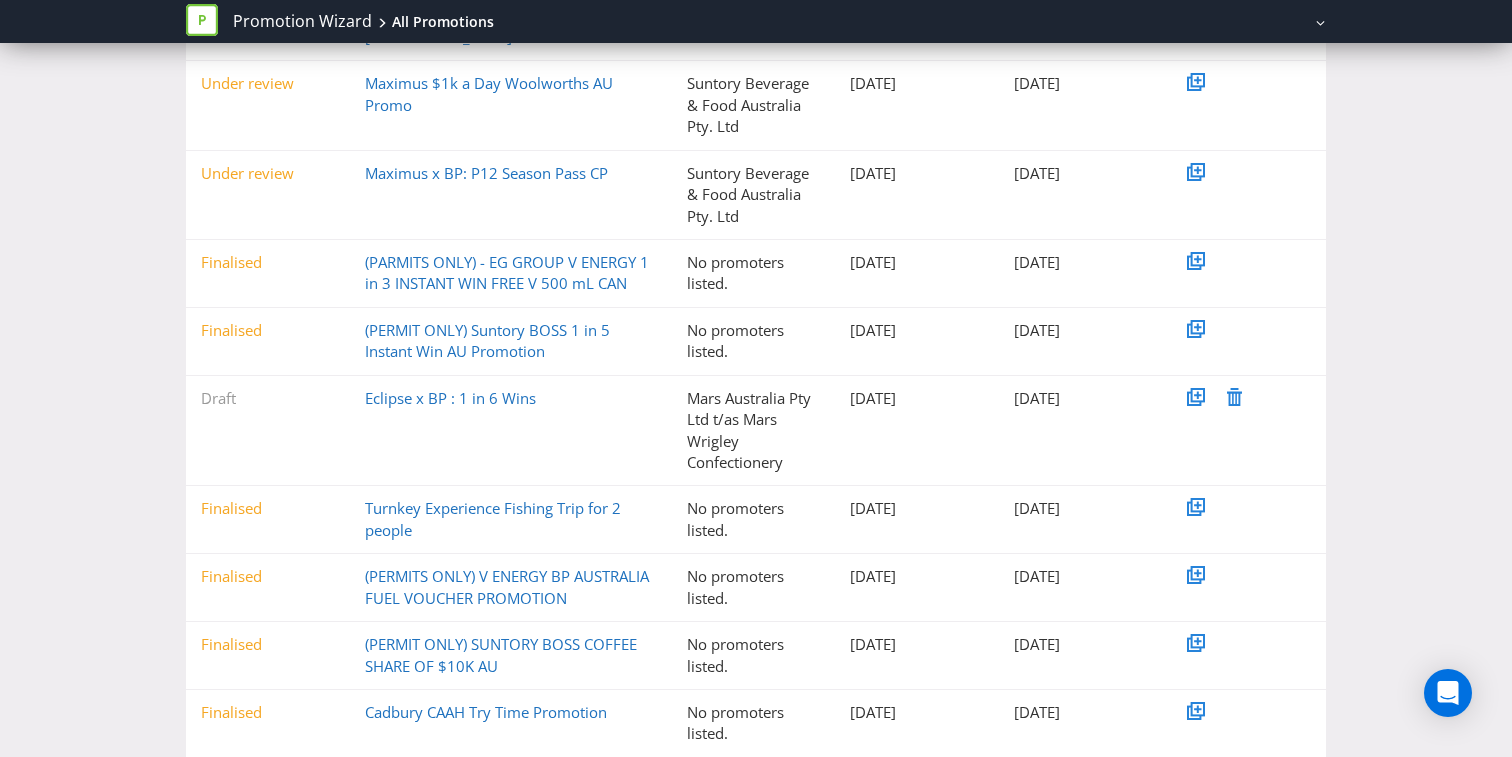 scroll, scrollTop: 380, scrollLeft: 0, axis: vertical 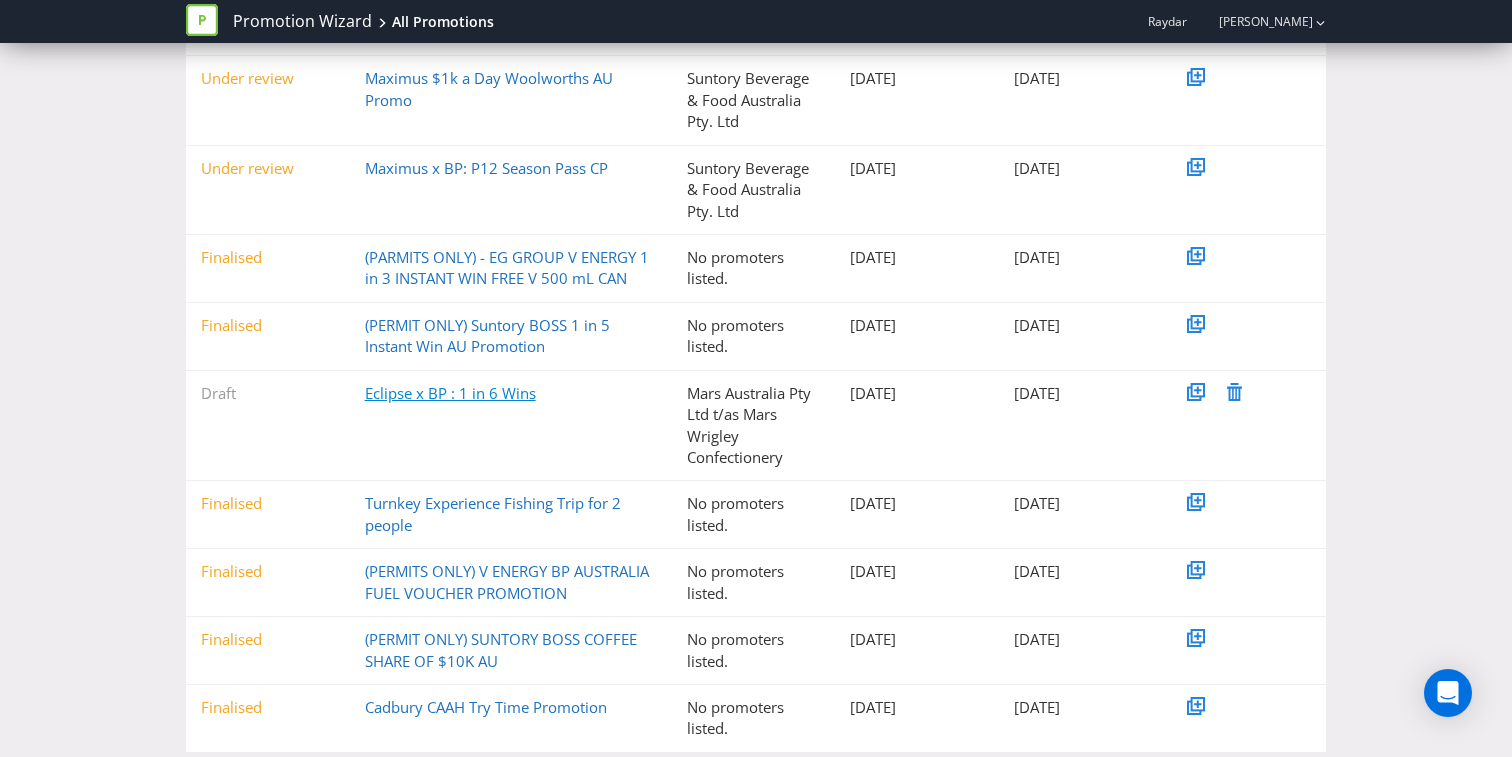 click on "Eclipse x BP : 1 in 6 Wins" at bounding box center [450, 393] 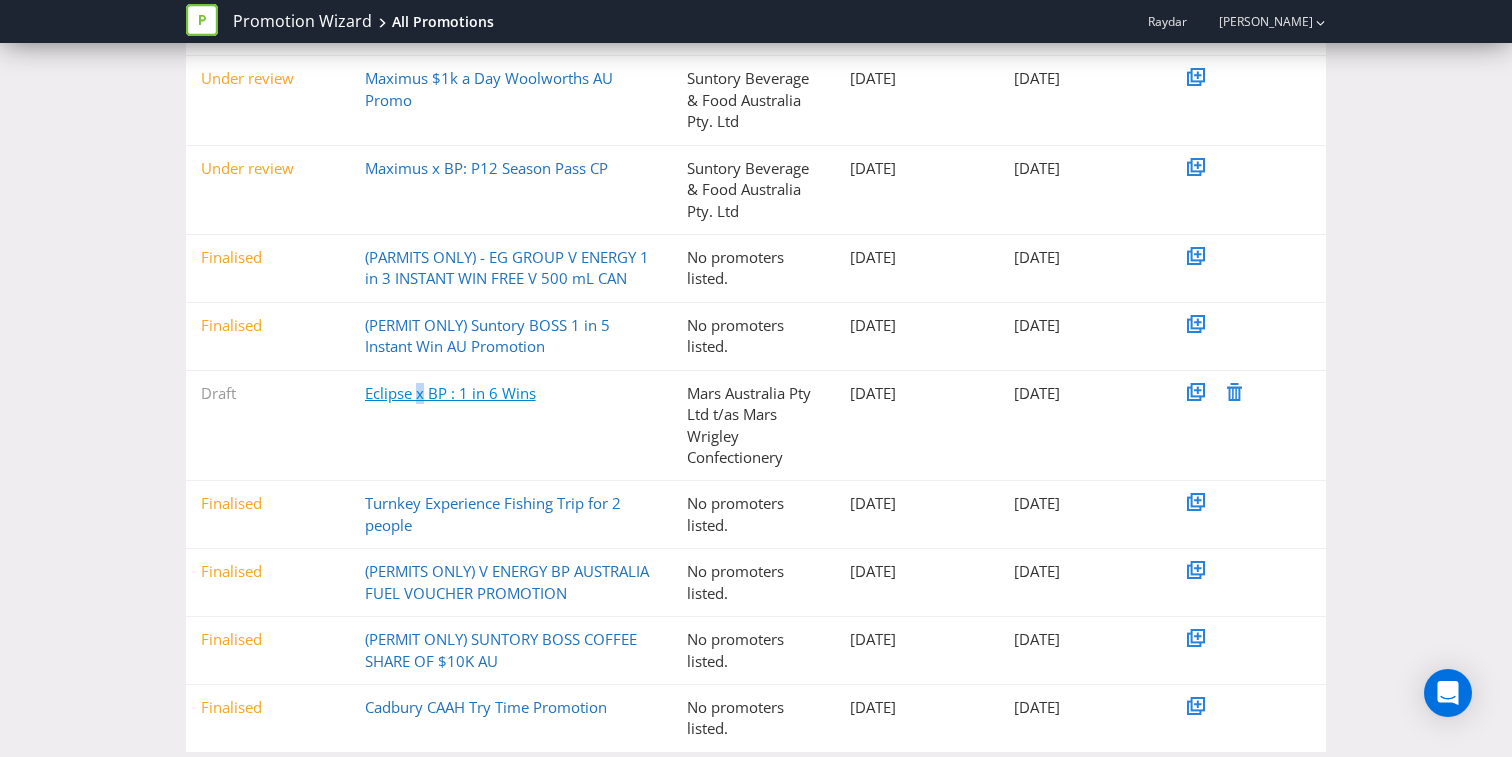 click on "Eclipse x BP : 1 in 6 Wins" at bounding box center [450, 393] 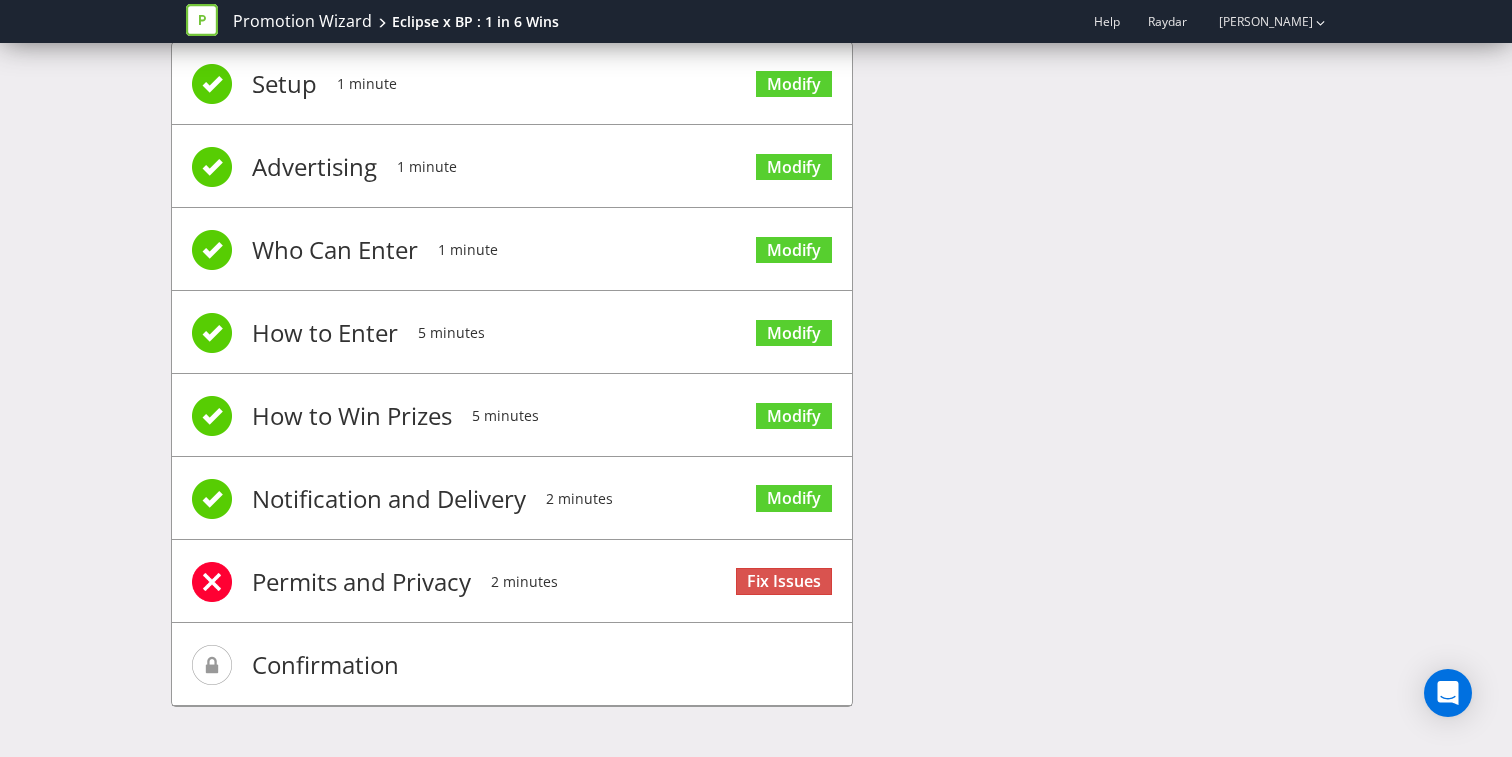 scroll, scrollTop: 49, scrollLeft: 0, axis: vertical 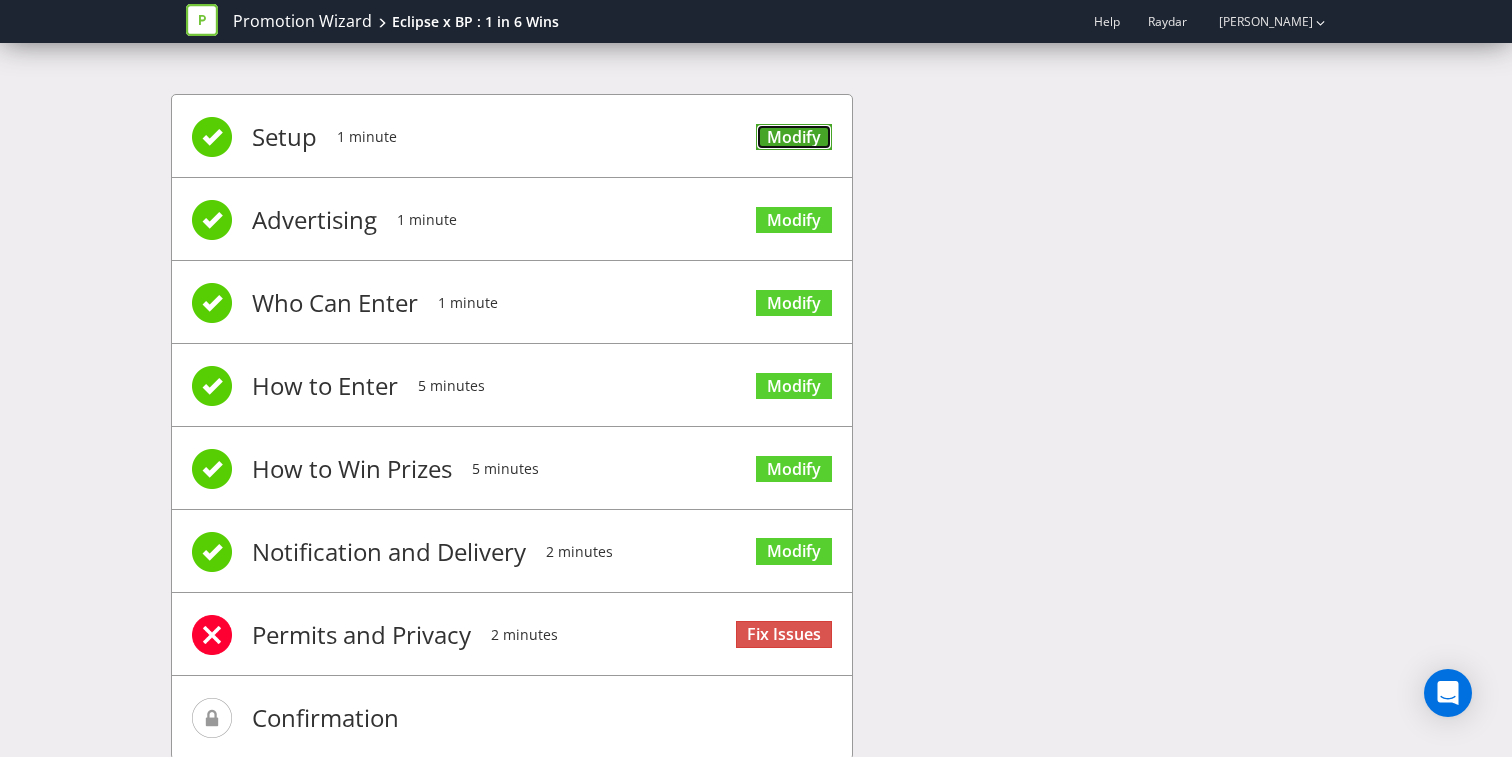click on "Modify" at bounding box center (794, 137) 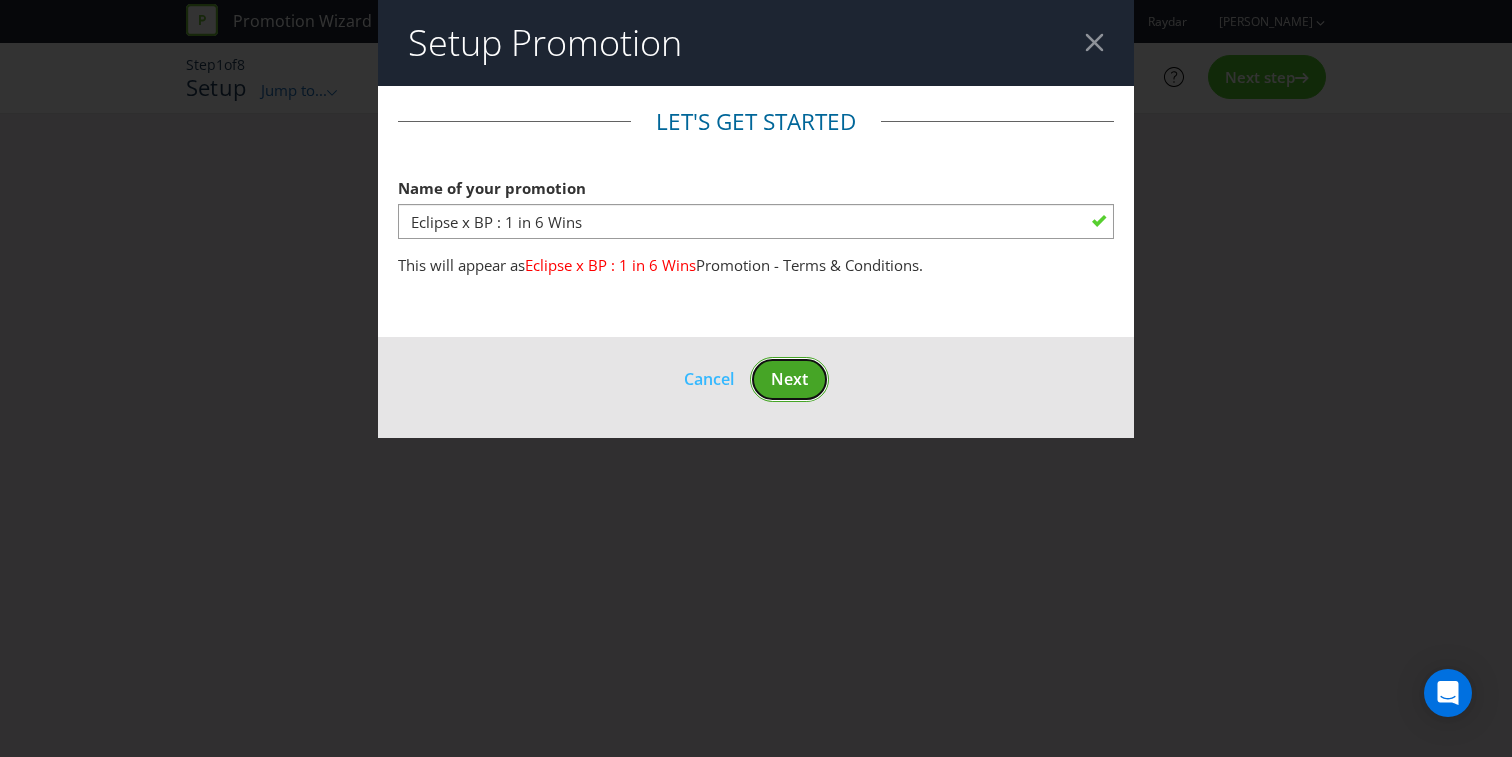 click on "Next" at bounding box center [789, 379] 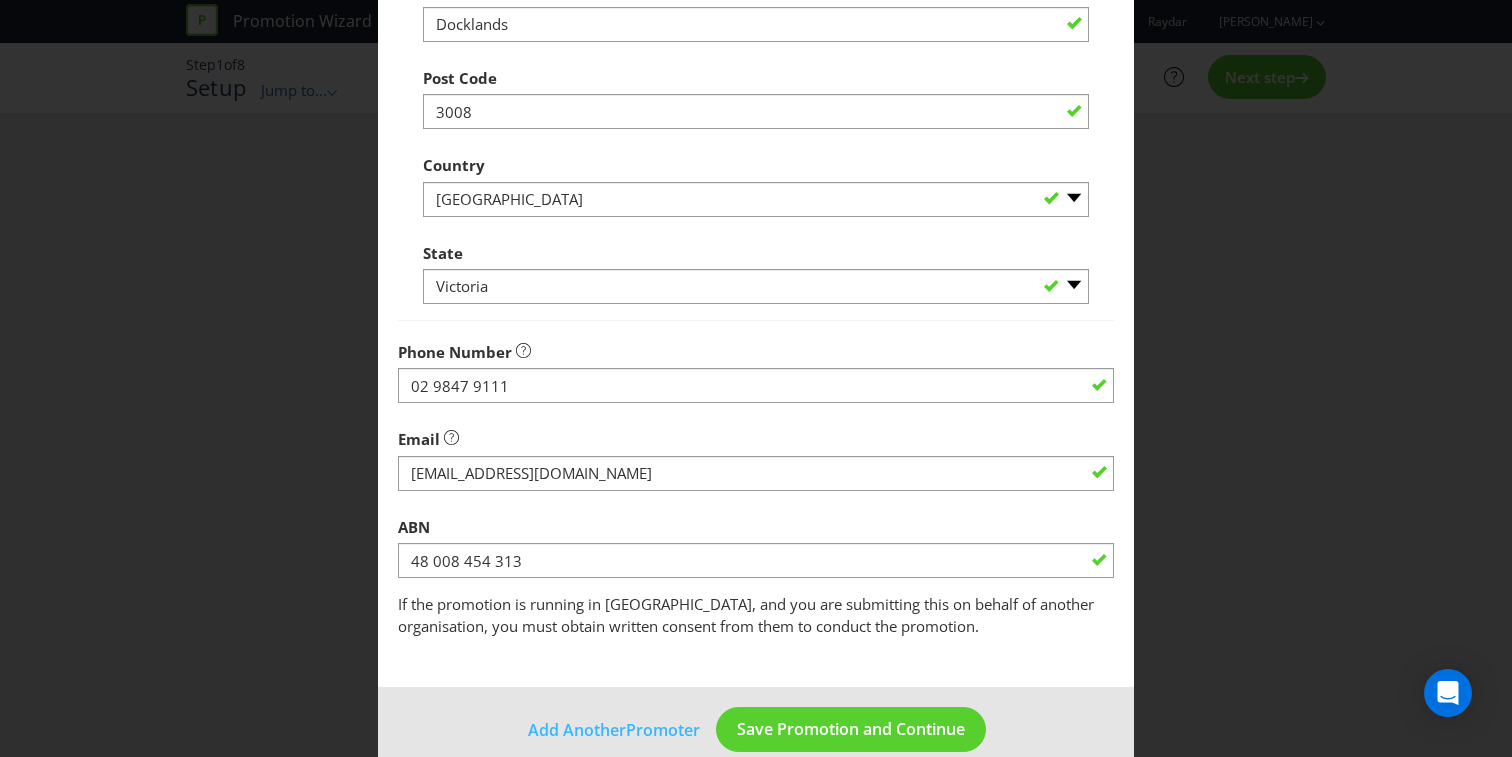 scroll, scrollTop: 548, scrollLeft: 0, axis: vertical 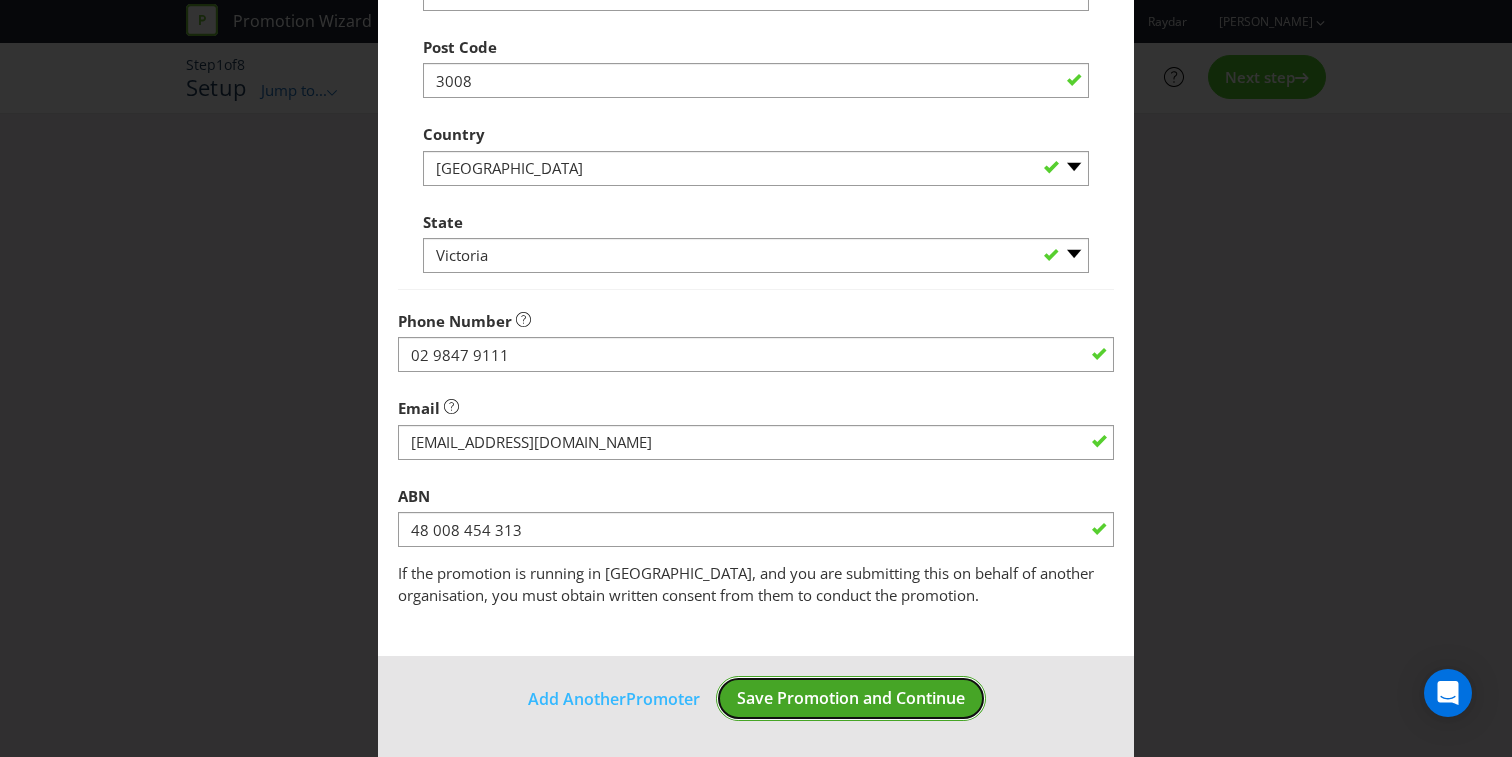 click on "Save Promotion and Continue" at bounding box center [851, 698] 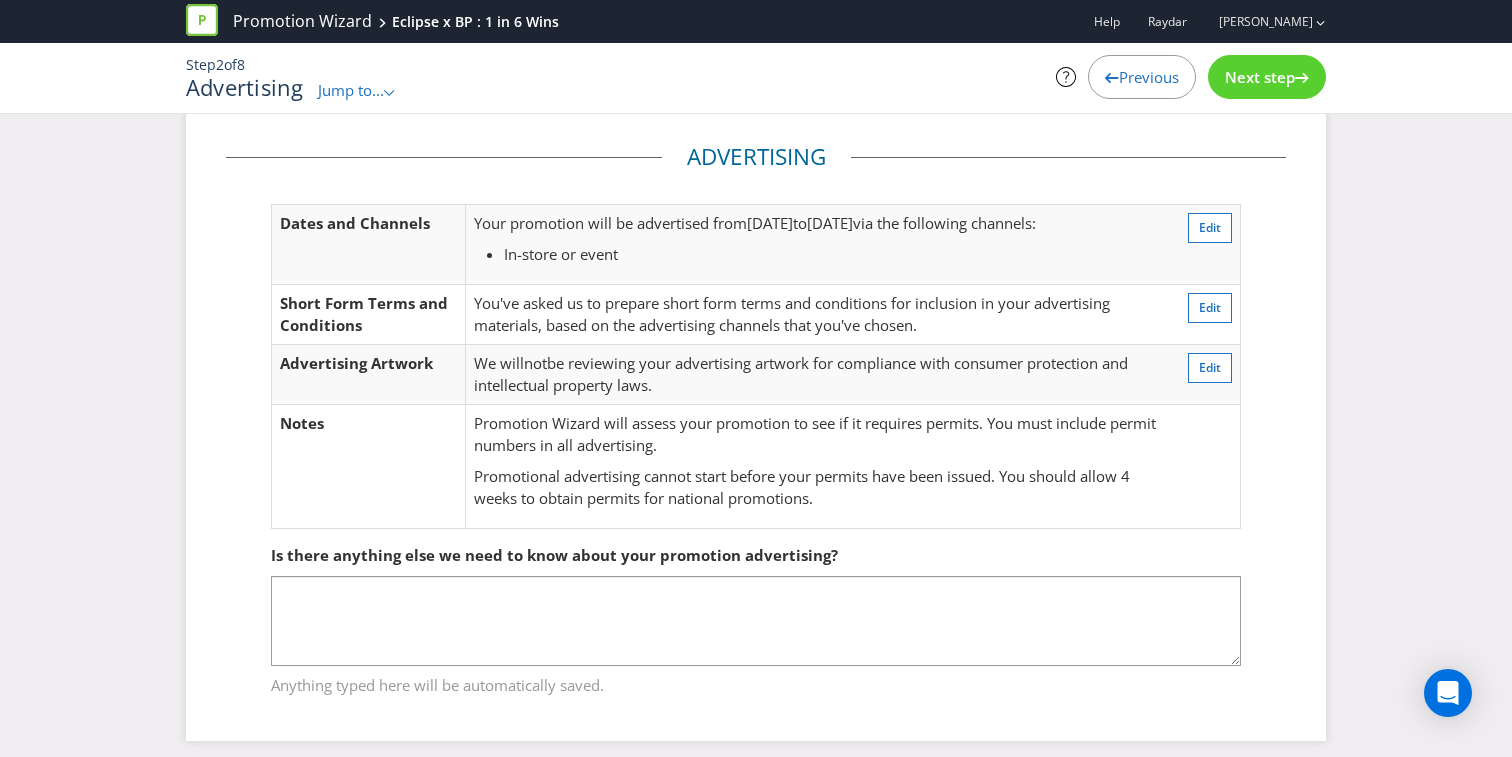 scroll, scrollTop: 31, scrollLeft: 0, axis: vertical 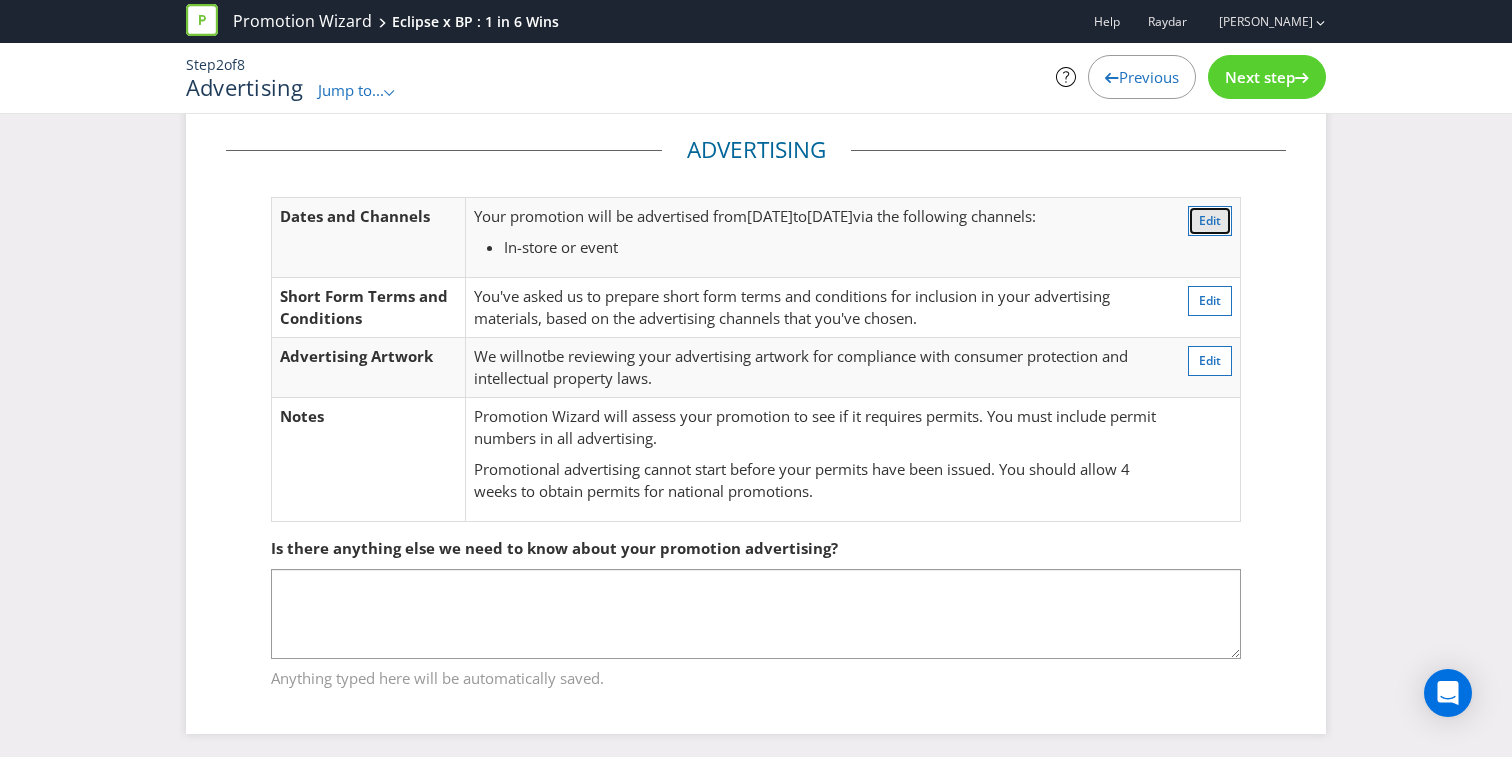 click on "Edit" at bounding box center [1210, 221] 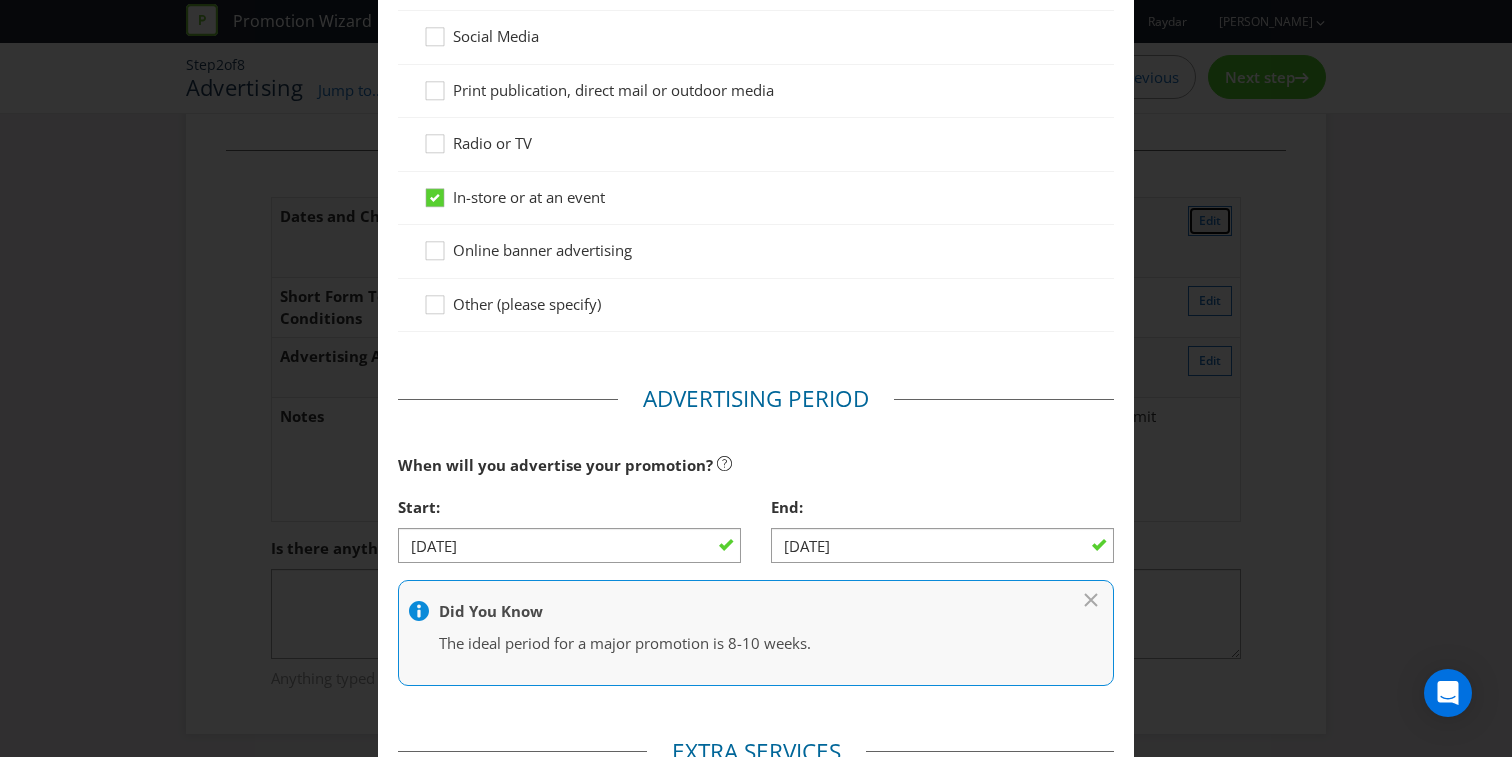 scroll, scrollTop: 403, scrollLeft: 0, axis: vertical 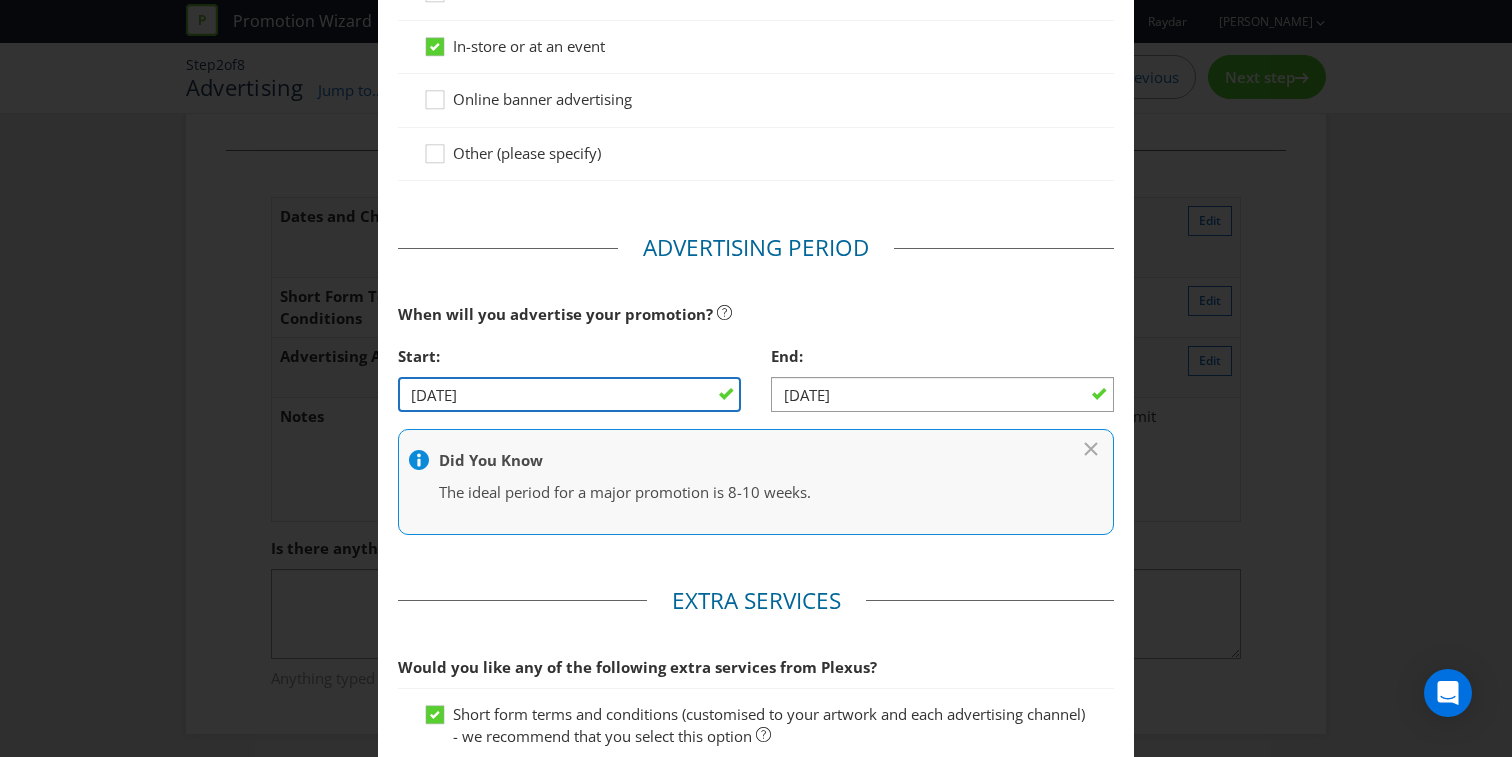 click on "[DATE]" at bounding box center [569, 394] 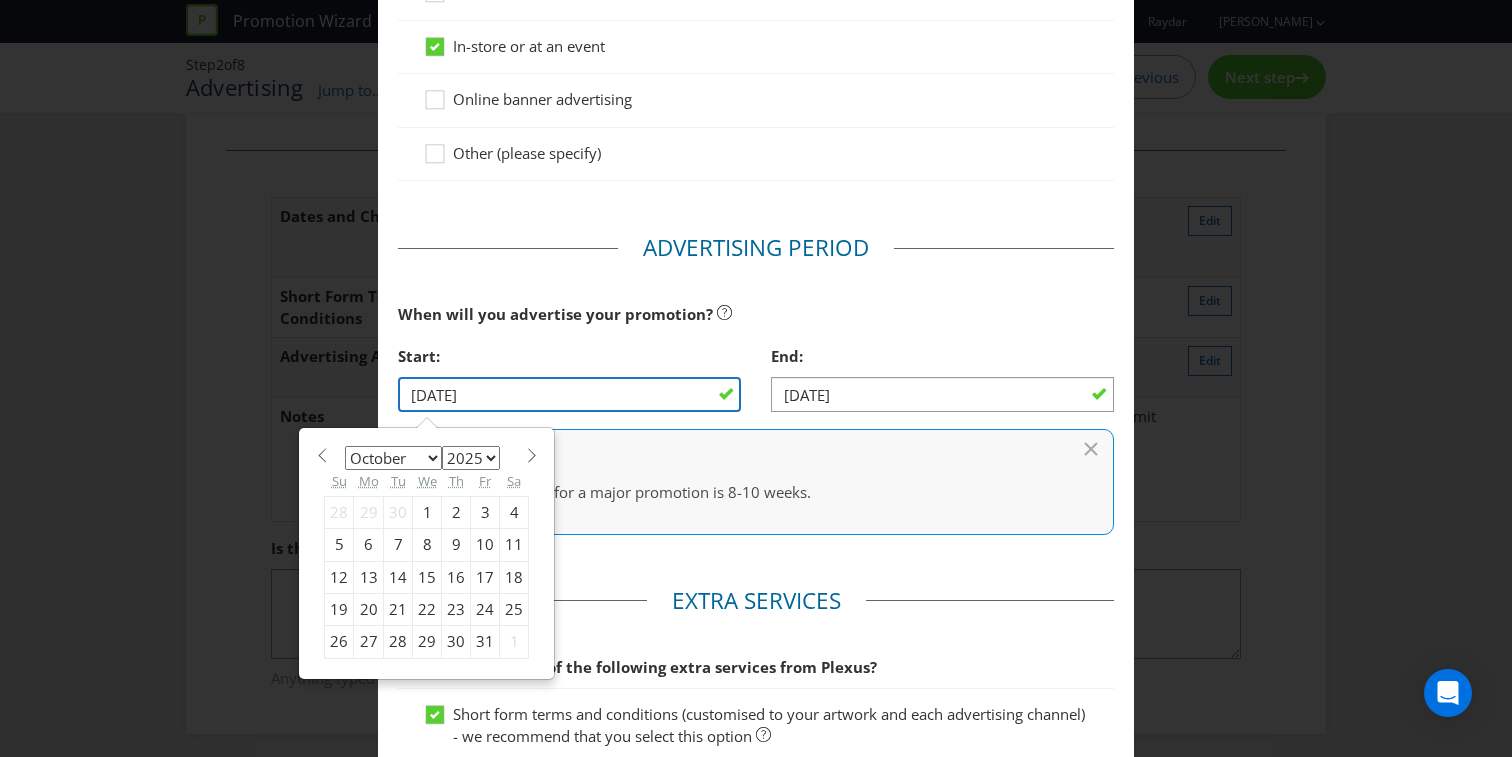 scroll, scrollTop: 398, scrollLeft: 0, axis: vertical 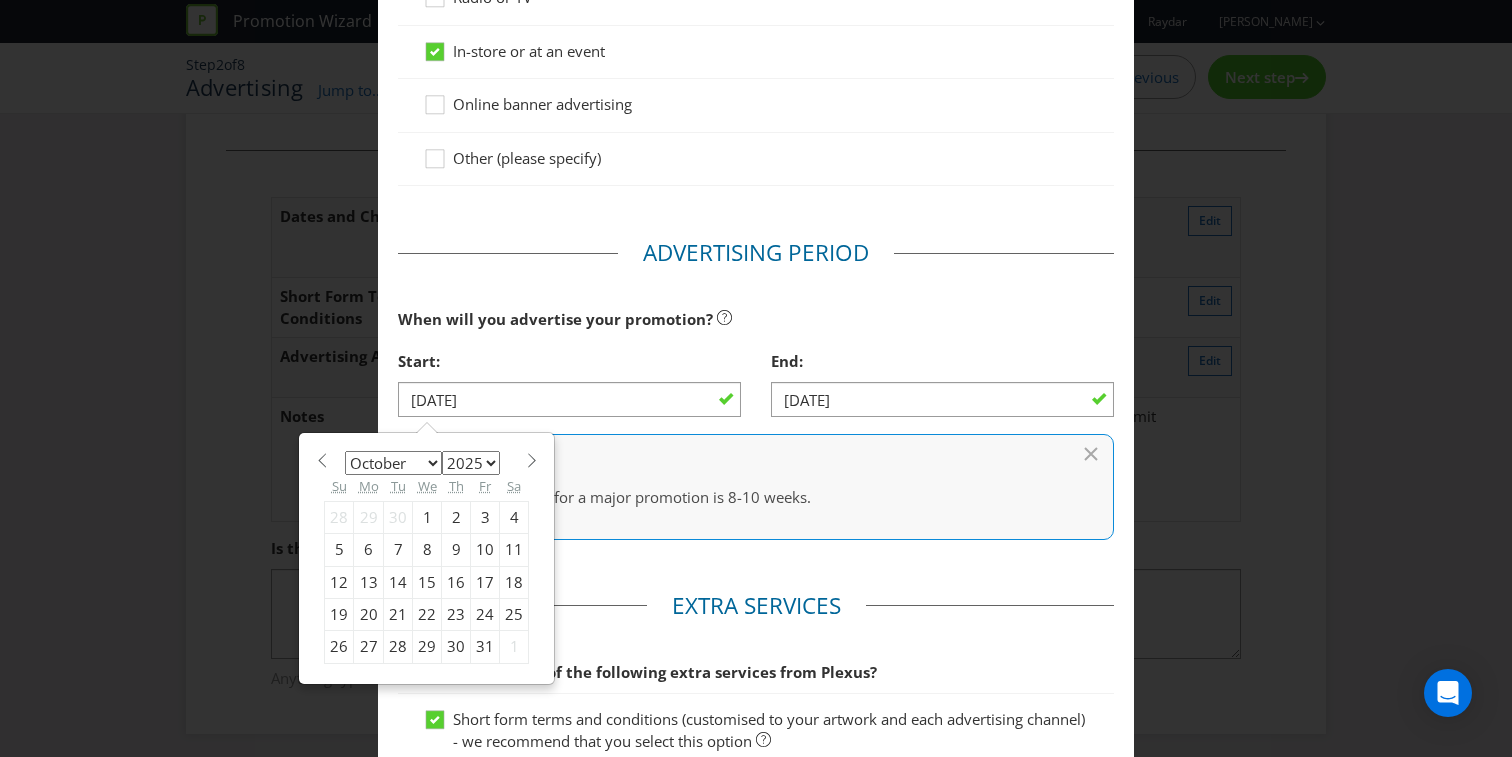 click at bounding box center (321, 460) 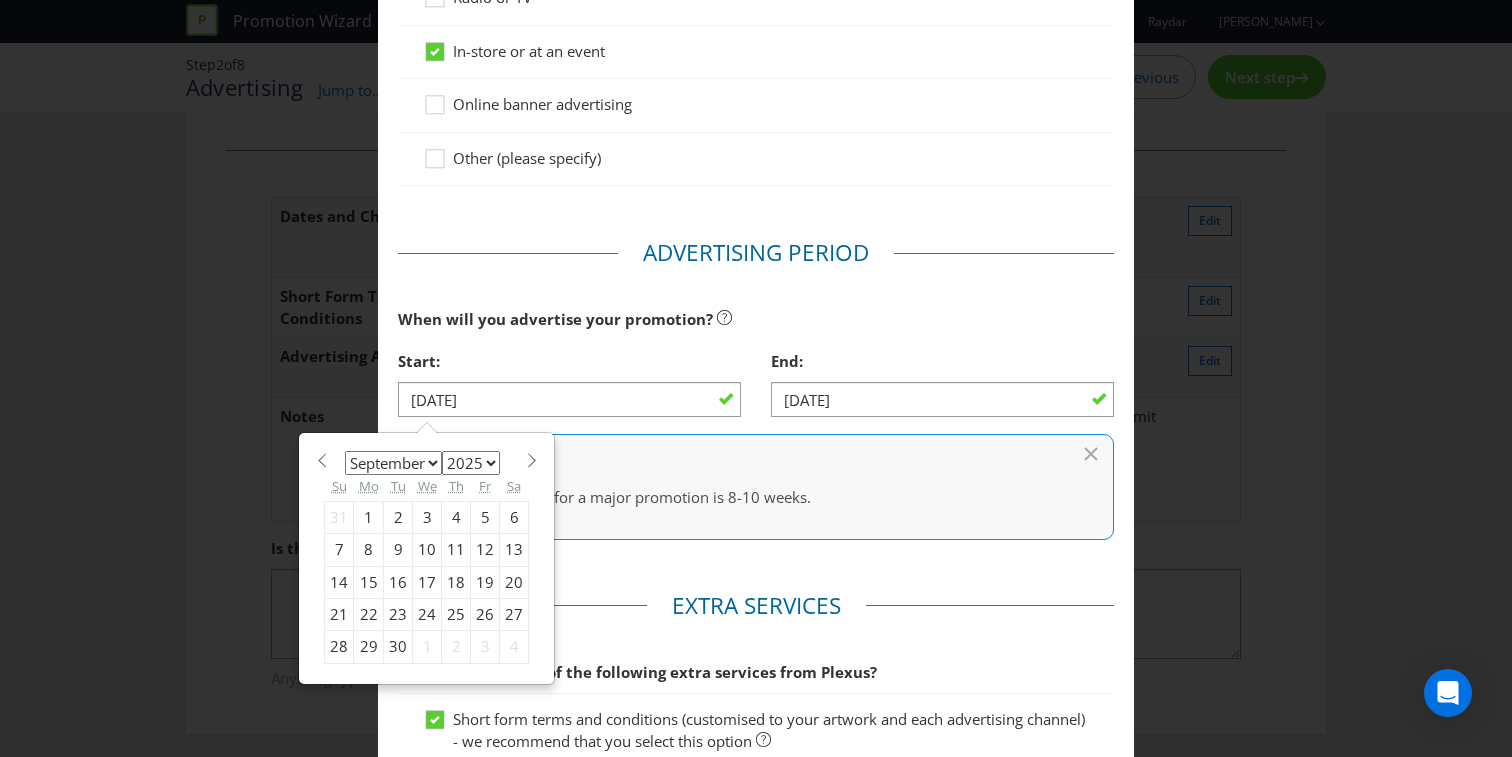 click on "24" at bounding box center (427, 615) 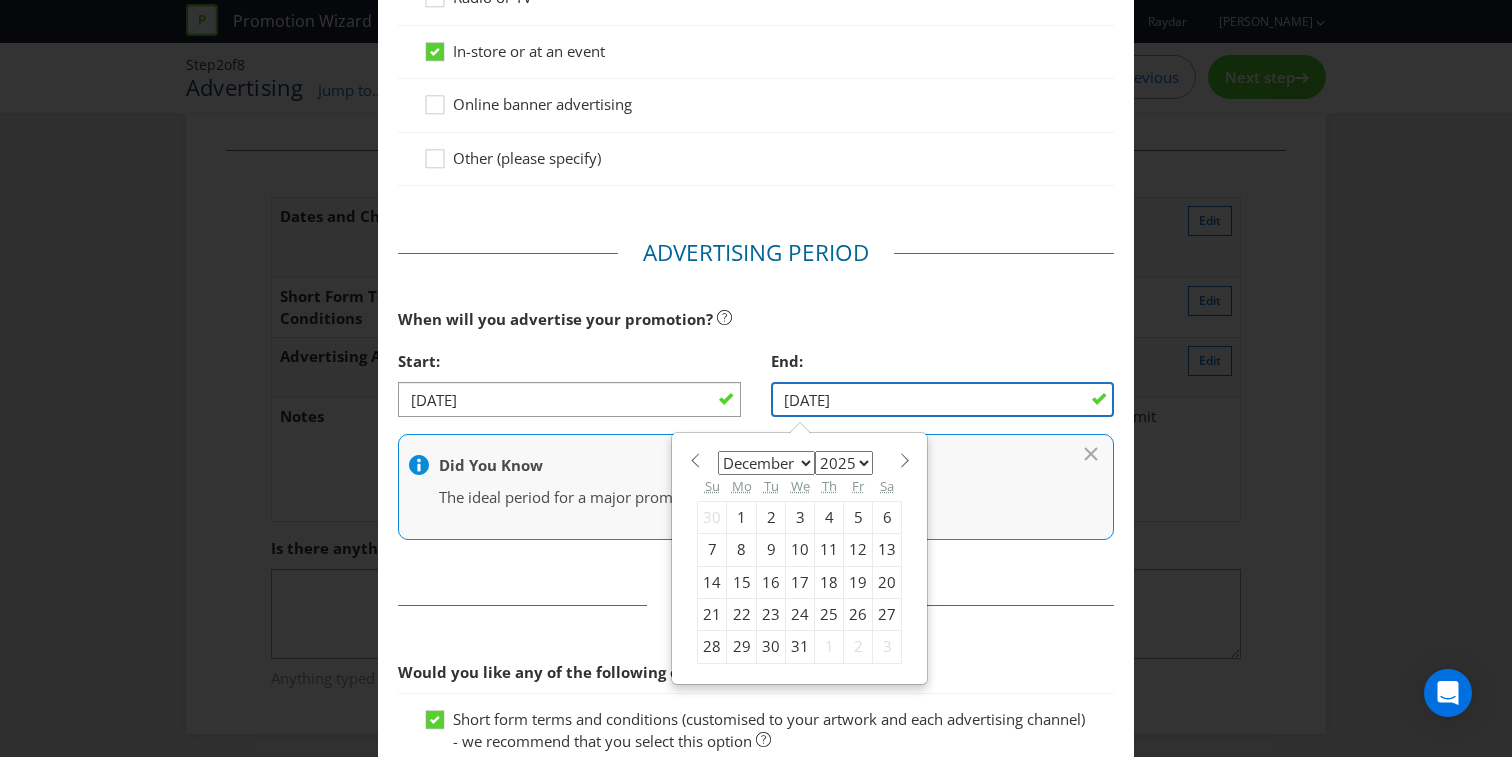 click on "[DATE]" at bounding box center (942, 399) 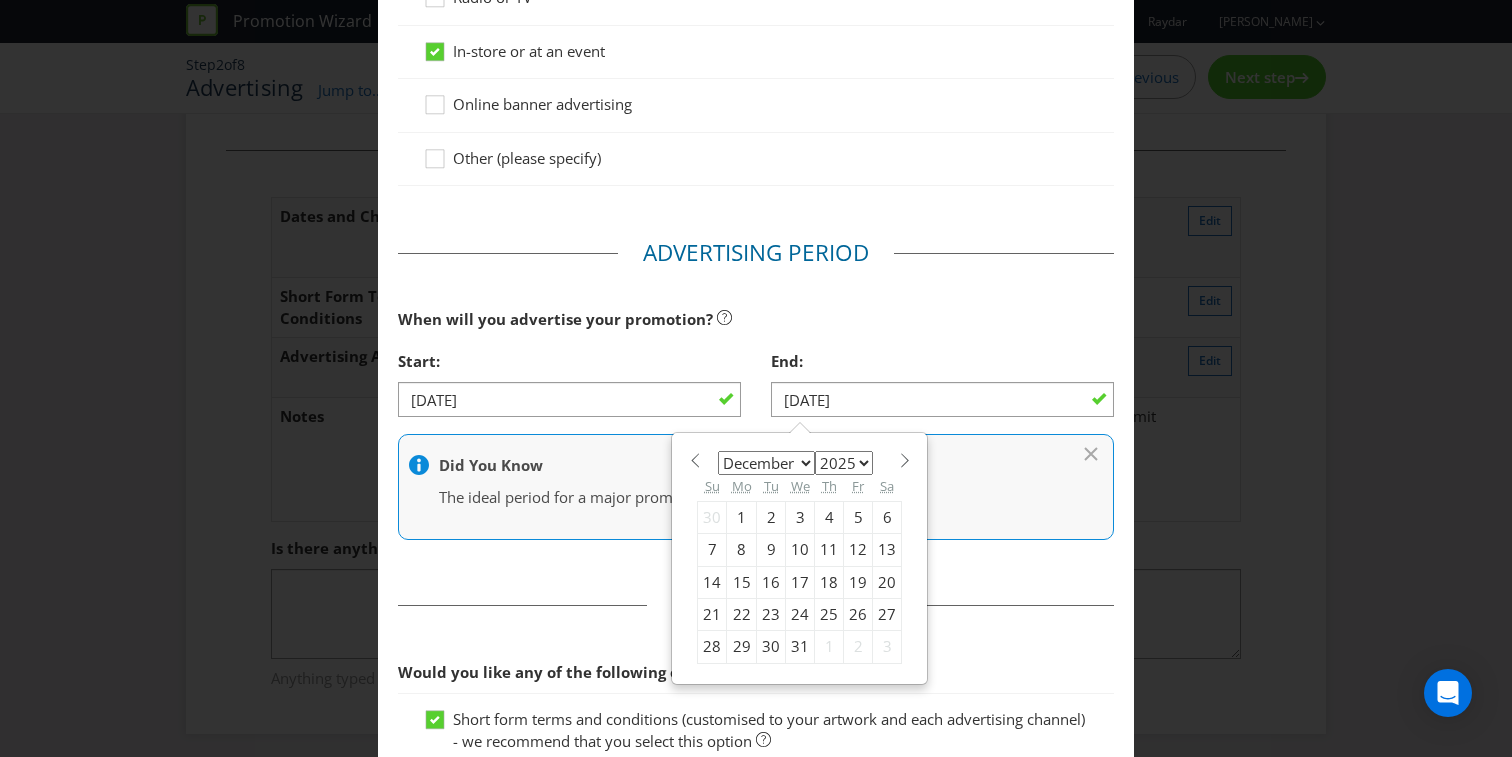 click at bounding box center [694, 460] 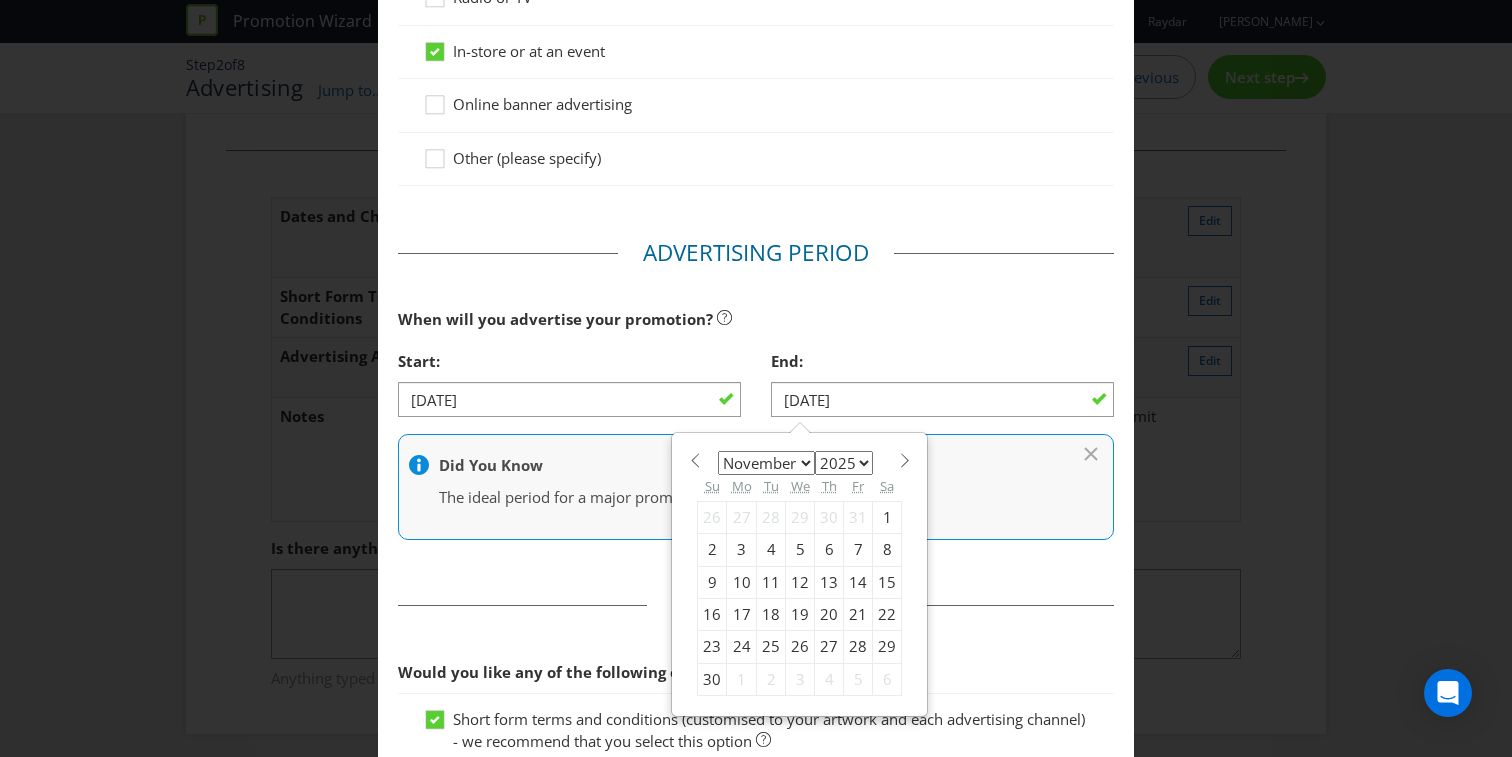 click at bounding box center [694, 460] 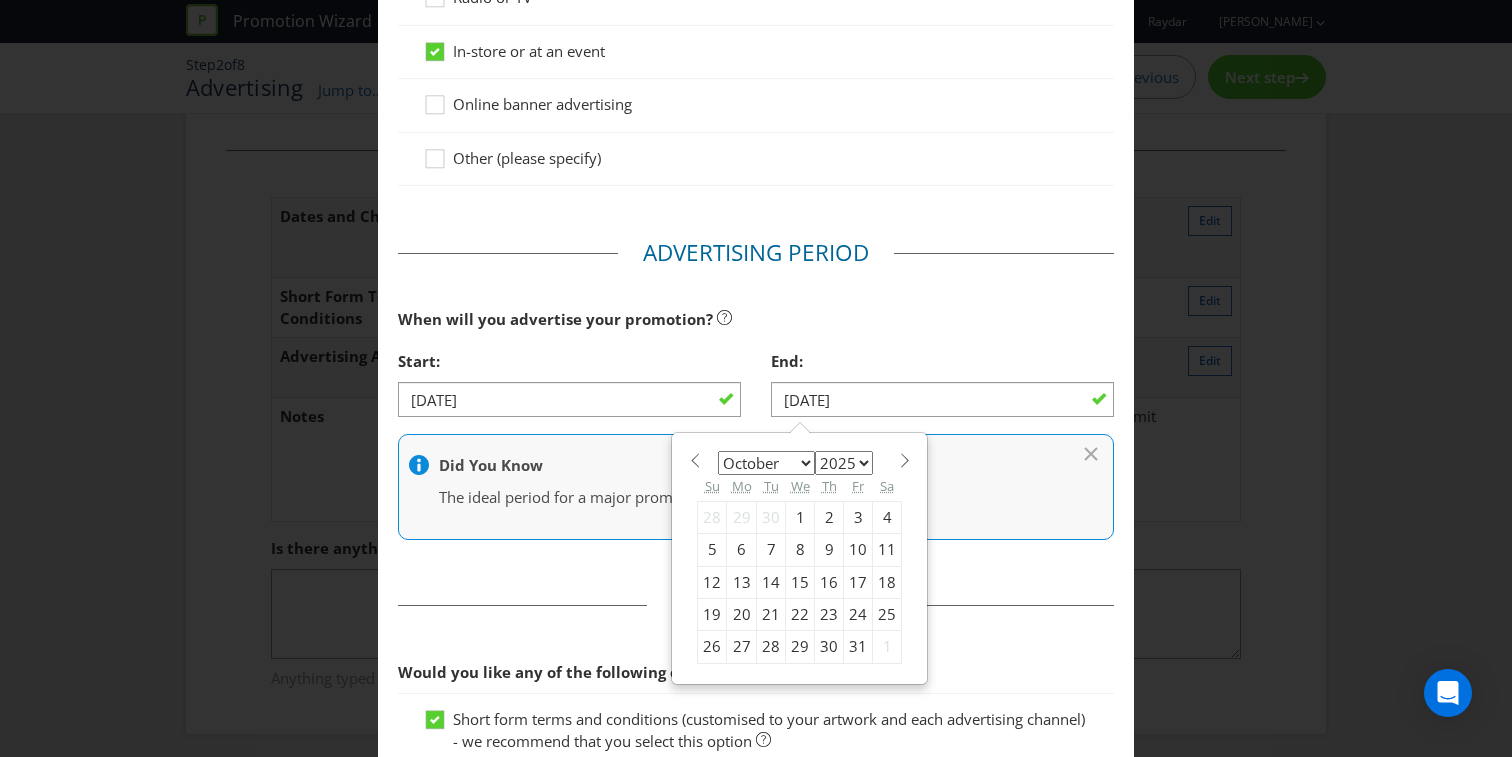click on "21" at bounding box center (771, 615) 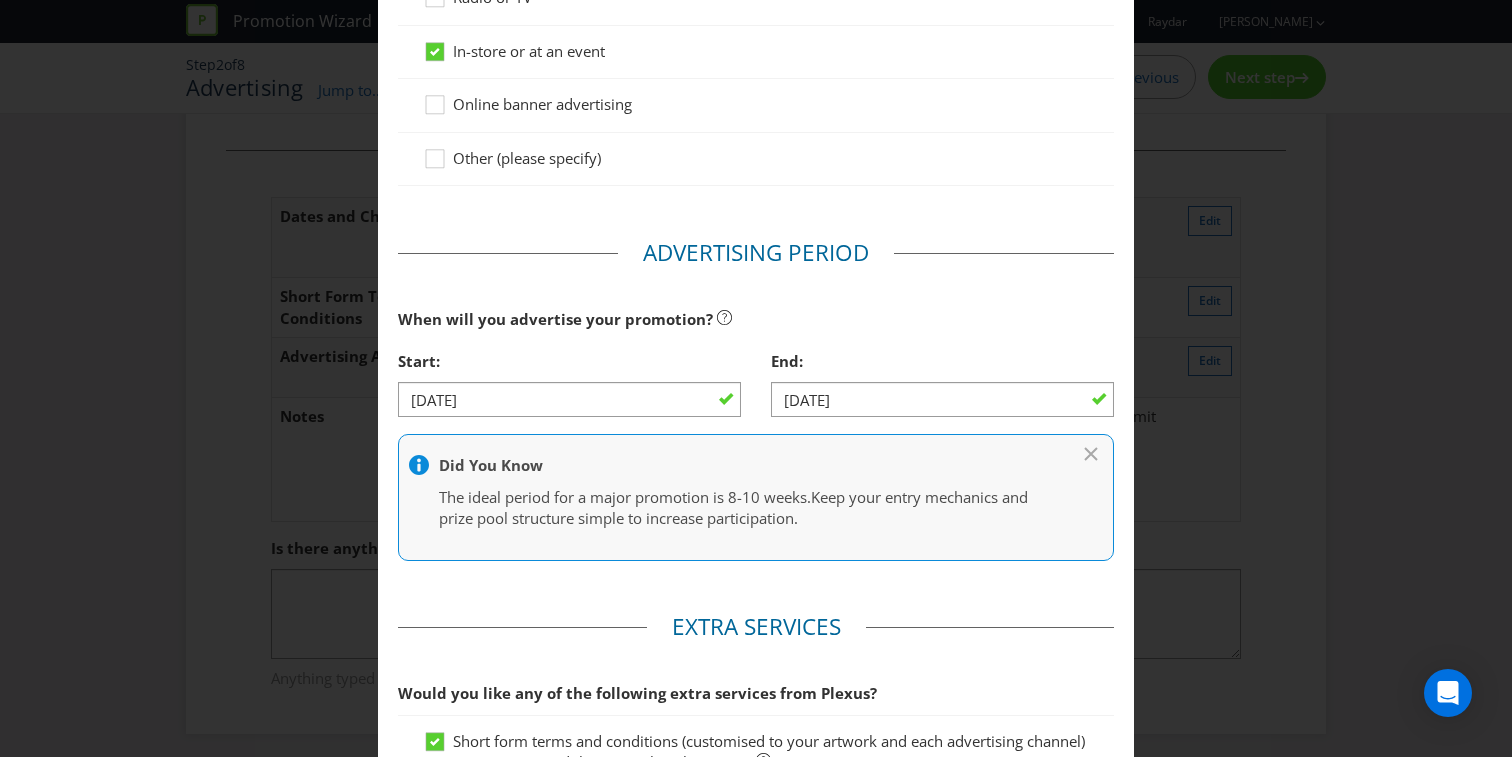 click on "When will you advertise your promotion?" at bounding box center [756, 319] 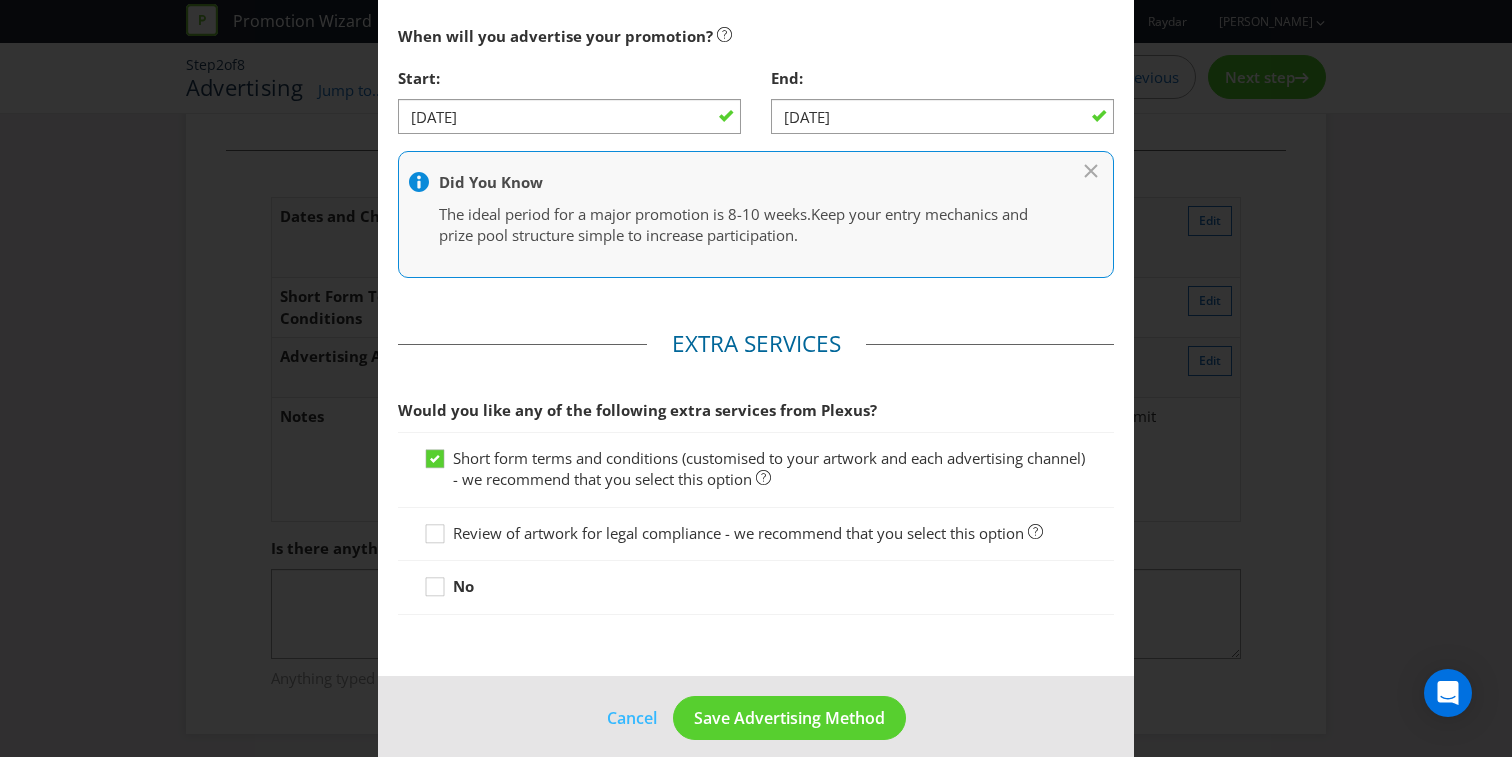 scroll, scrollTop: 700, scrollLeft: 0, axis: vertical 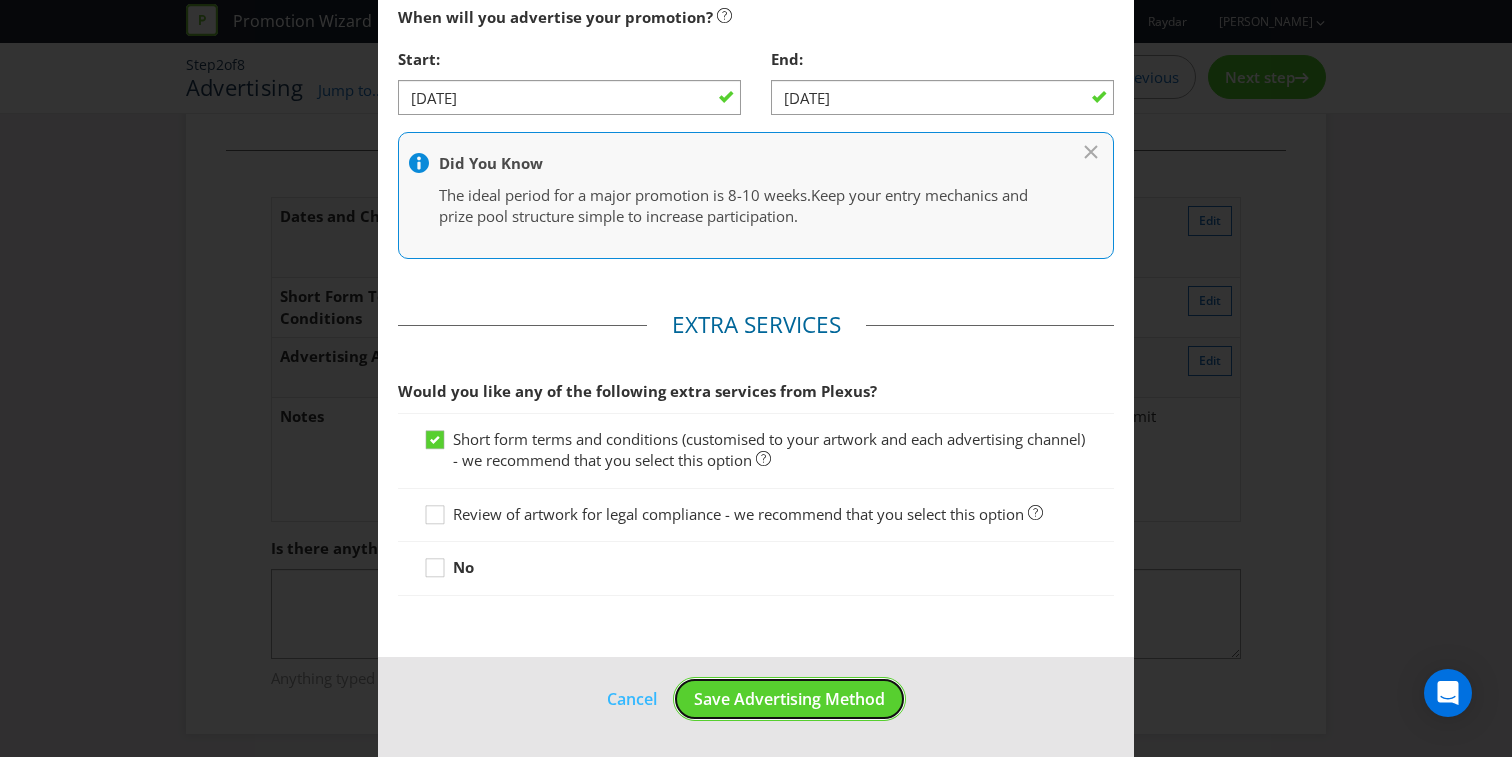 click on "Save Advertising Method" at bounding box center (789, 699) 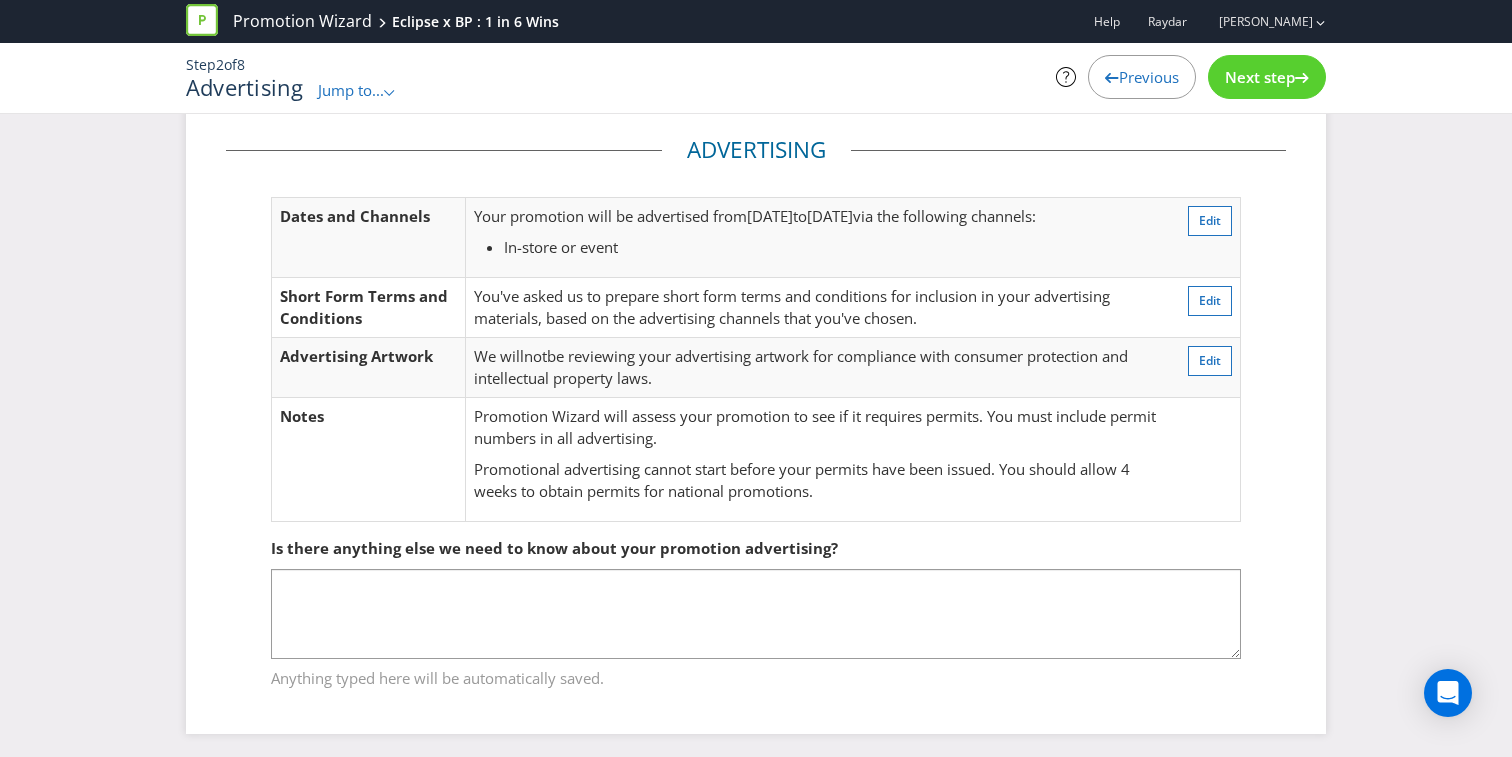scroll, scrollTop: 37, scrollLeft: 0, axis: vertical 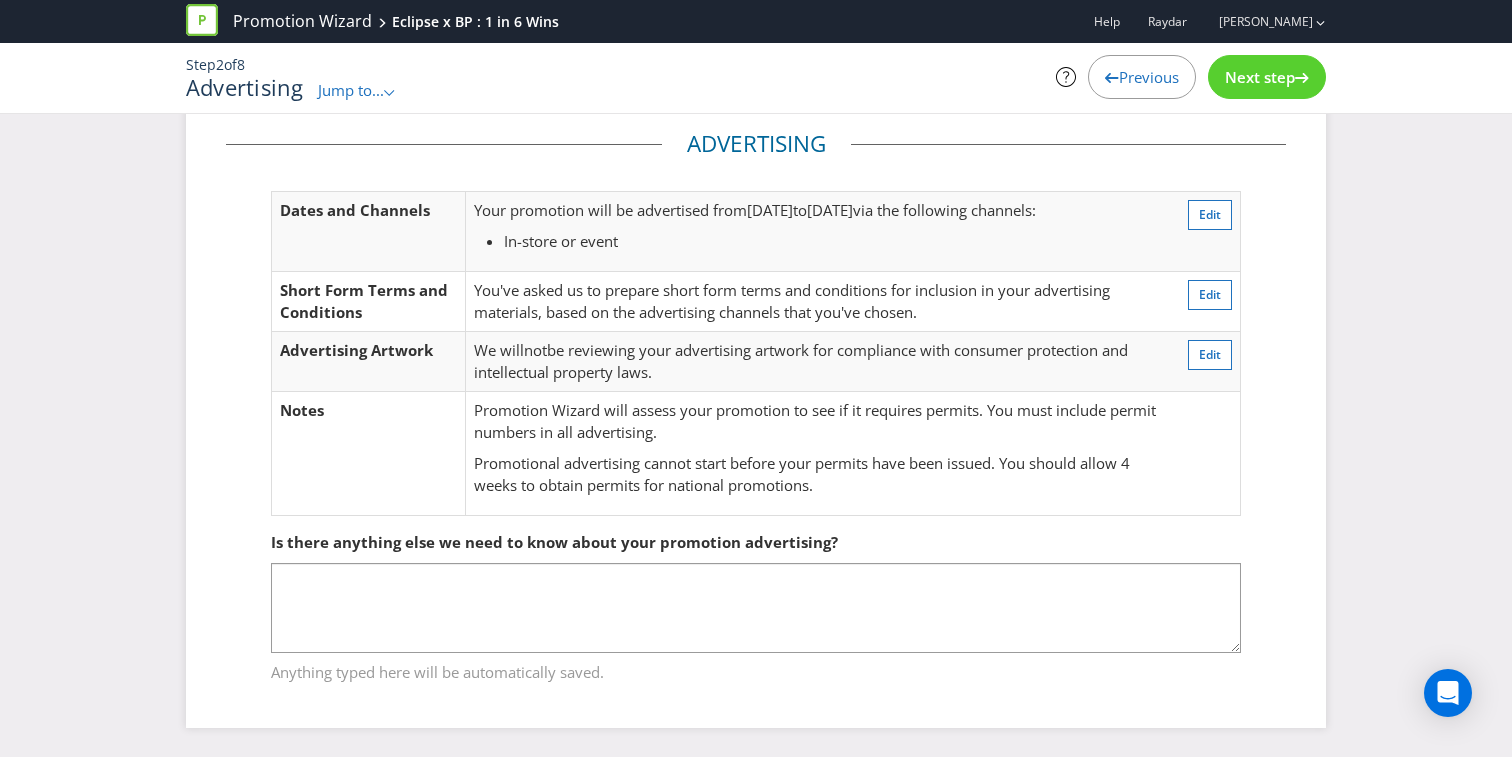 click on "Next step" at bounding box center (1260, 77) 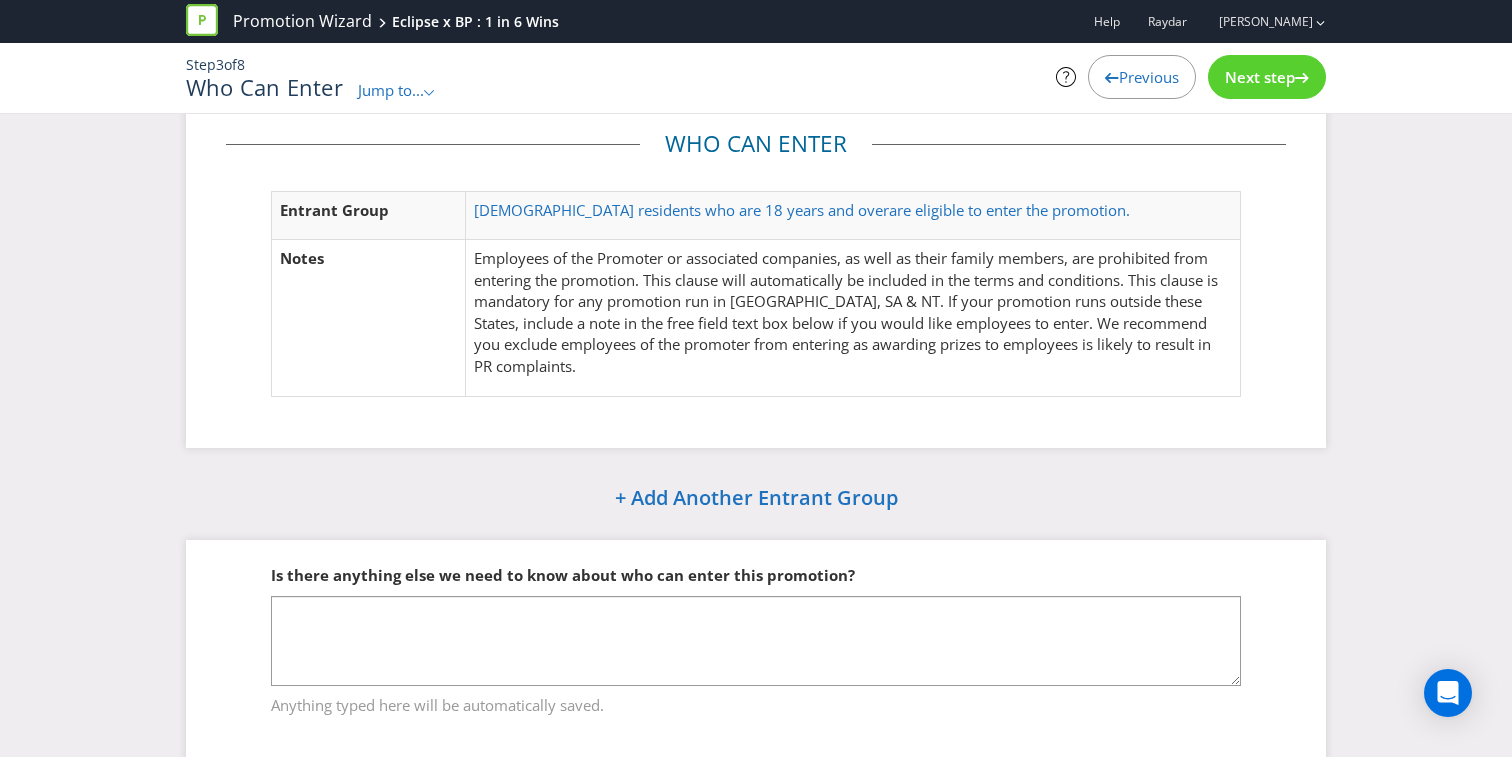 scroll, scrollTop: 71, scrollLeft: 0, axis: vertical 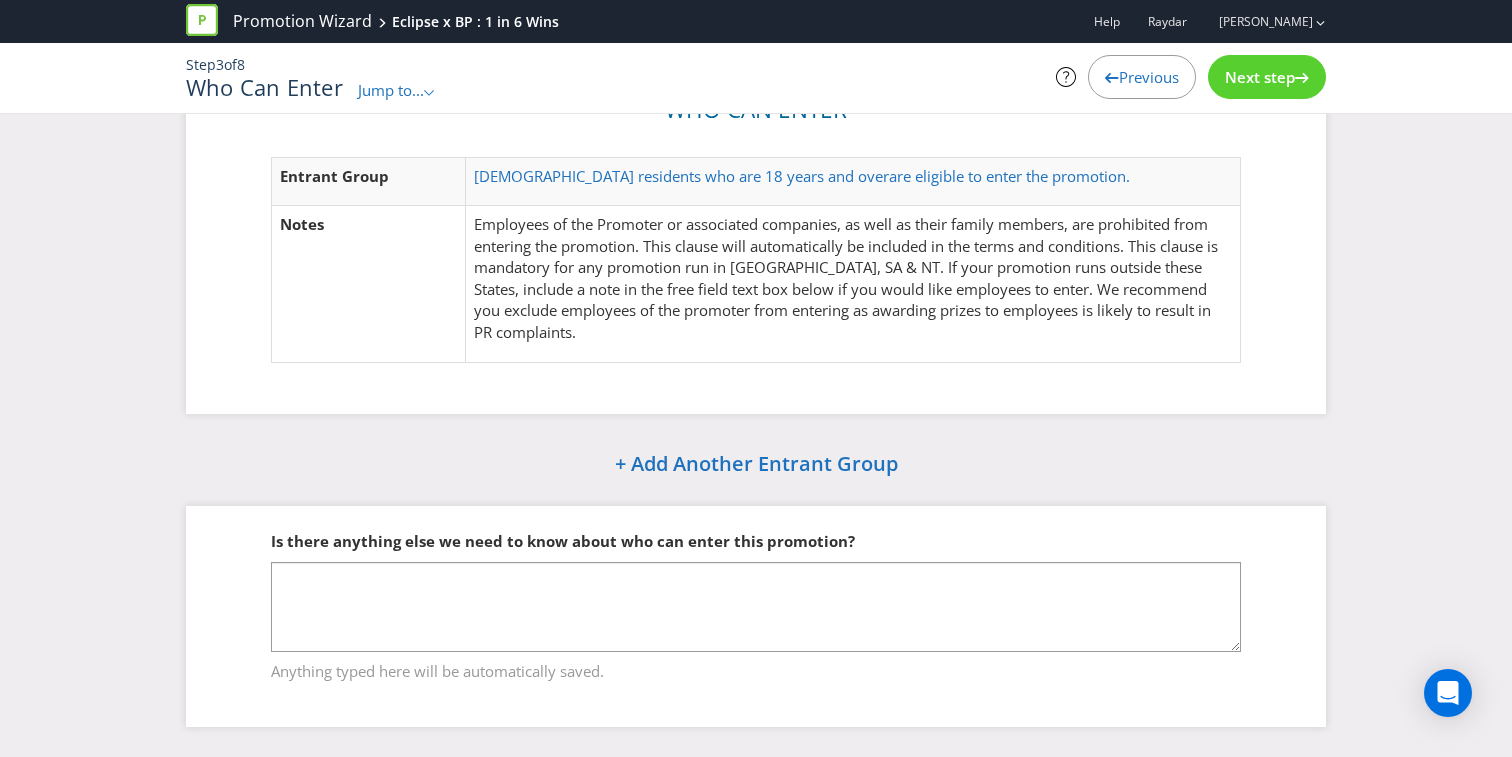 click on "Next step" at bounding box center (1260, 77) 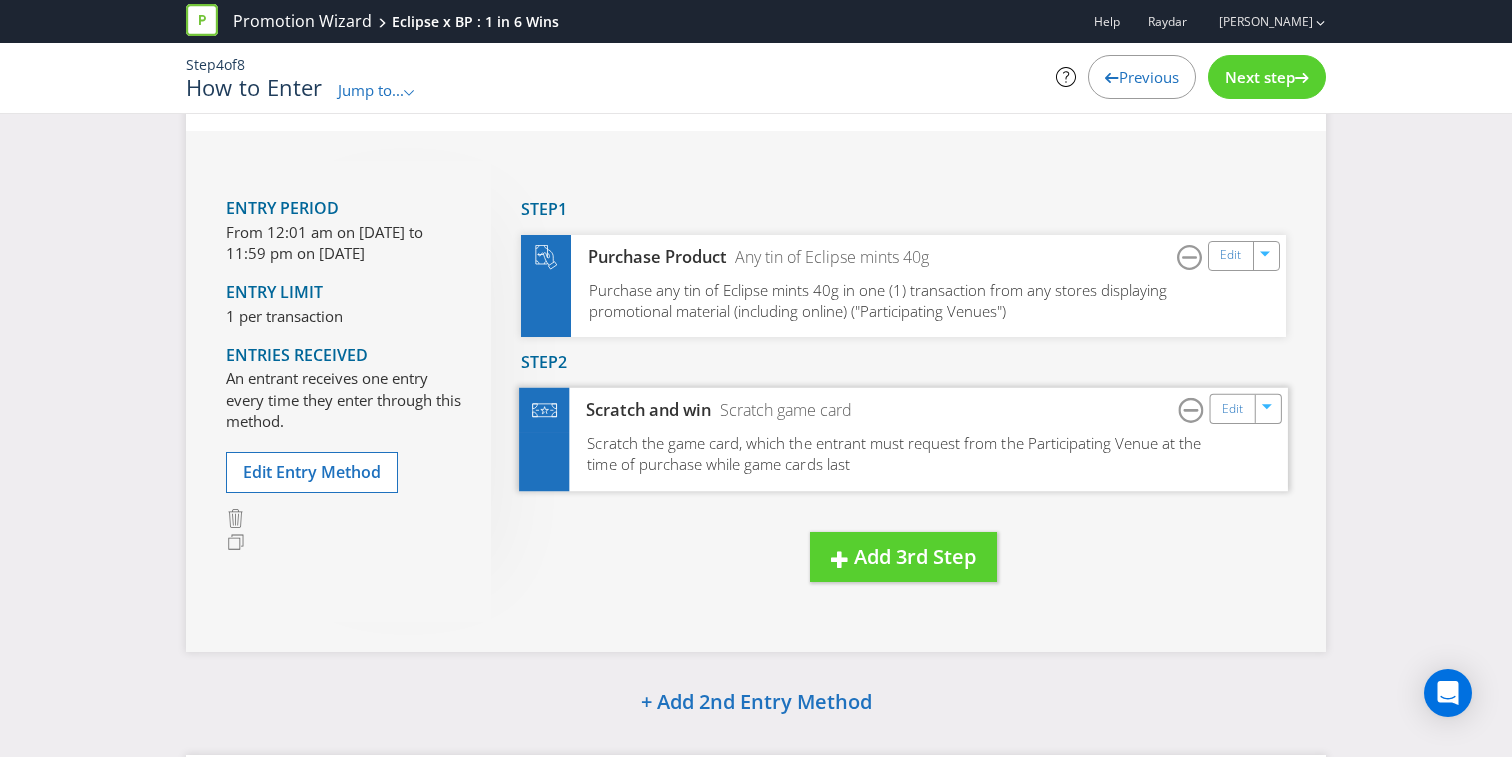 scroll, scrollTop: 86, scrollLeft: 0, axis: vertical 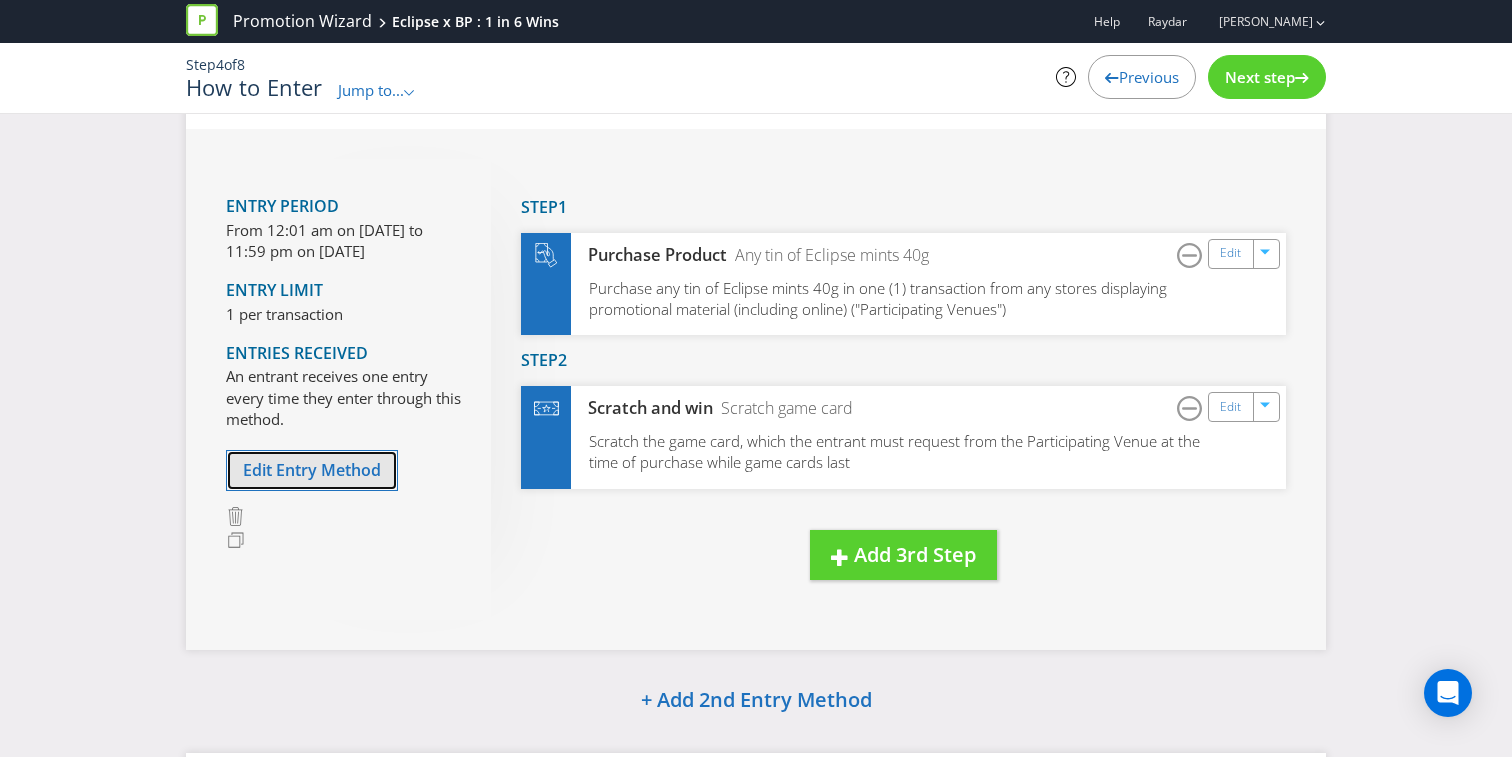 click on "Edit Entry Method" at bounding box center [312, 470] 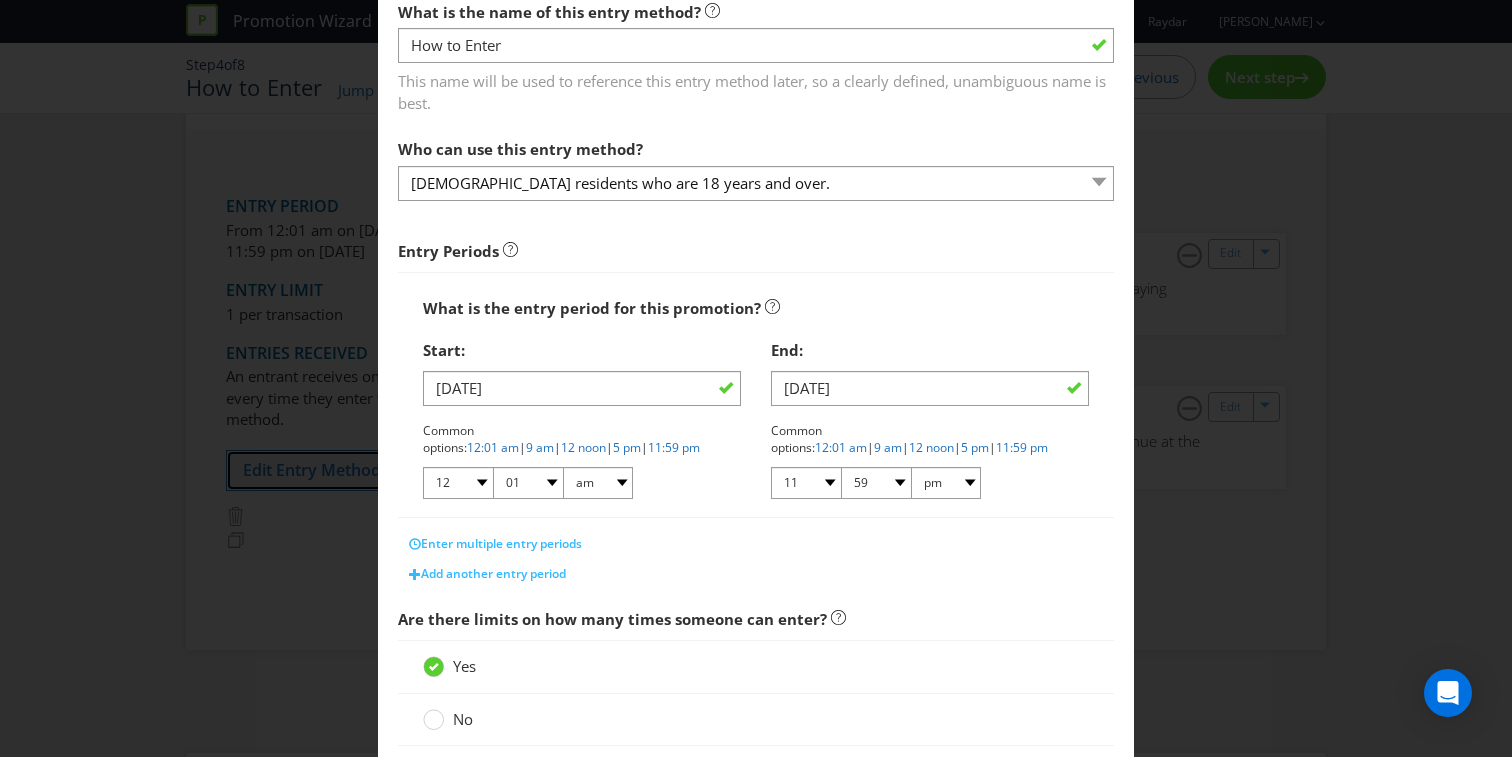 scroll, scrollTop: 122, scrollLeft: 0, axis: vertical 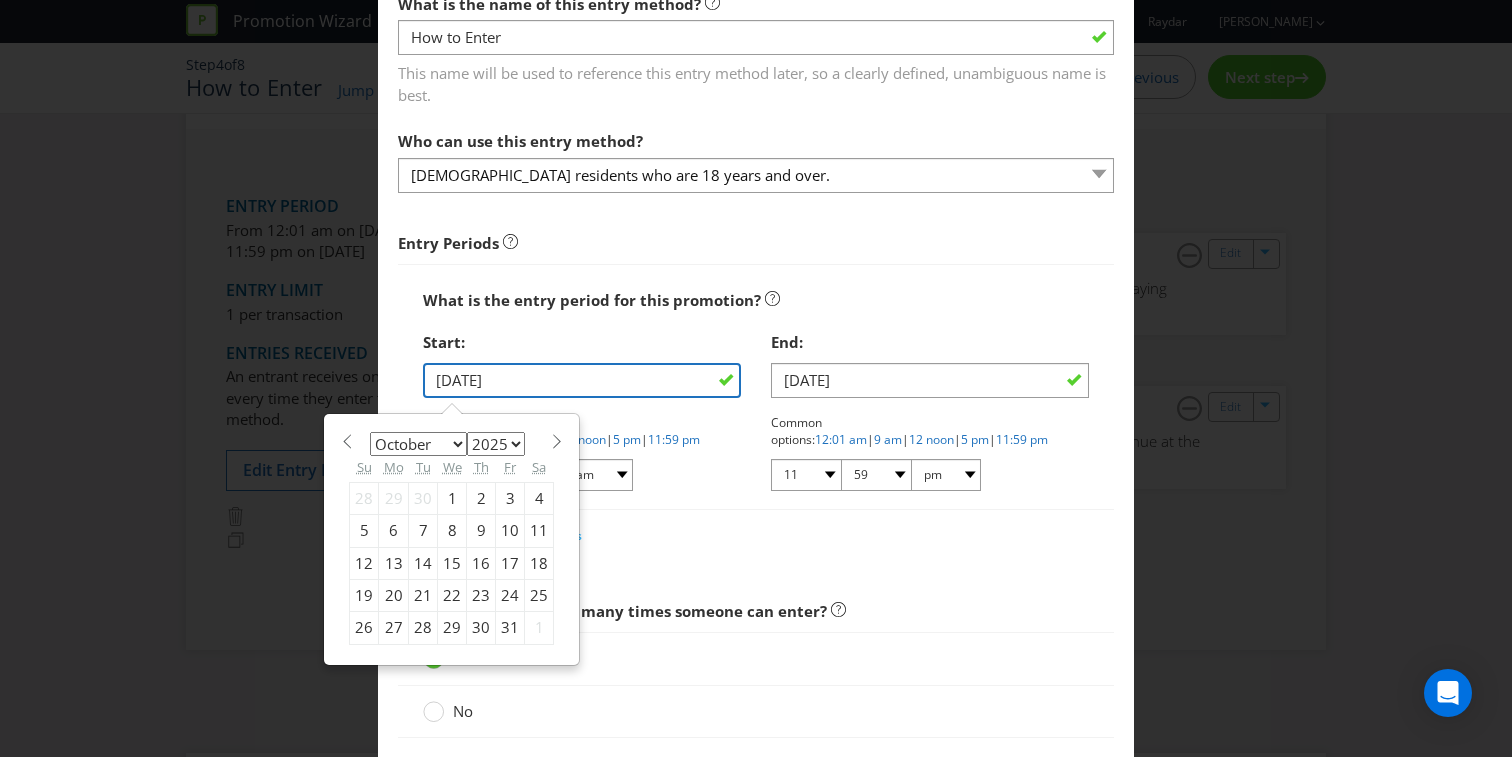 click on "[DATE]" at bounding box center [582, 380] 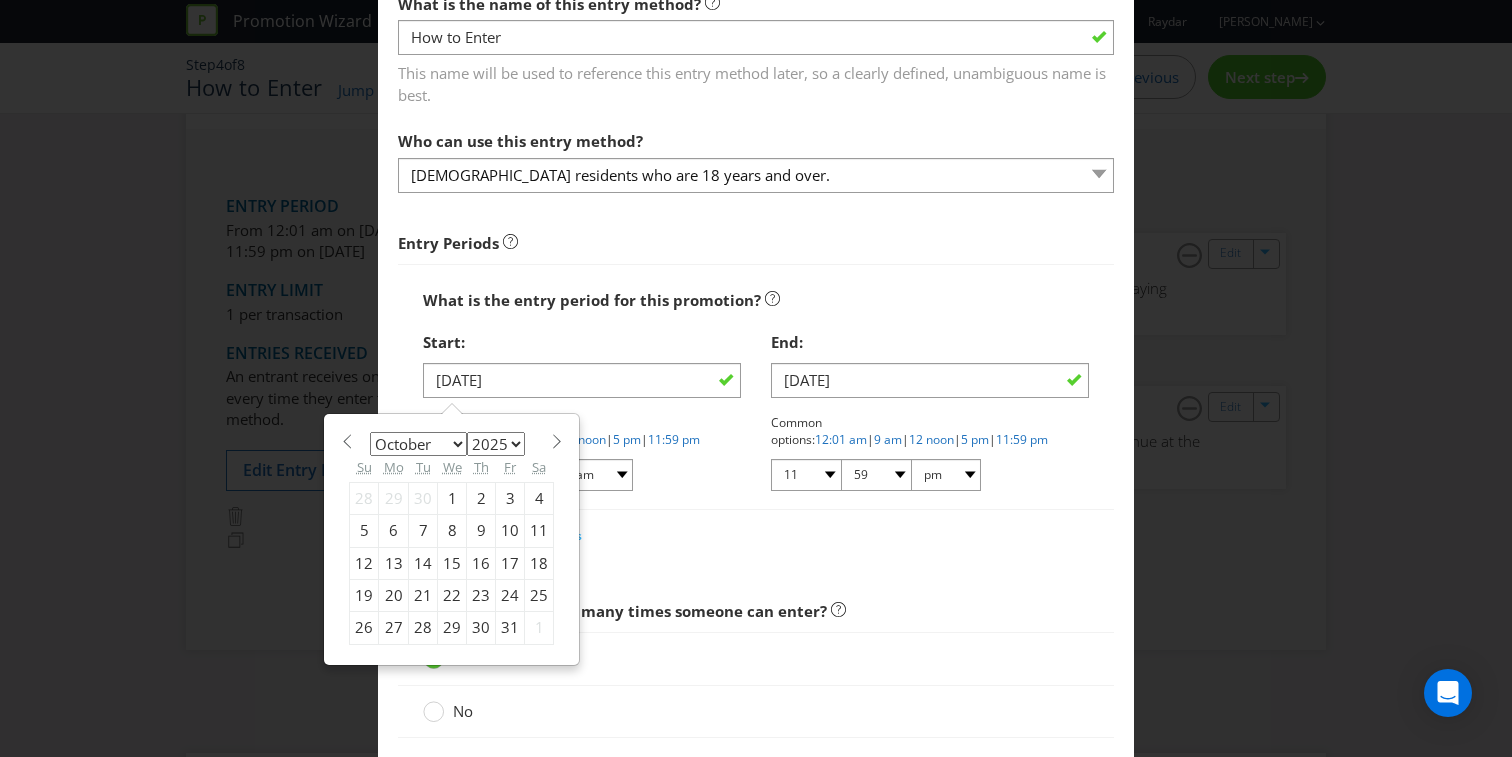 click at bounding box center (346, 441) 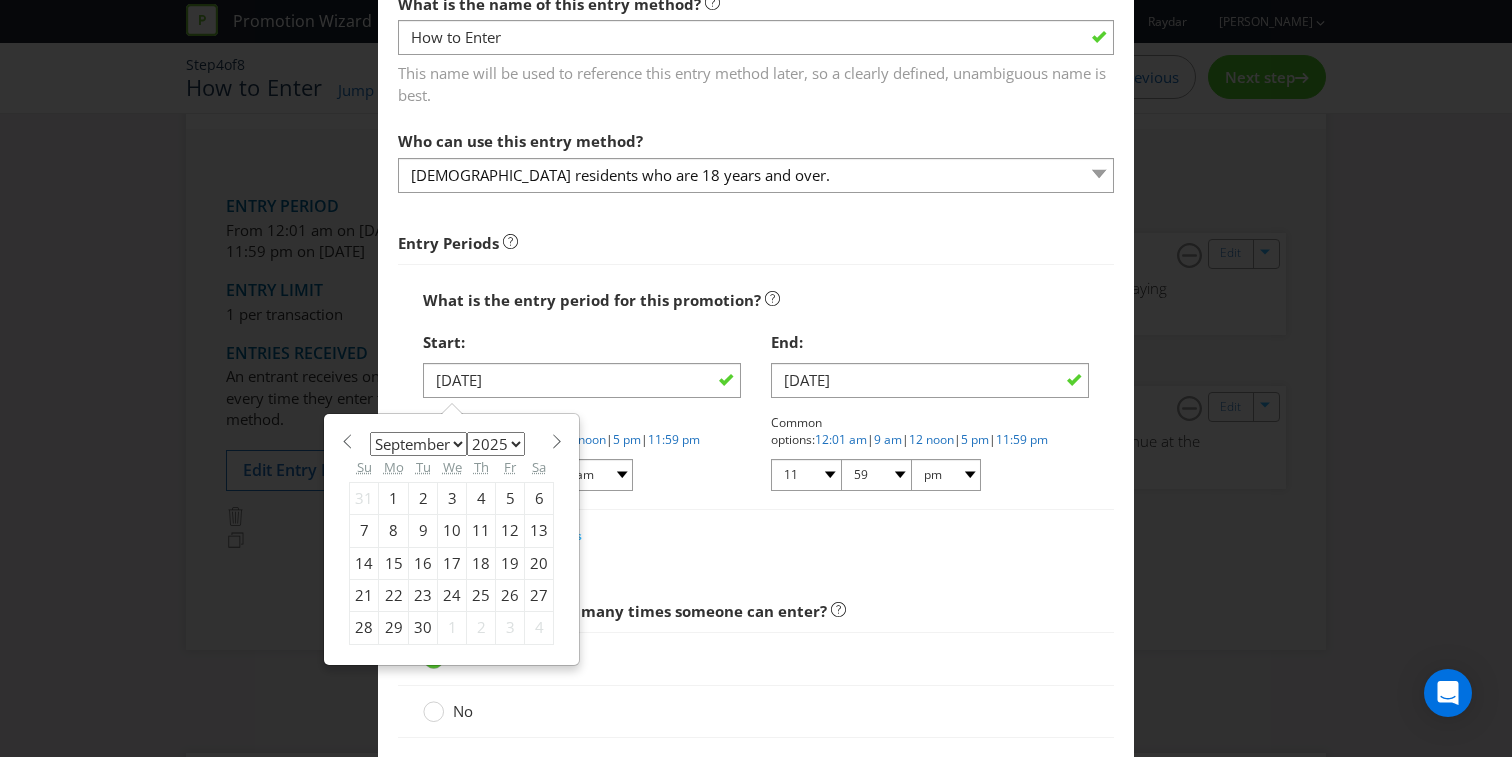 click on "24" at bounding box center [452, 595] 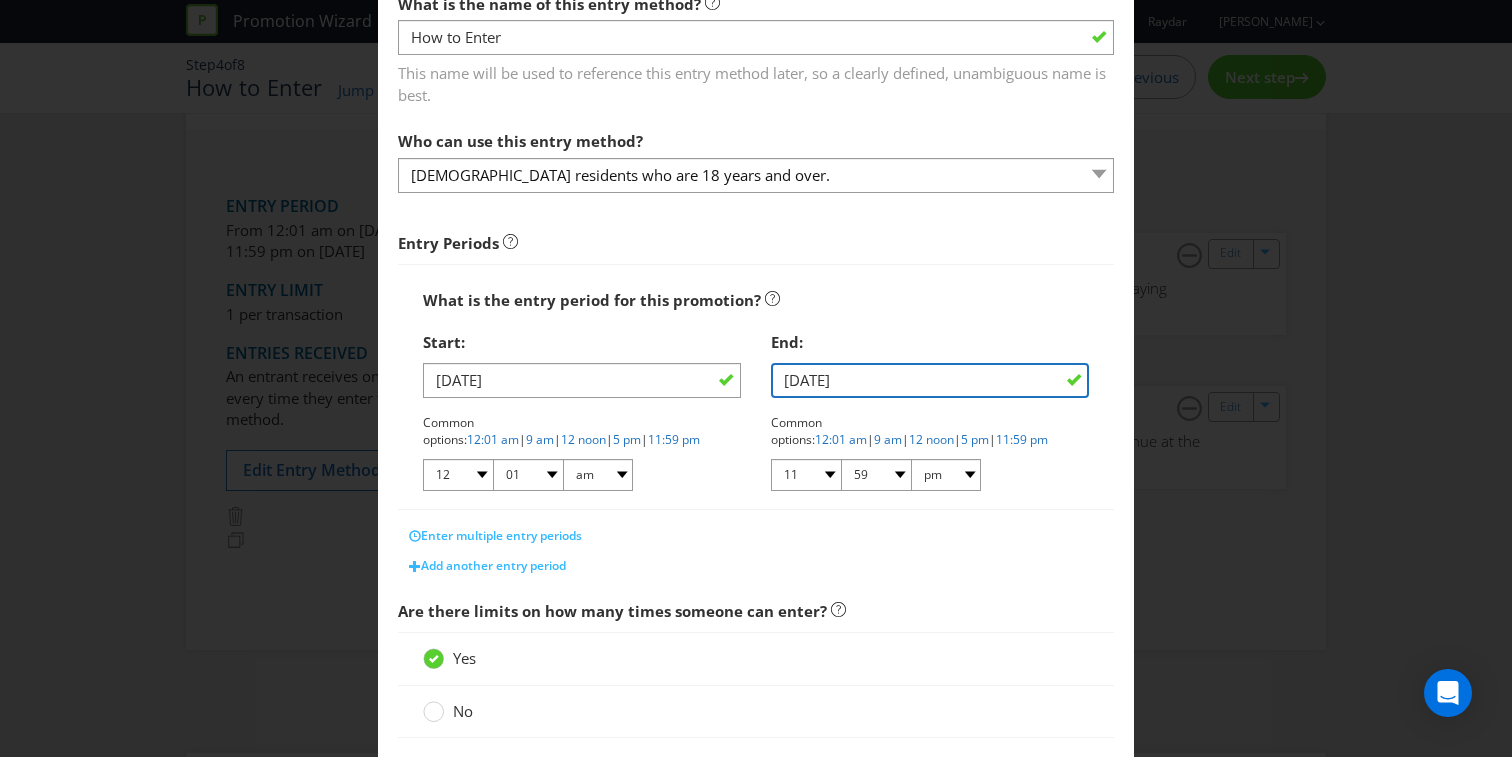 drag, startPoint x: 800, startPoint y: 383, endPoint x: 822, endPoint y: 382, distance: 22.022715 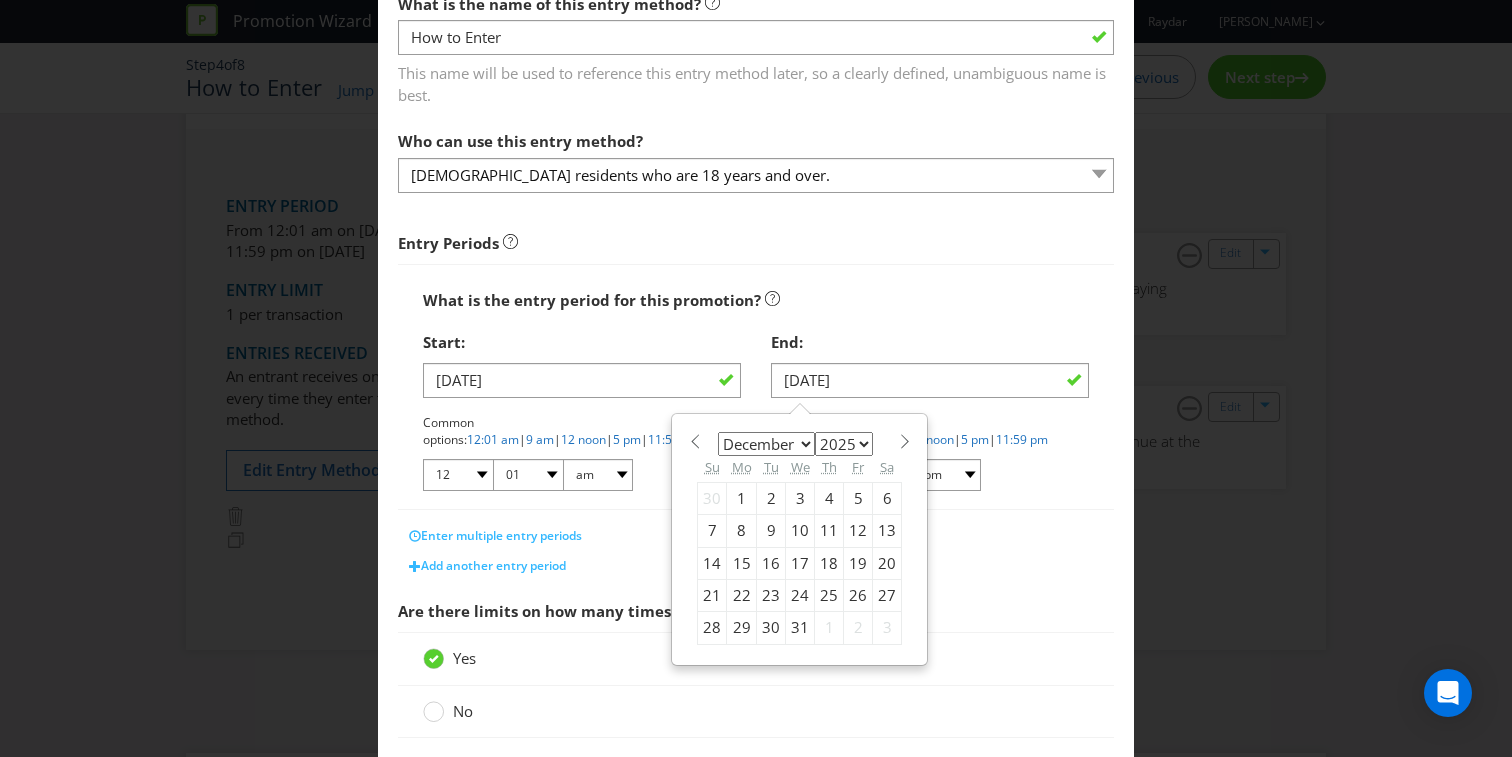 click on "21" at bounding box center [712, 595] 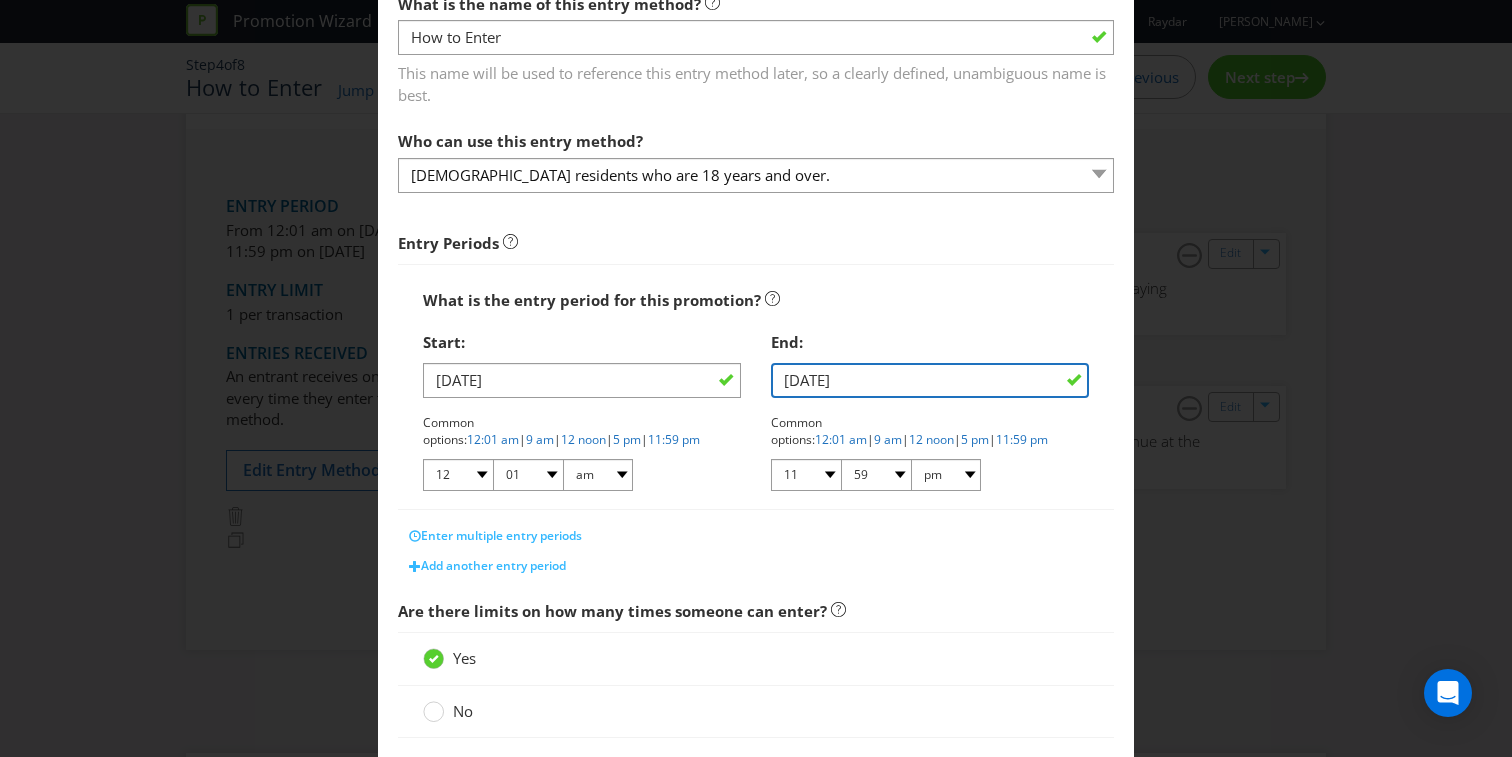 click on "[DATE]" at bounding box center (930, 380) 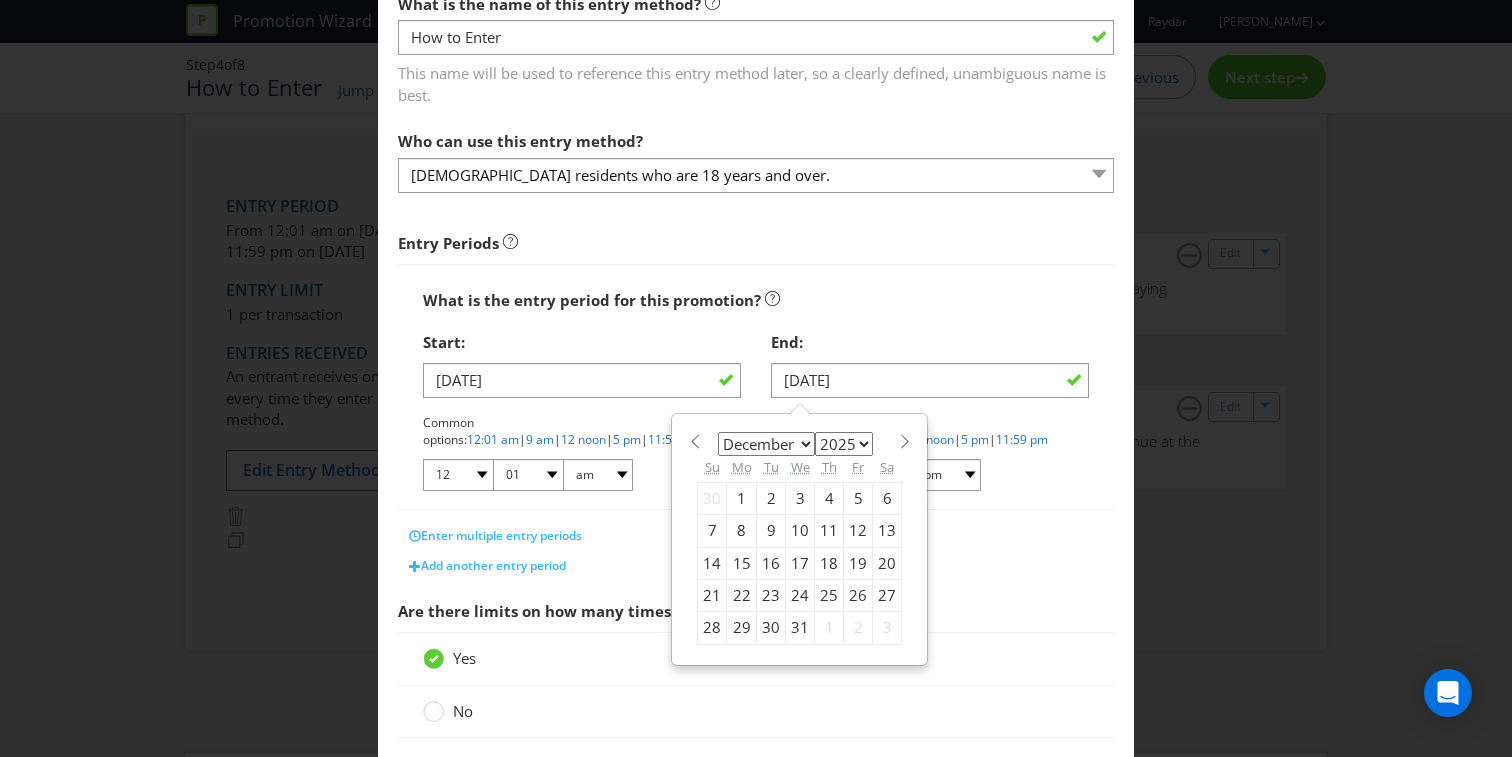 click at bounding box center [694, 441] 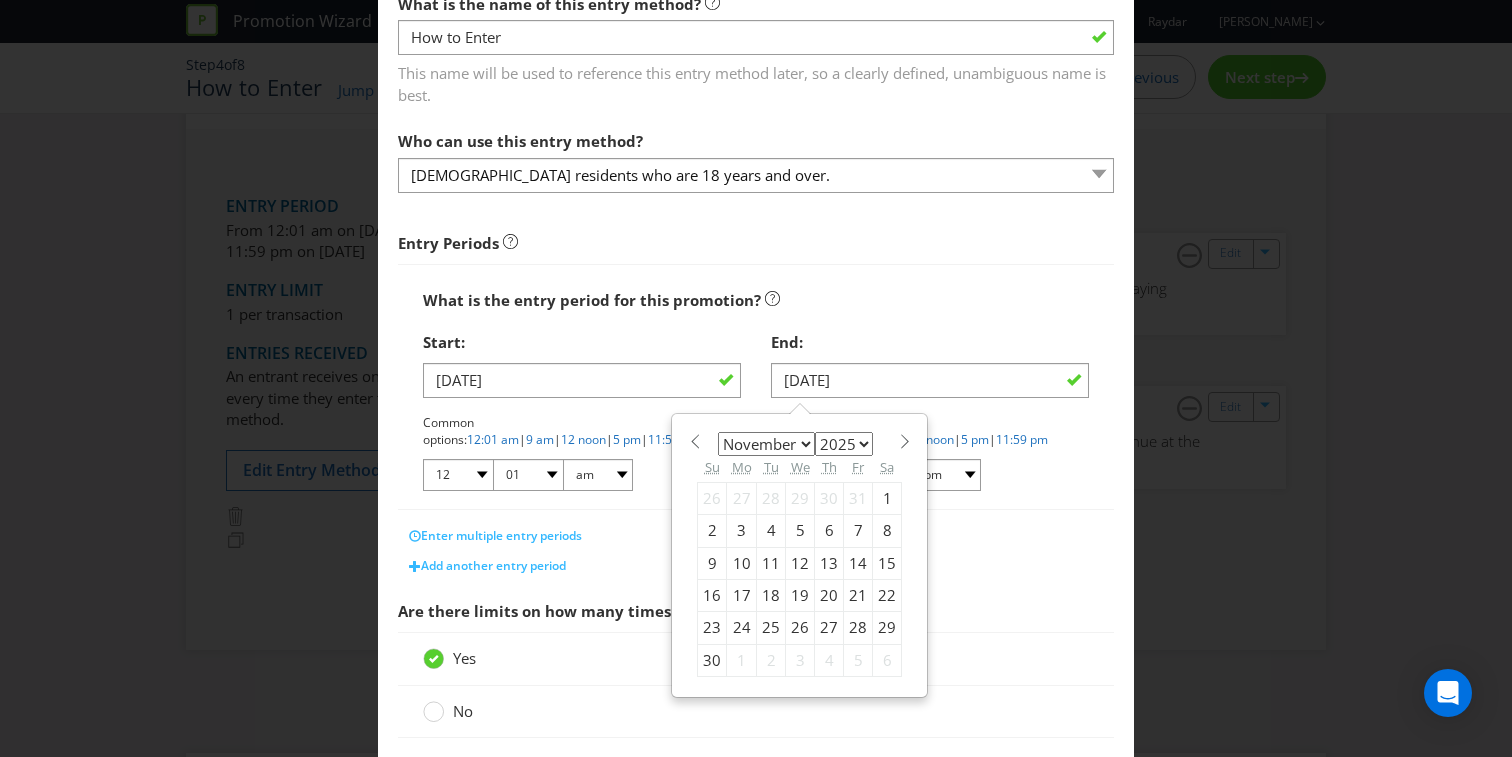 click at bounding box center (694, 441) 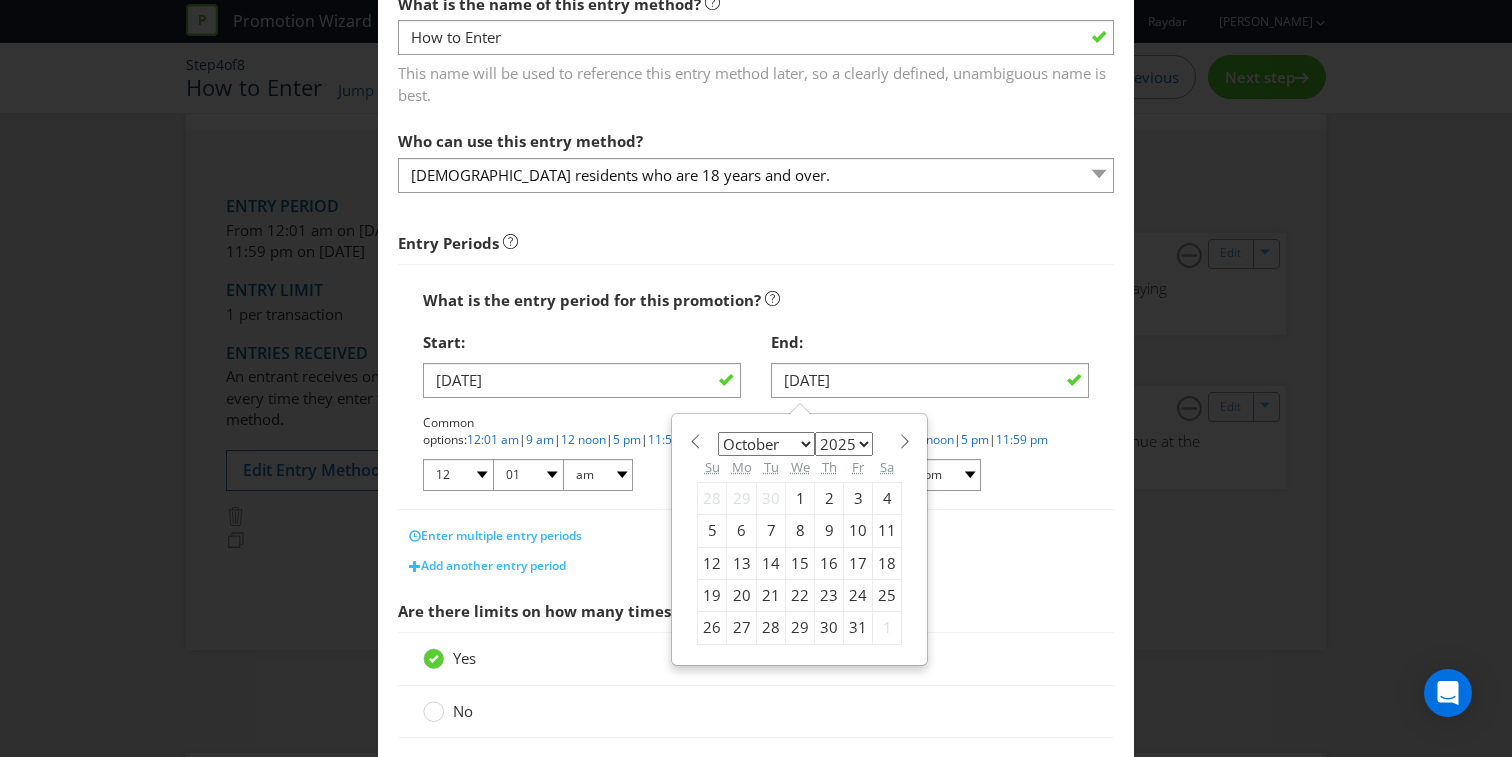 click on "10" at bounding box center (858, 531) 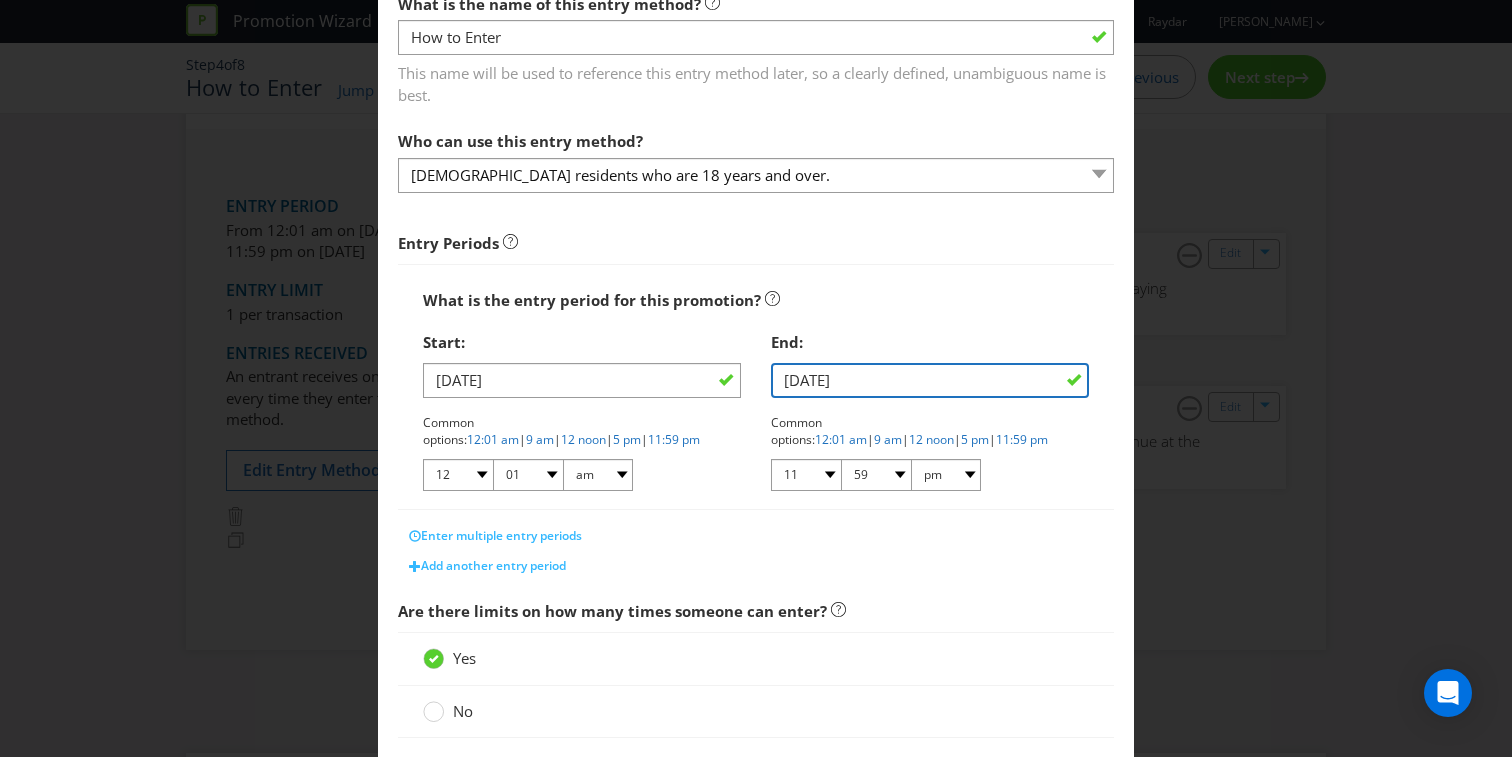 click on "[DATE]" at bounding box center (930, 380) 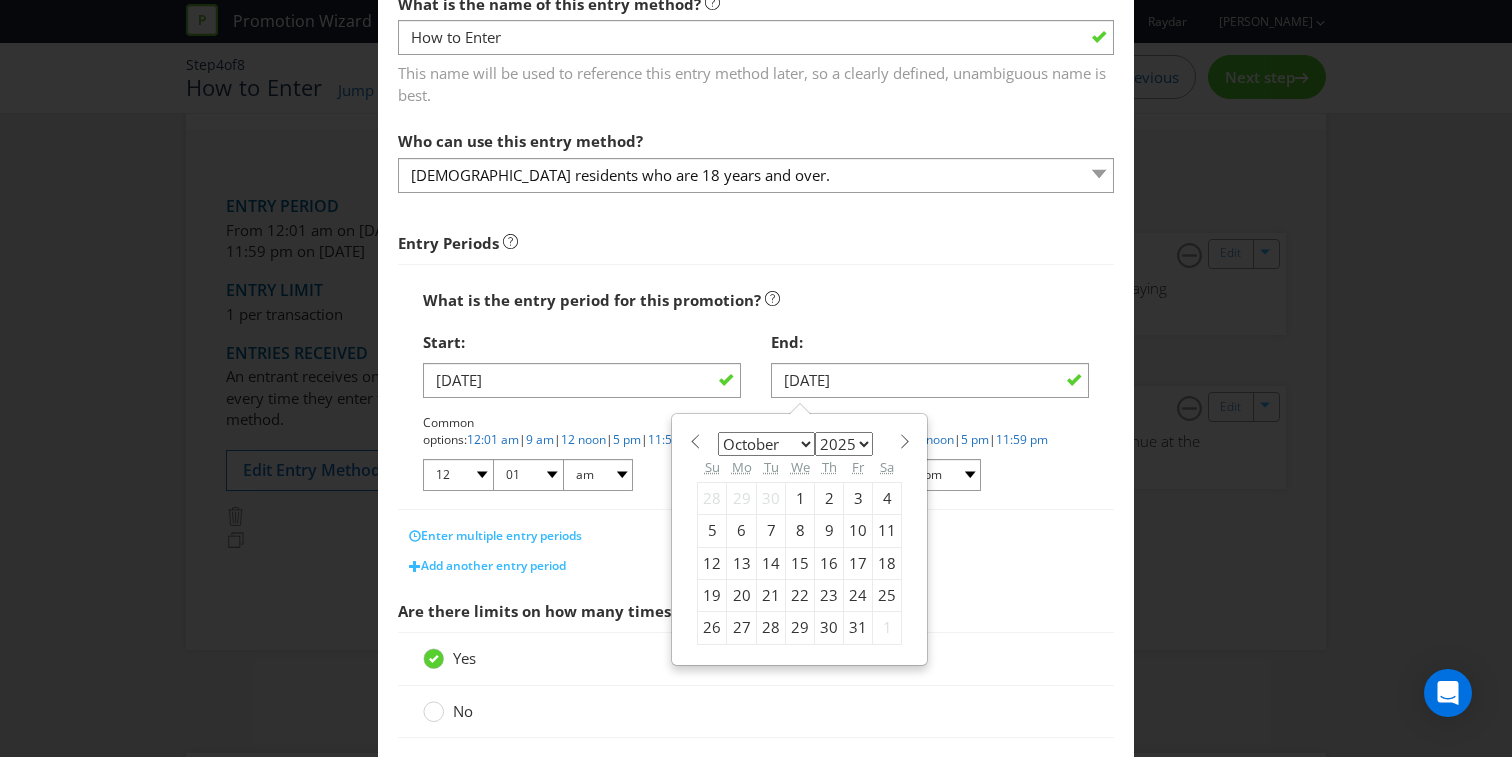 click on "21" at bounding box center [771, 595] 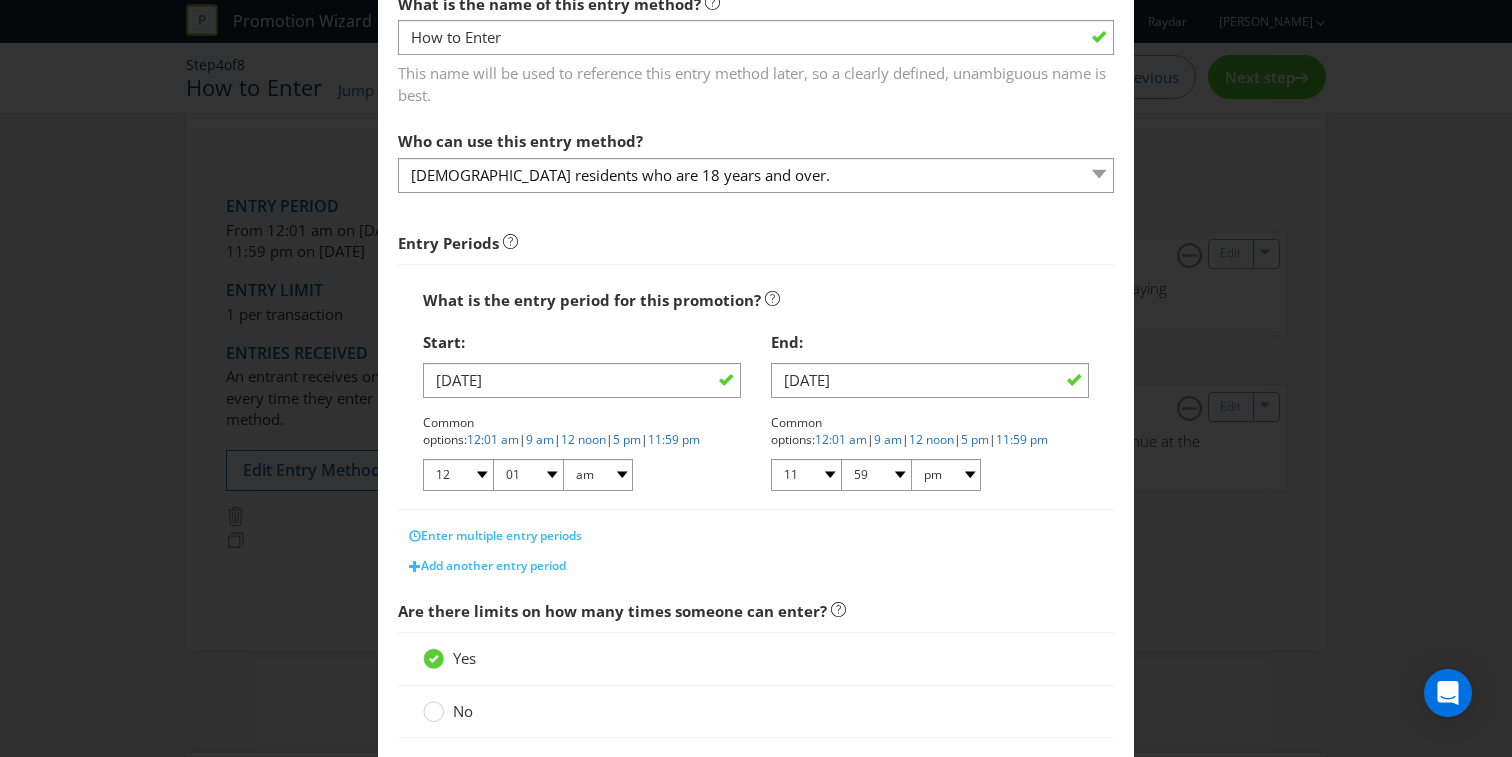 click on "Are there limits on how many times someone can enter?" at bounding box center [756, 611] 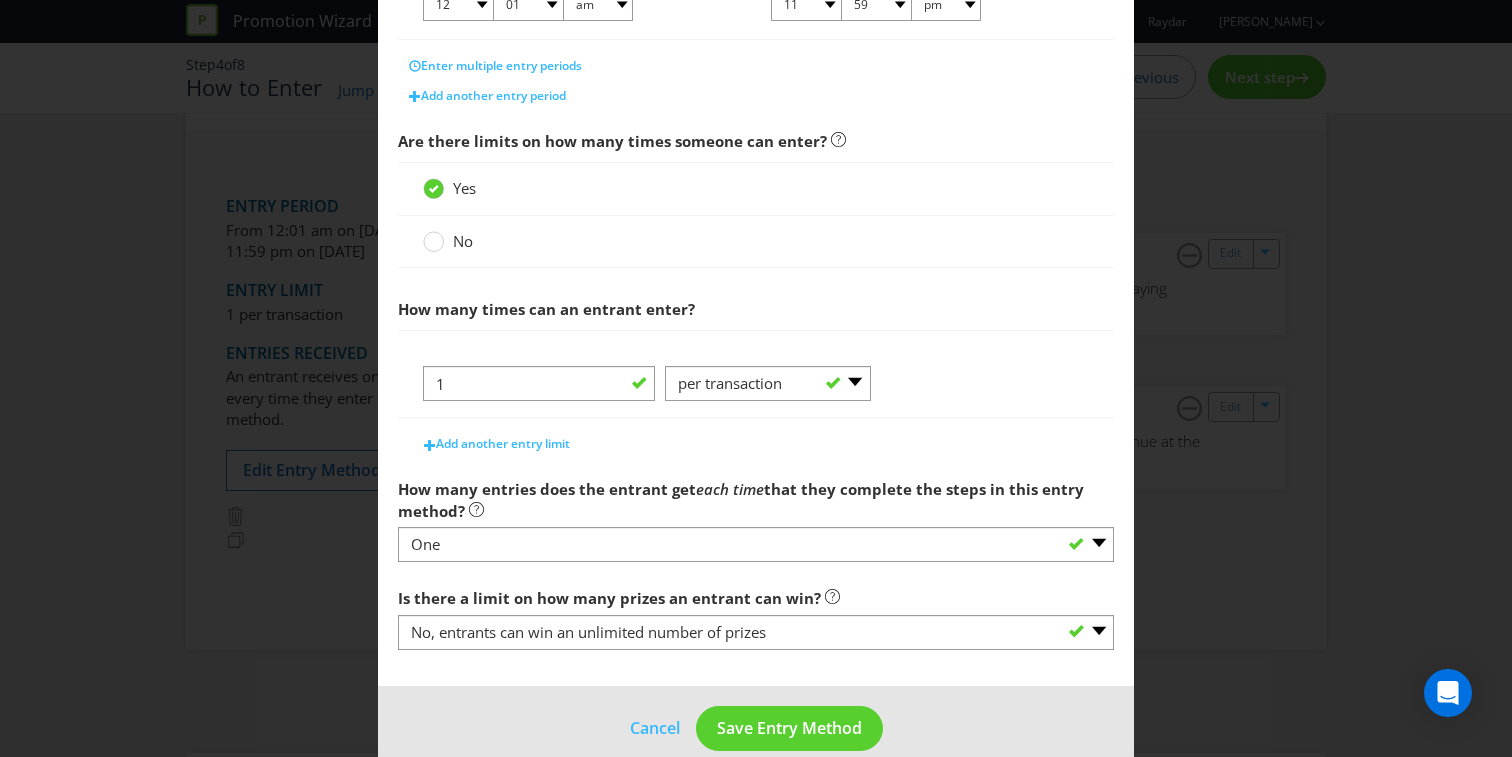 scroll, scrollTop: 621, scrollLeft: 0, axis: vertical 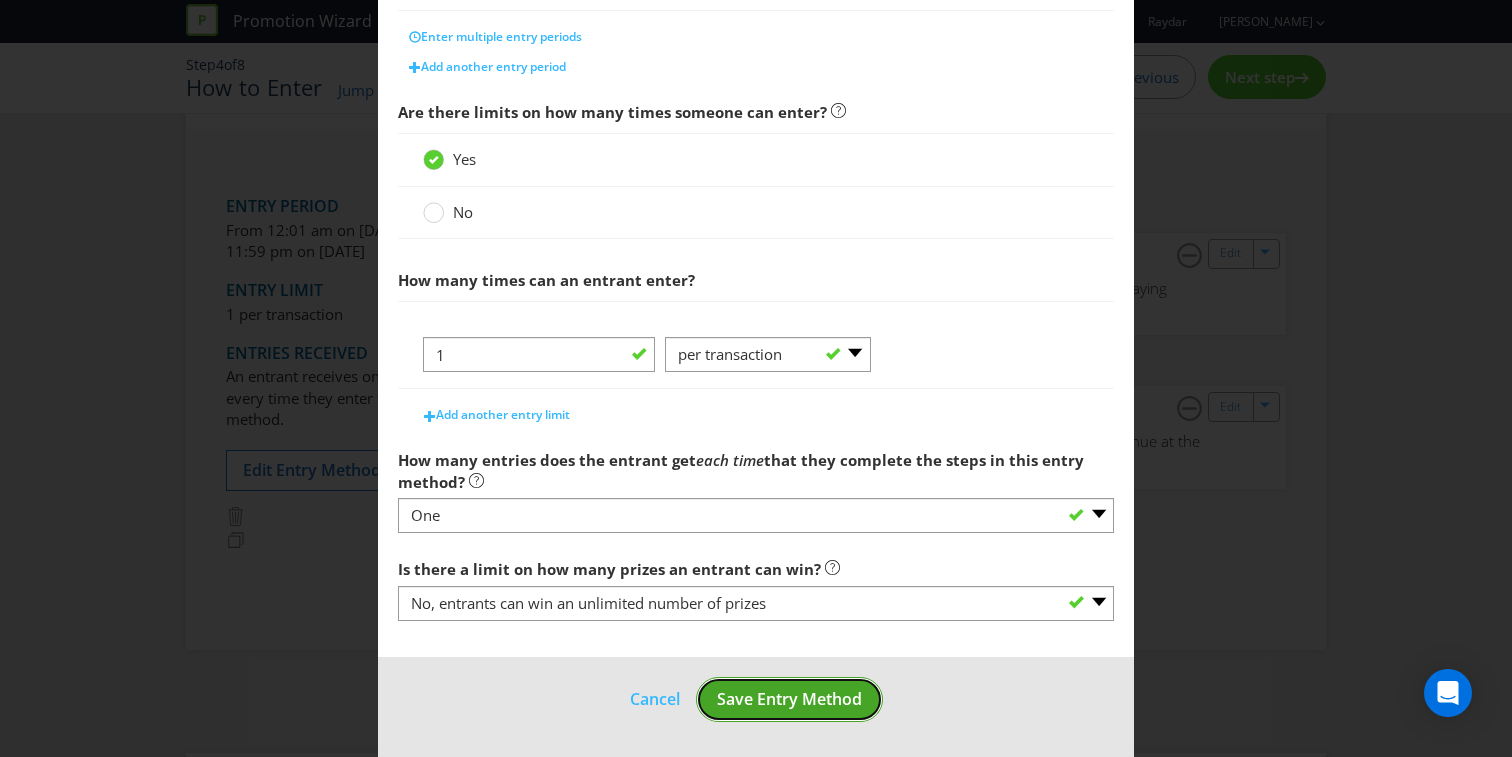 click on "Save Entry Method" at bounding box center (789, 699) 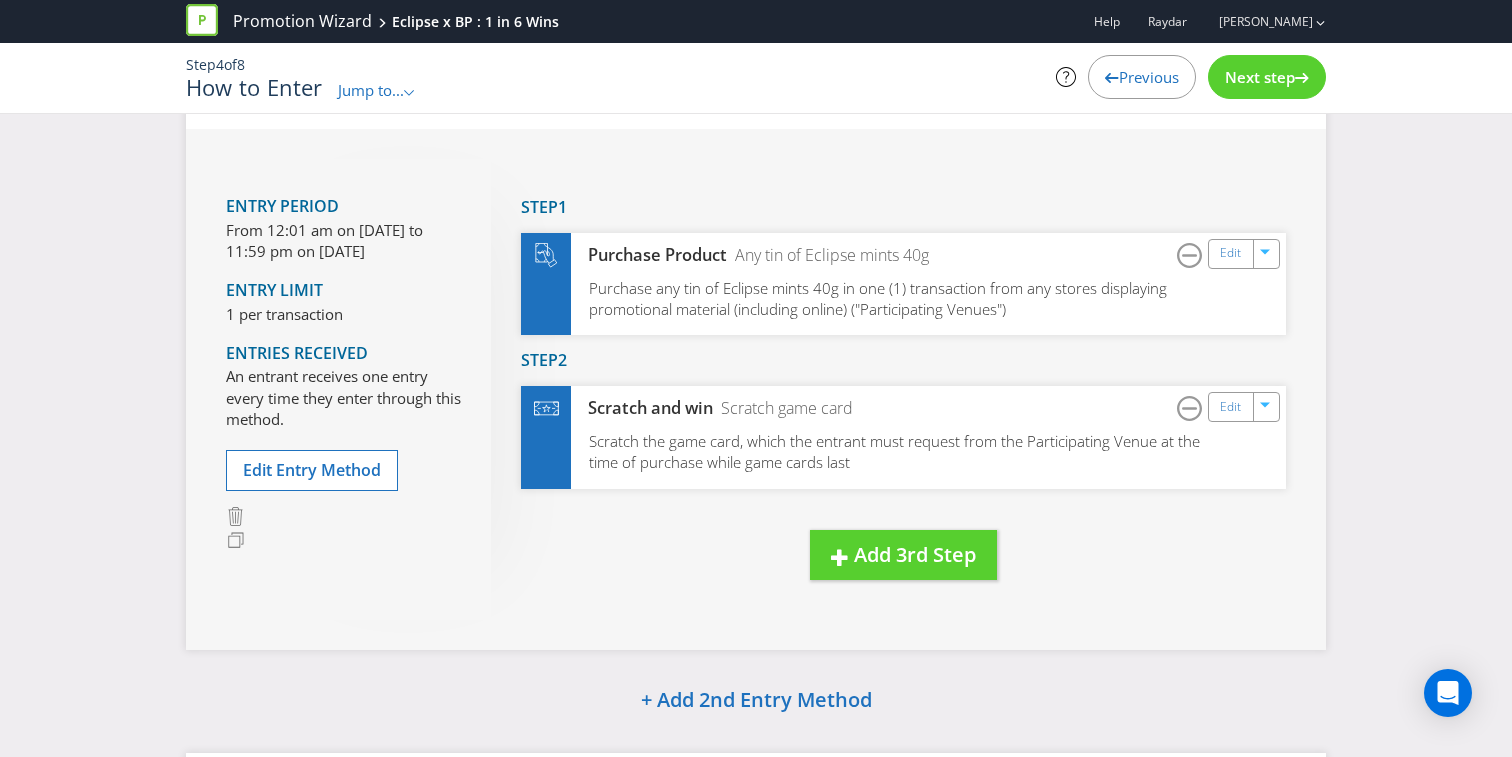 click on "Next step" at bounding box center [1260, 77] 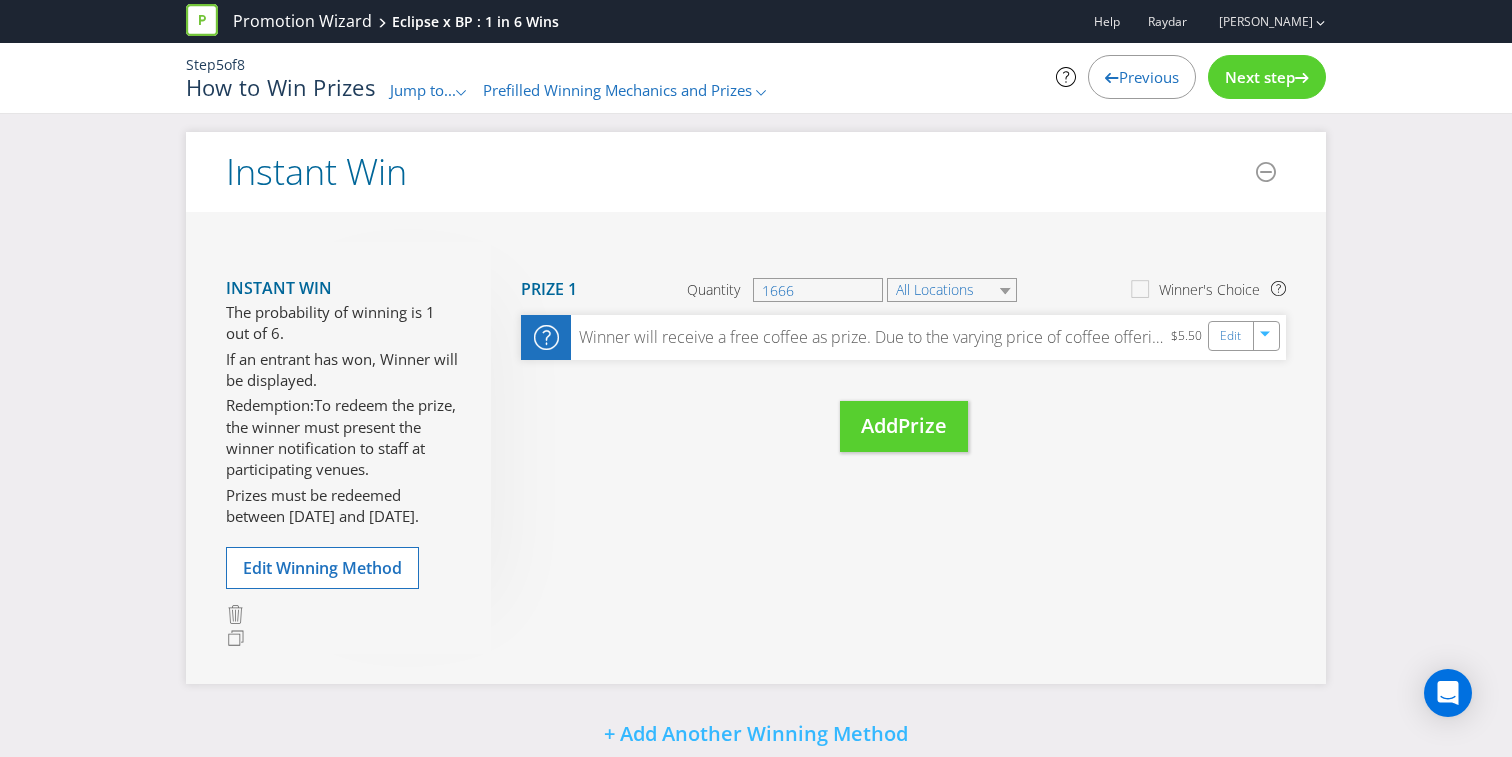 scroll, scrollTop: 301, scrollLeft: 0, axis: vertical 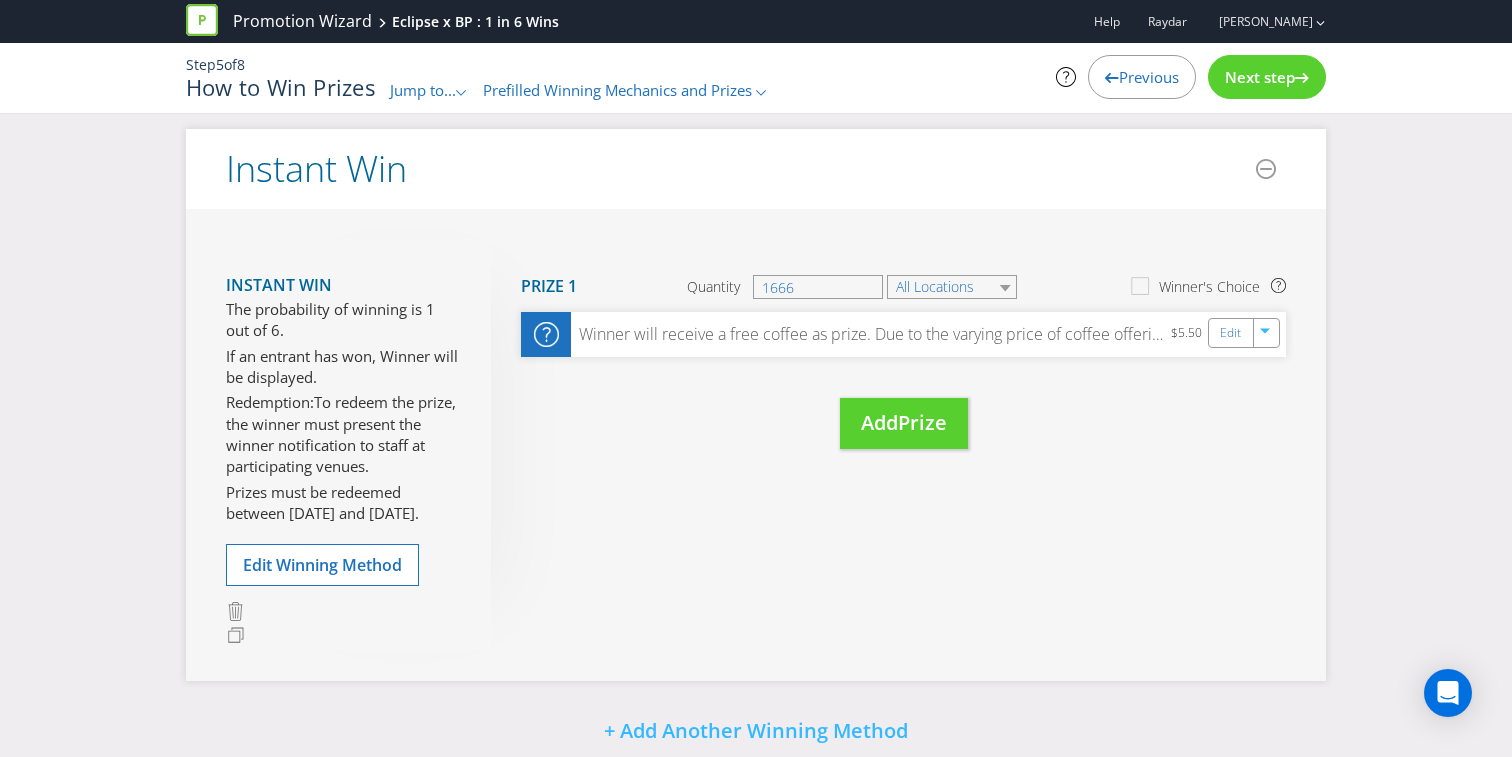 click on "Move Here Drag here to move prize Prize 1 Quantity   1666 All Locations Winner's Choice   Winner will receive a free coffee as prize. Due to the varying price of coffee offerings I have estimated average regular coffee price.
Client is unsure at this stage how many cards will be printed. I have estimated 10,000 total printed with 1 in 6 being a winner $5.50 Edit Move Here Drag here to move prize Add  Prize" at bounding box center (888, 364) 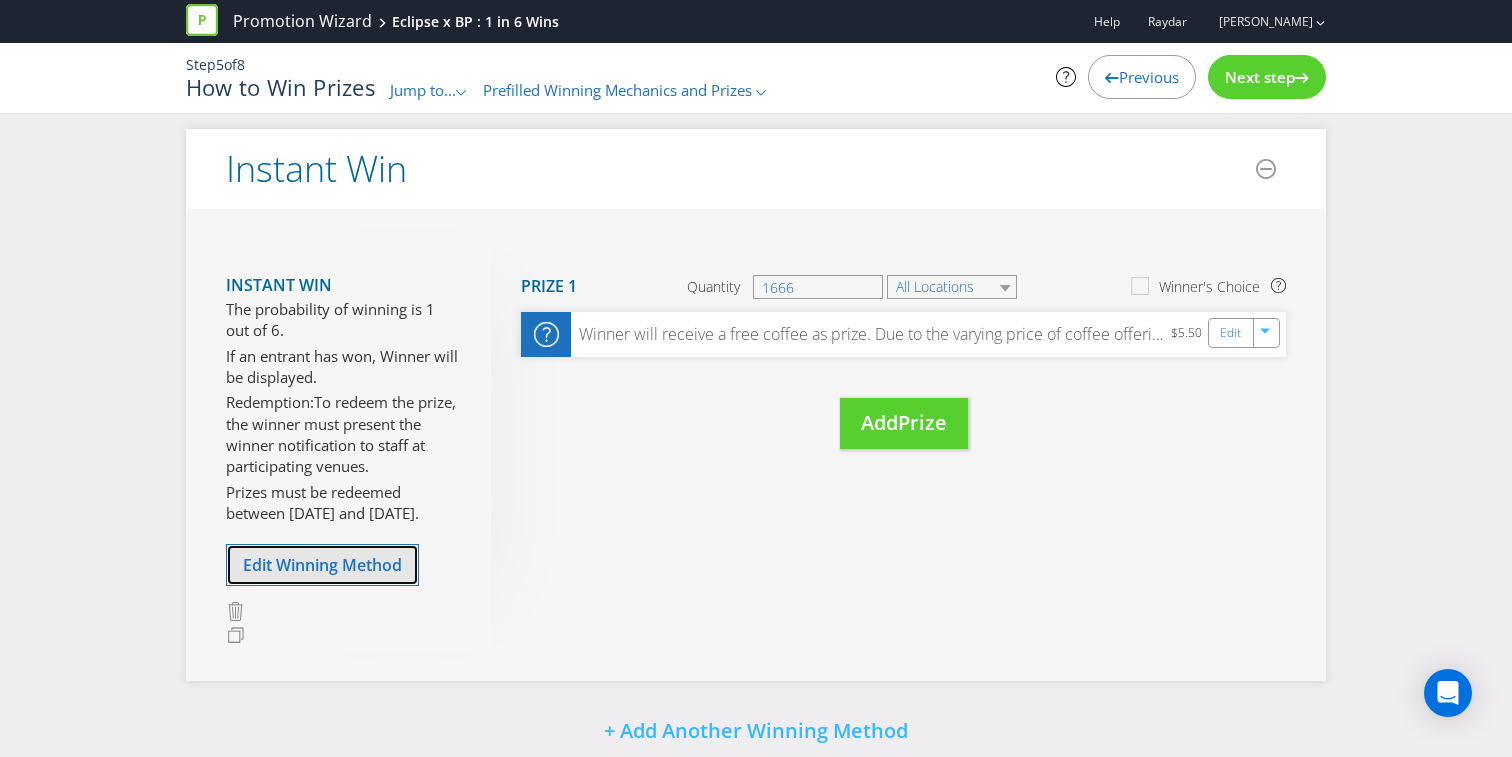 click on "Edit Winning Method" at bounding box center [322, 565] 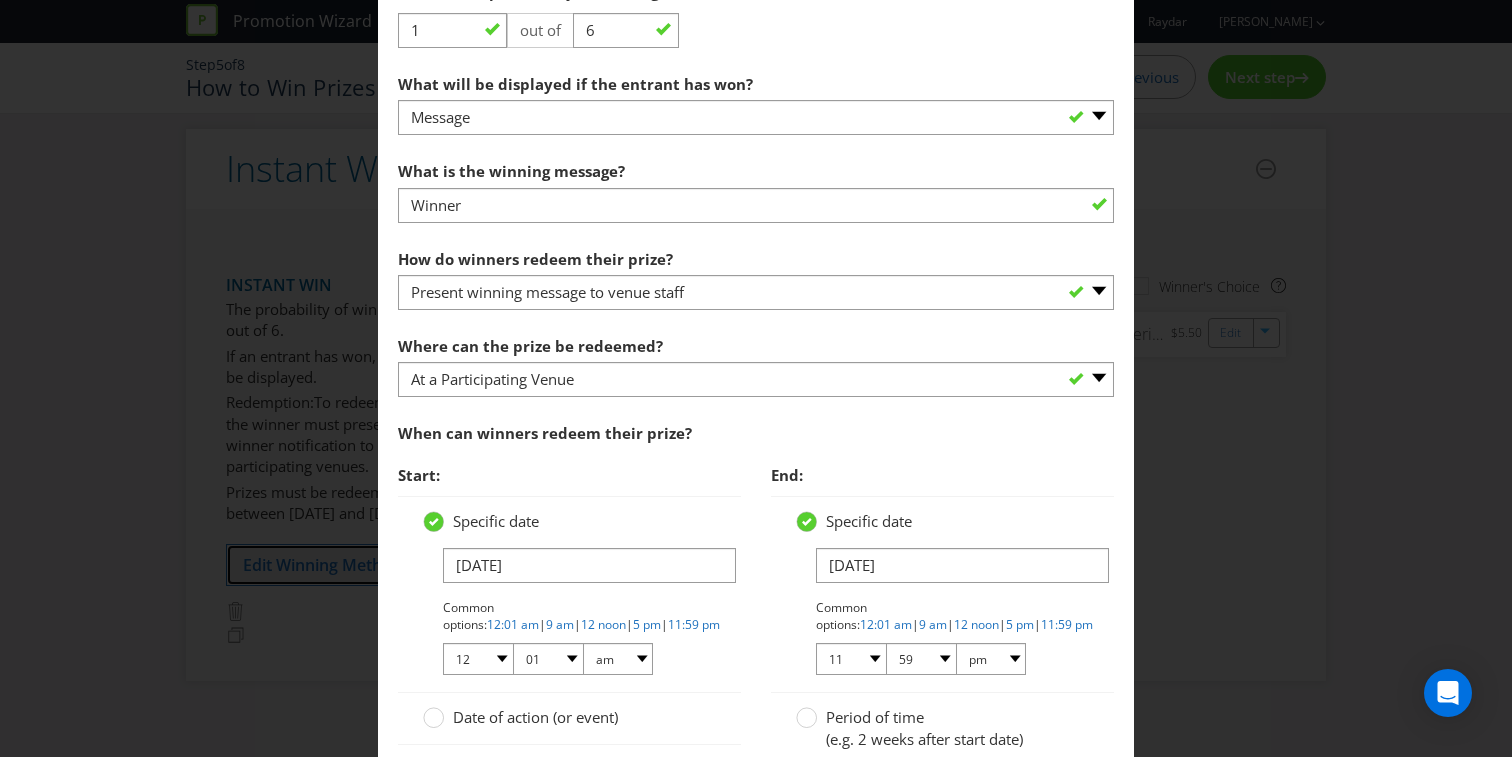 scroll, scrollTop: 1225, scrollLeft: 0, axis: vertical 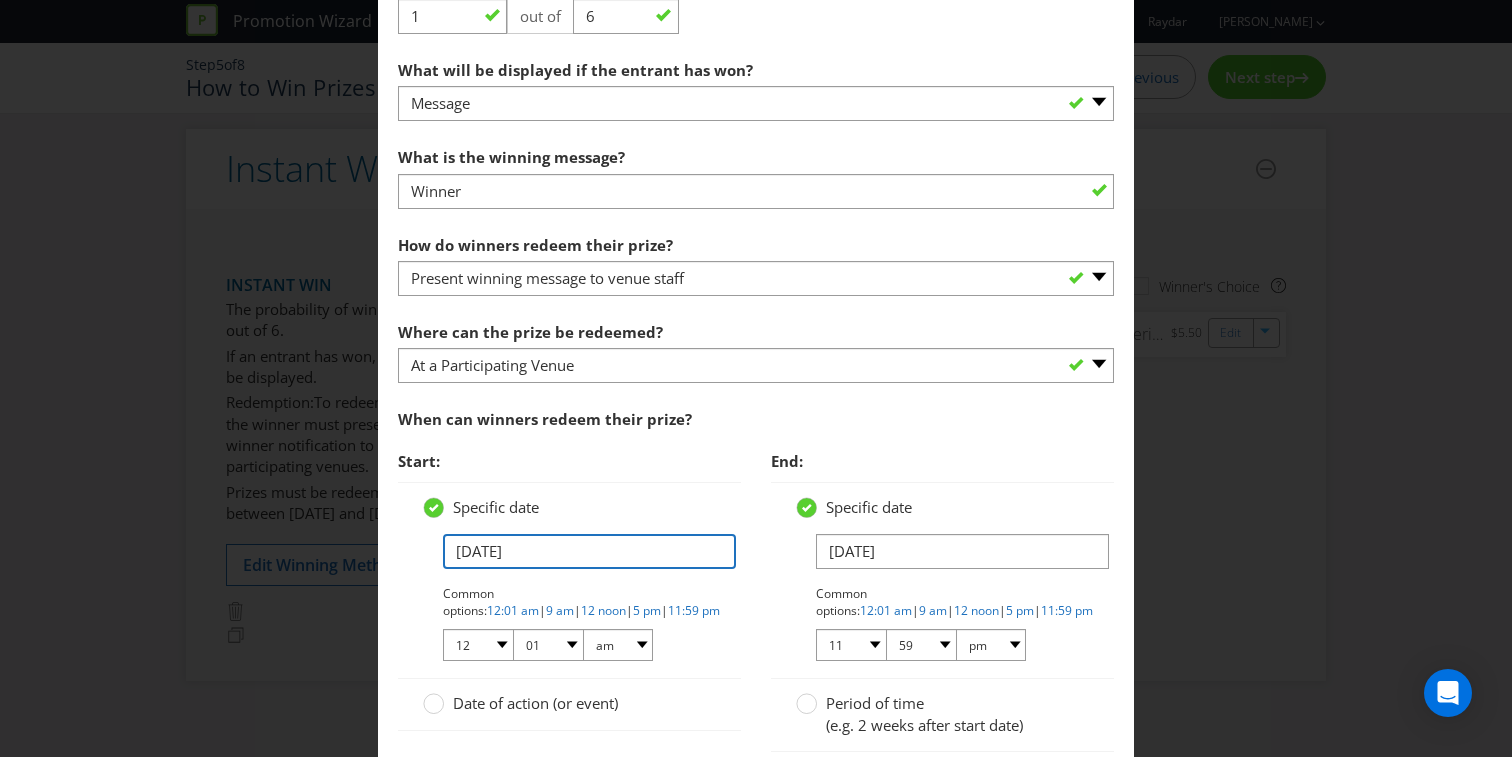 click on "[DATE]" at bounding box center [589, 551] 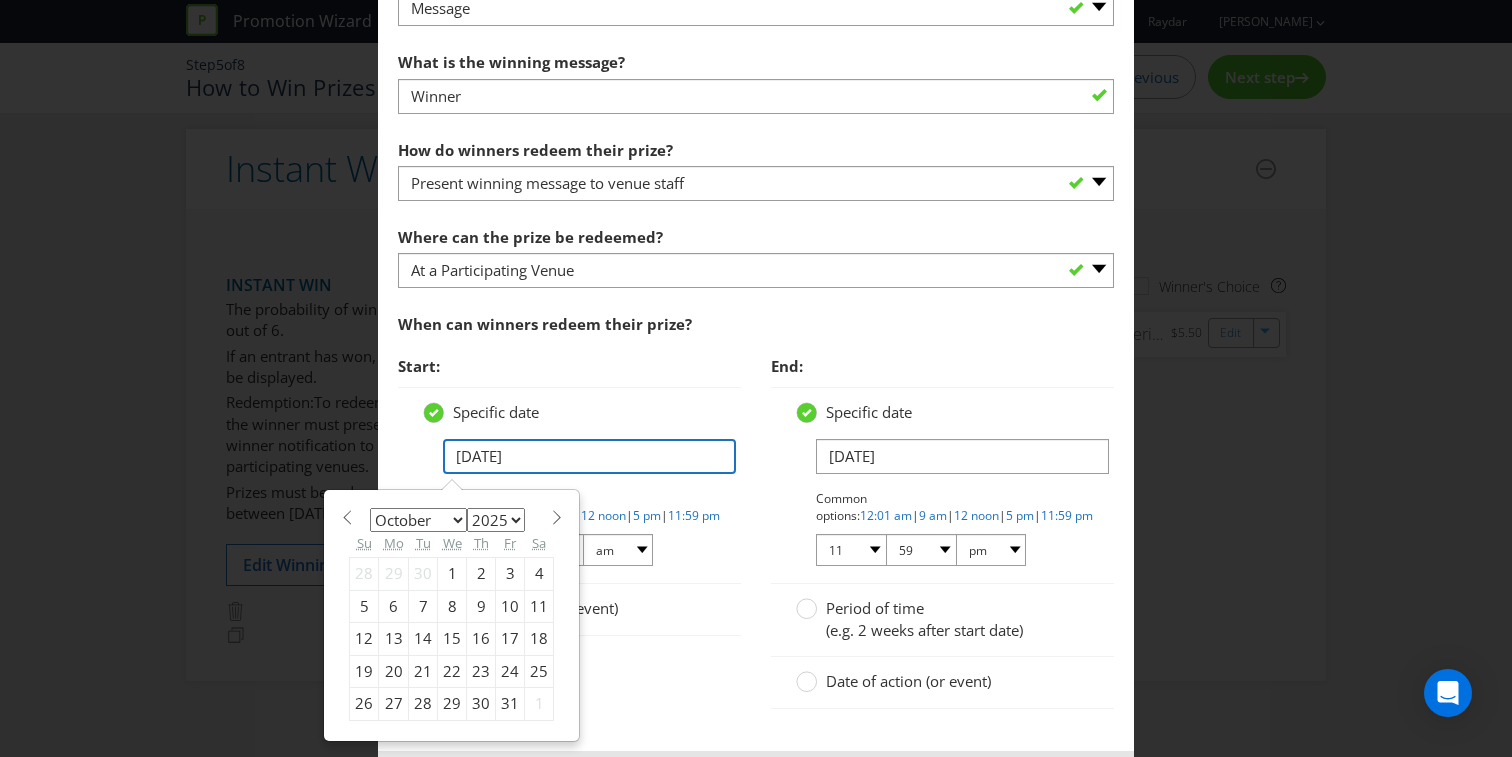 scroll, scrollTop: 1322, scrollLeft: 0, axis: vertical 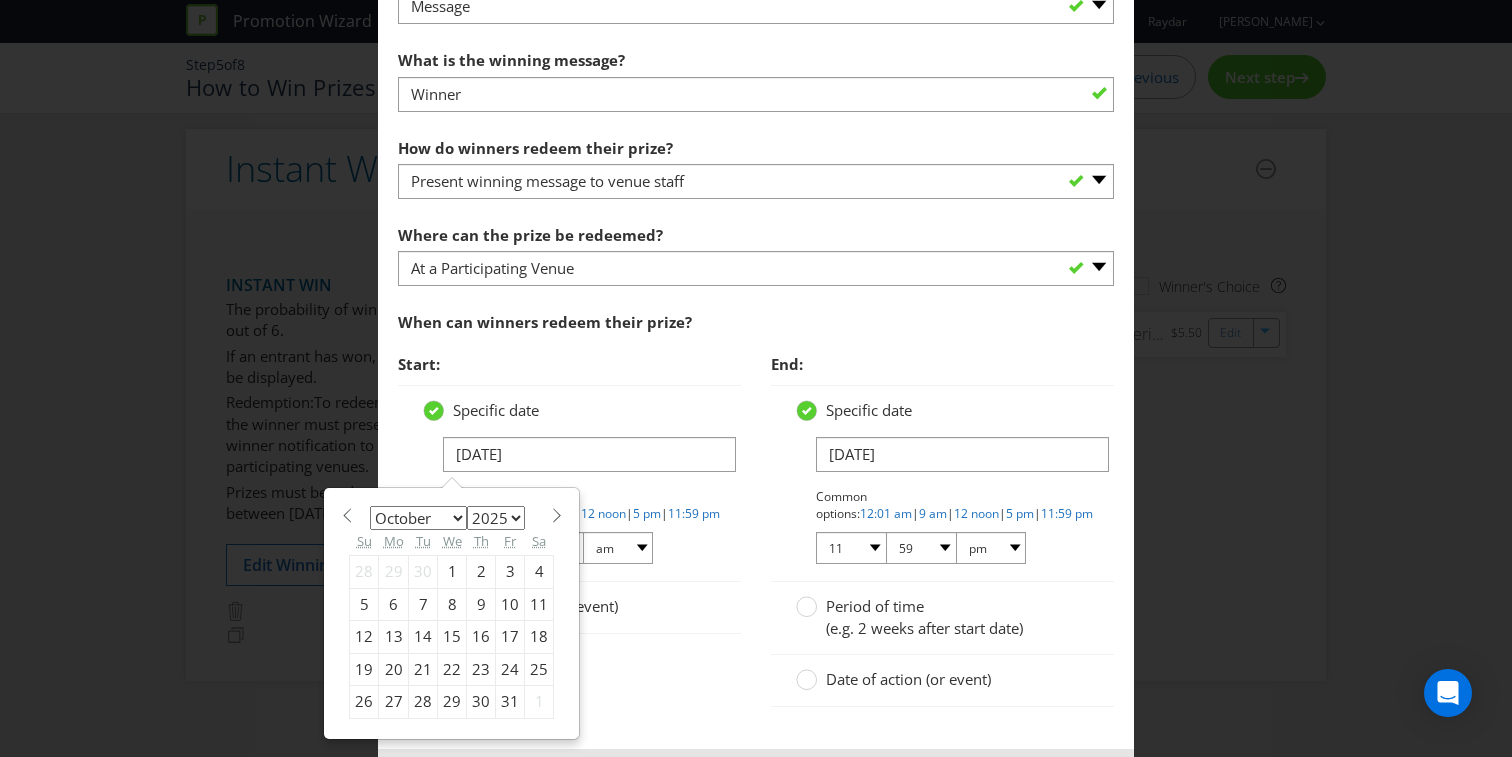 click at bounding box center [346, 515] 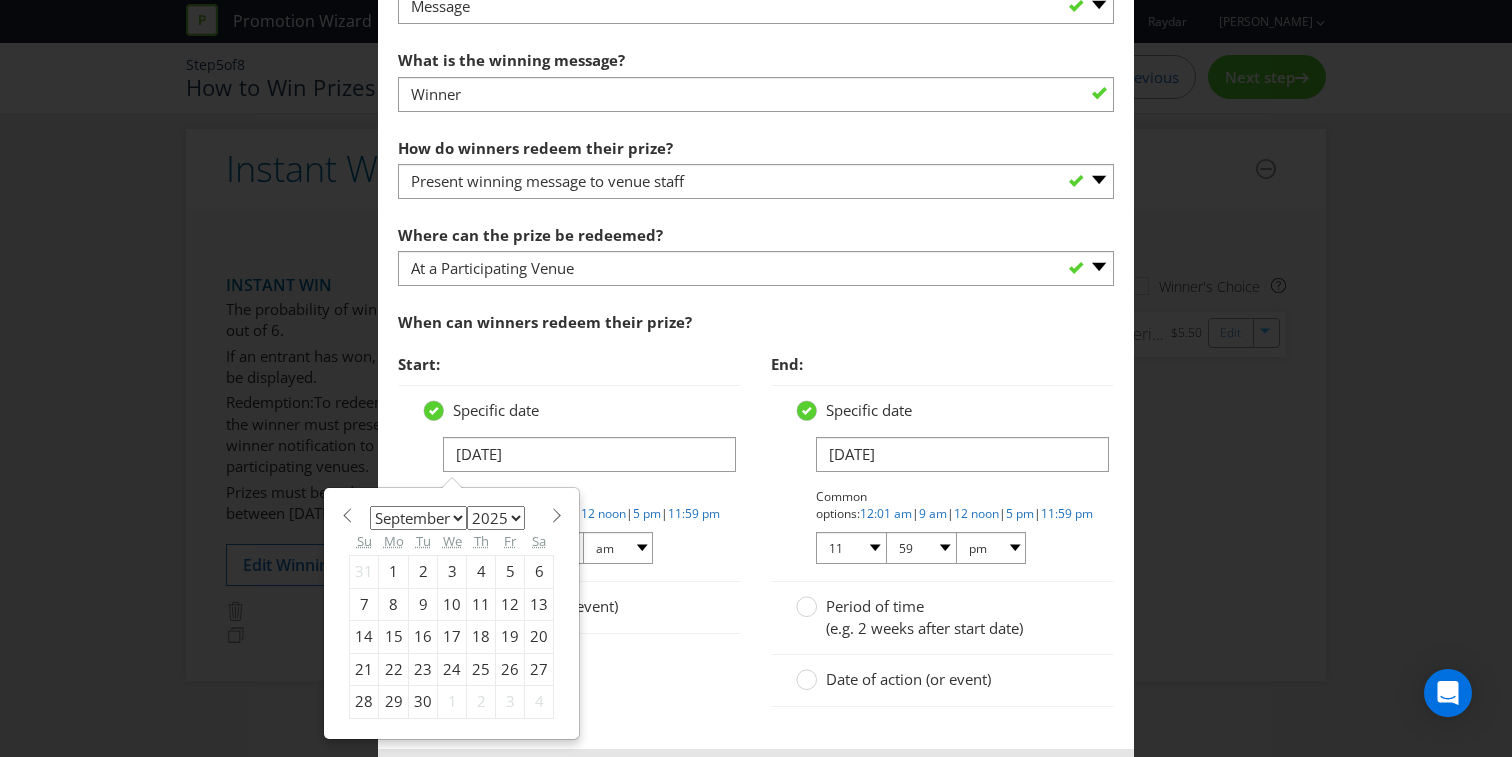 click on "24" at bounding box center (452, 669) 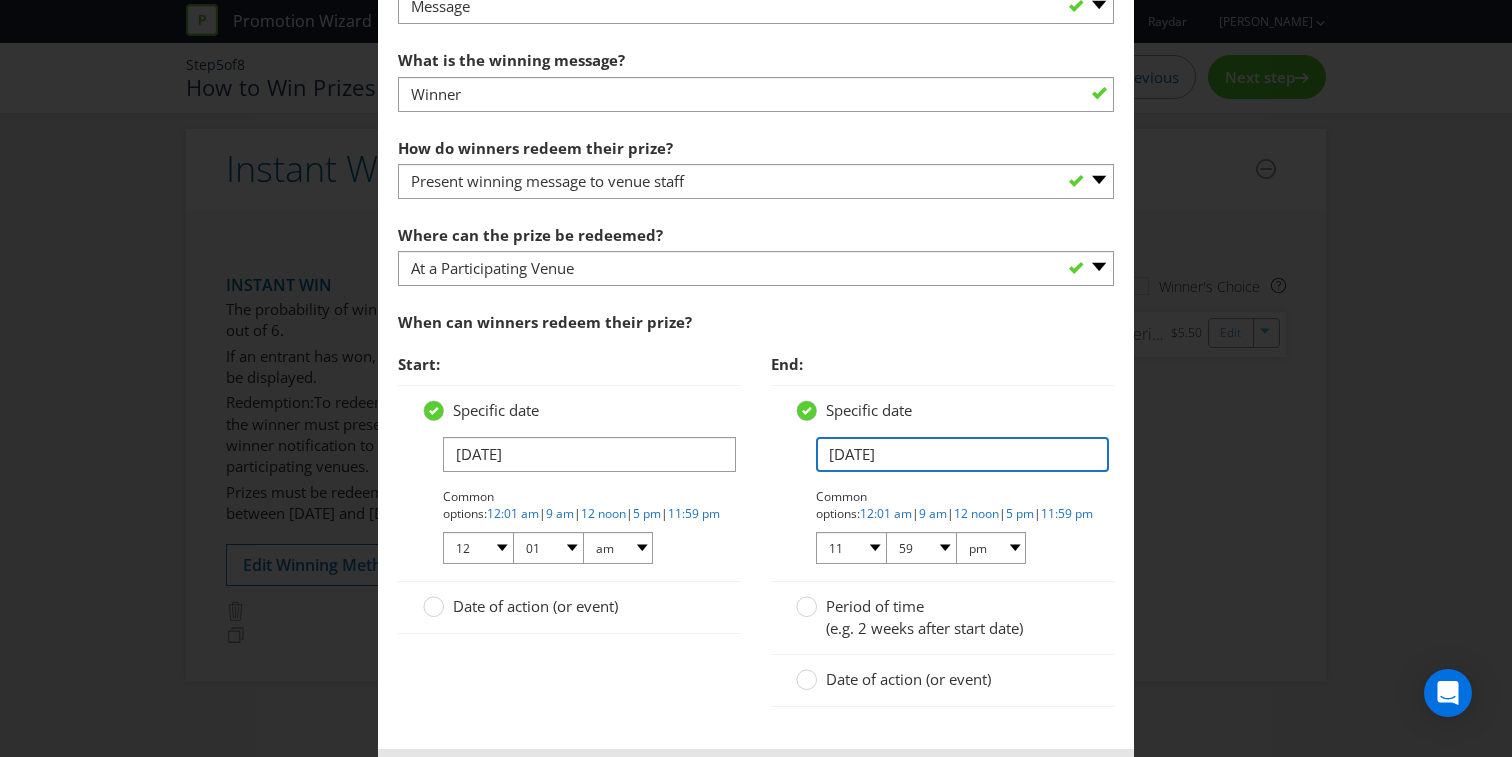 click on "[DATE]" at bounding box center [962, 454] 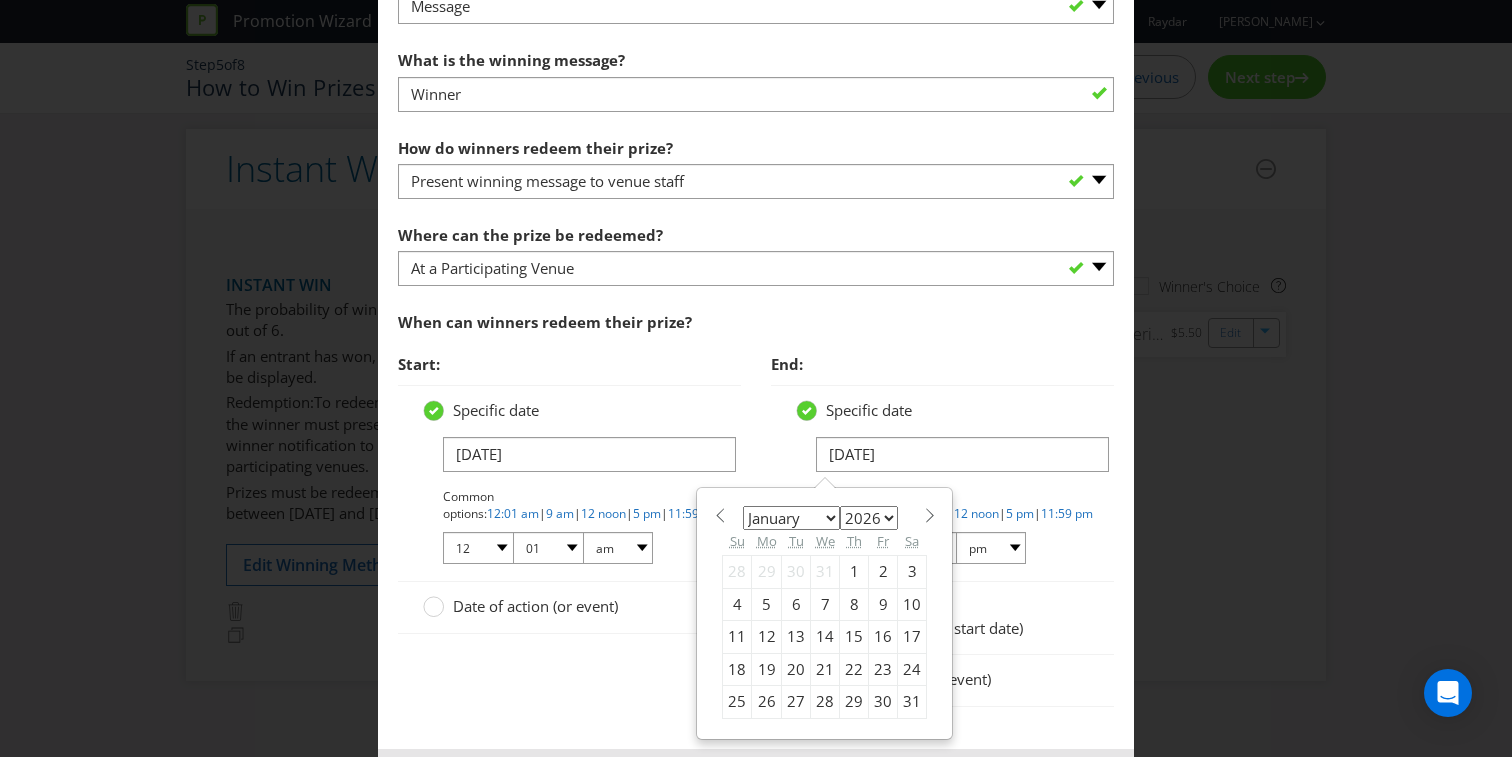 click on "January February March April May June July August September October November December" at bounding box center [791, 518] 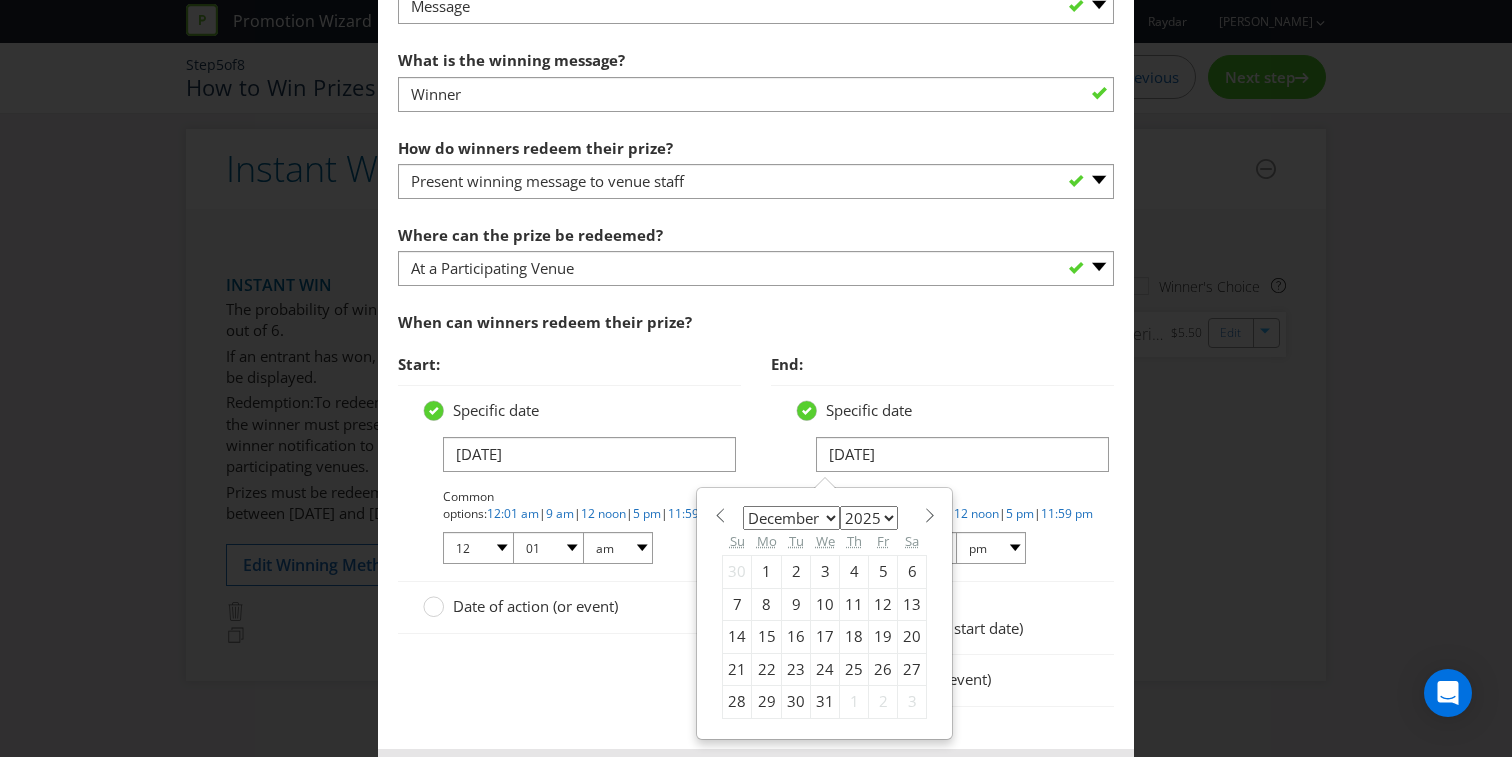click at bounding box center (719, 515) 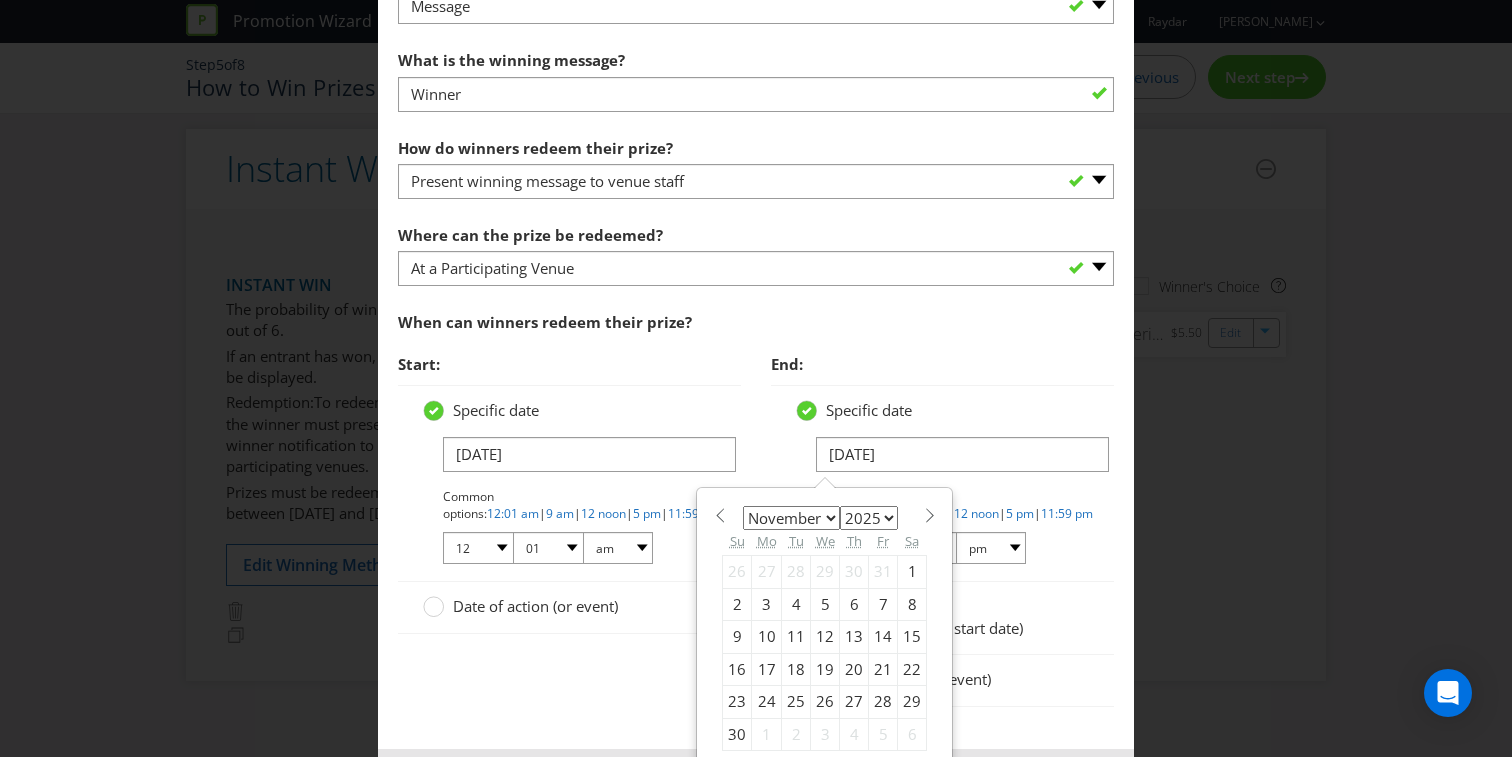 click at bounding box center [719, 515] 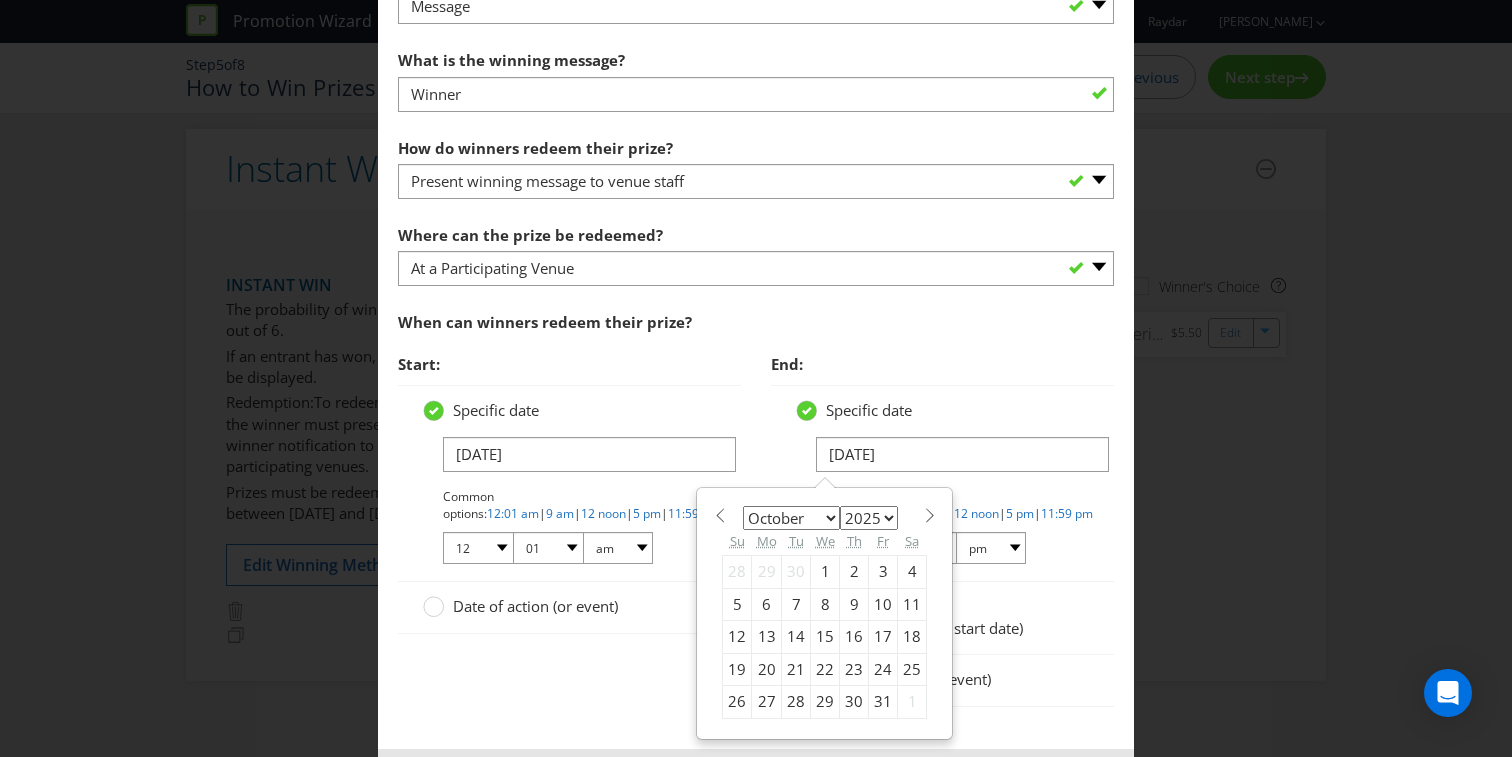 click at bounding box center (929, 515) 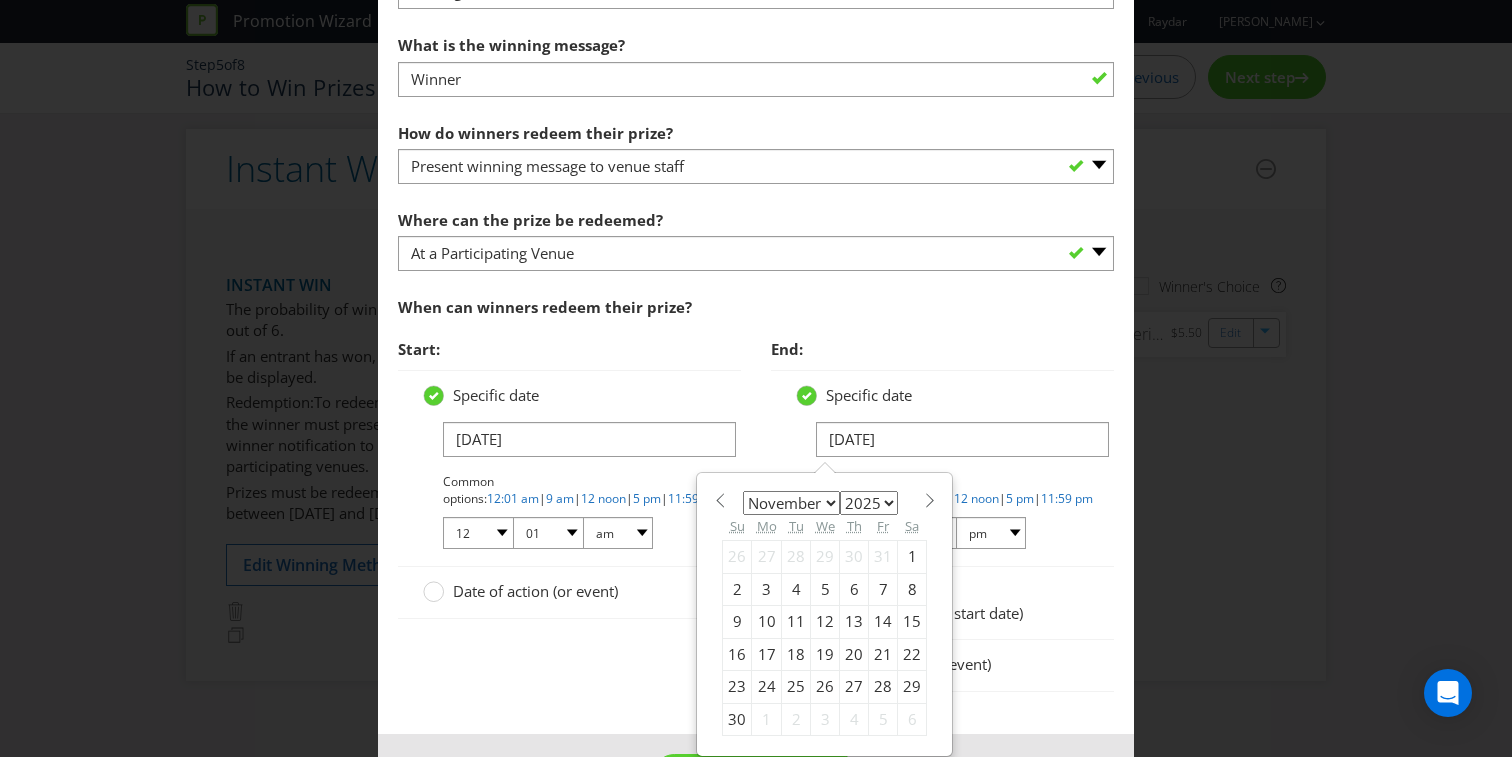 scroll, scrollTop: 1339, scrollLeft: 0, axis: vertical 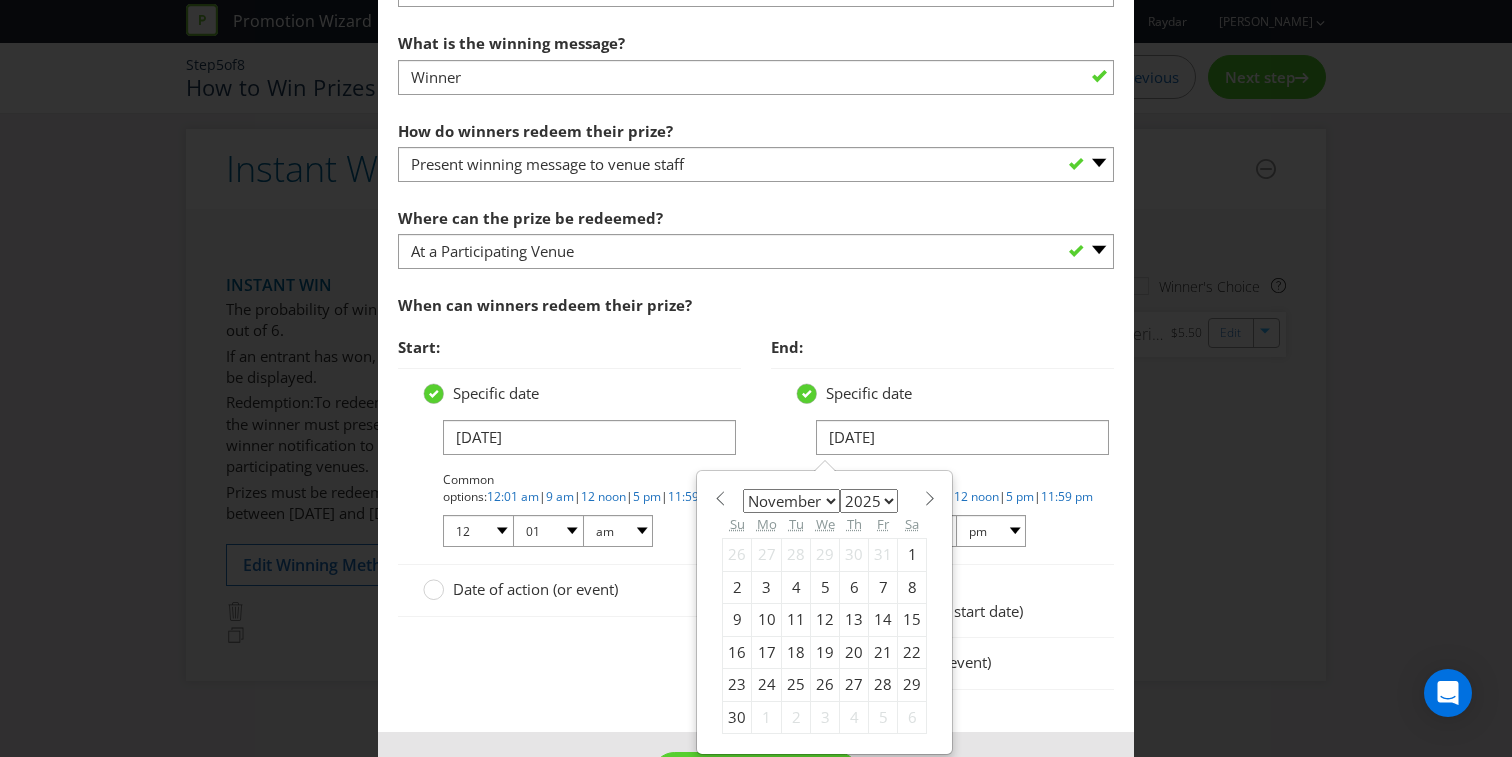 click on "21" at bounding box center [883, 652] 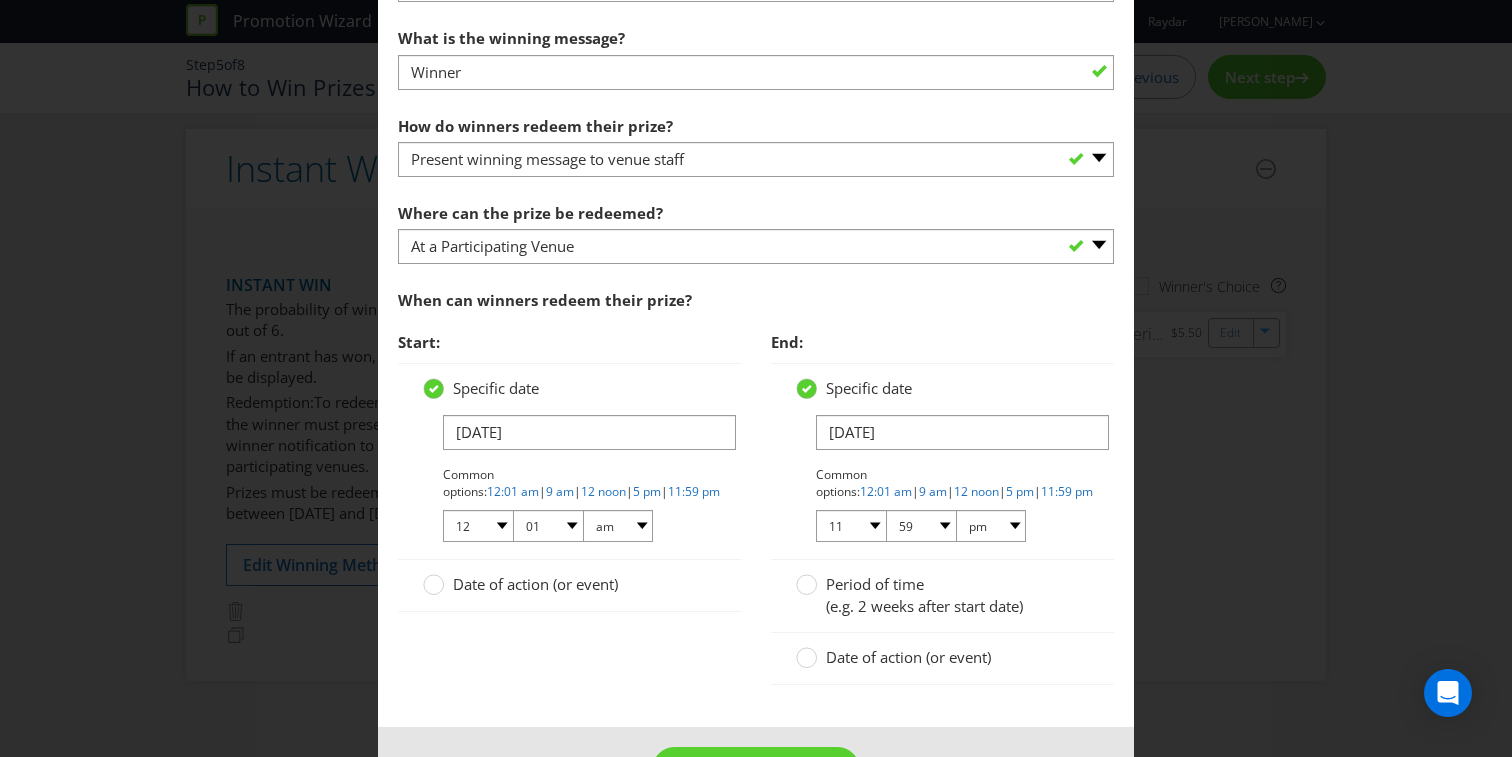 click on "Date of action (or event)" at bounding box center [942, 658] 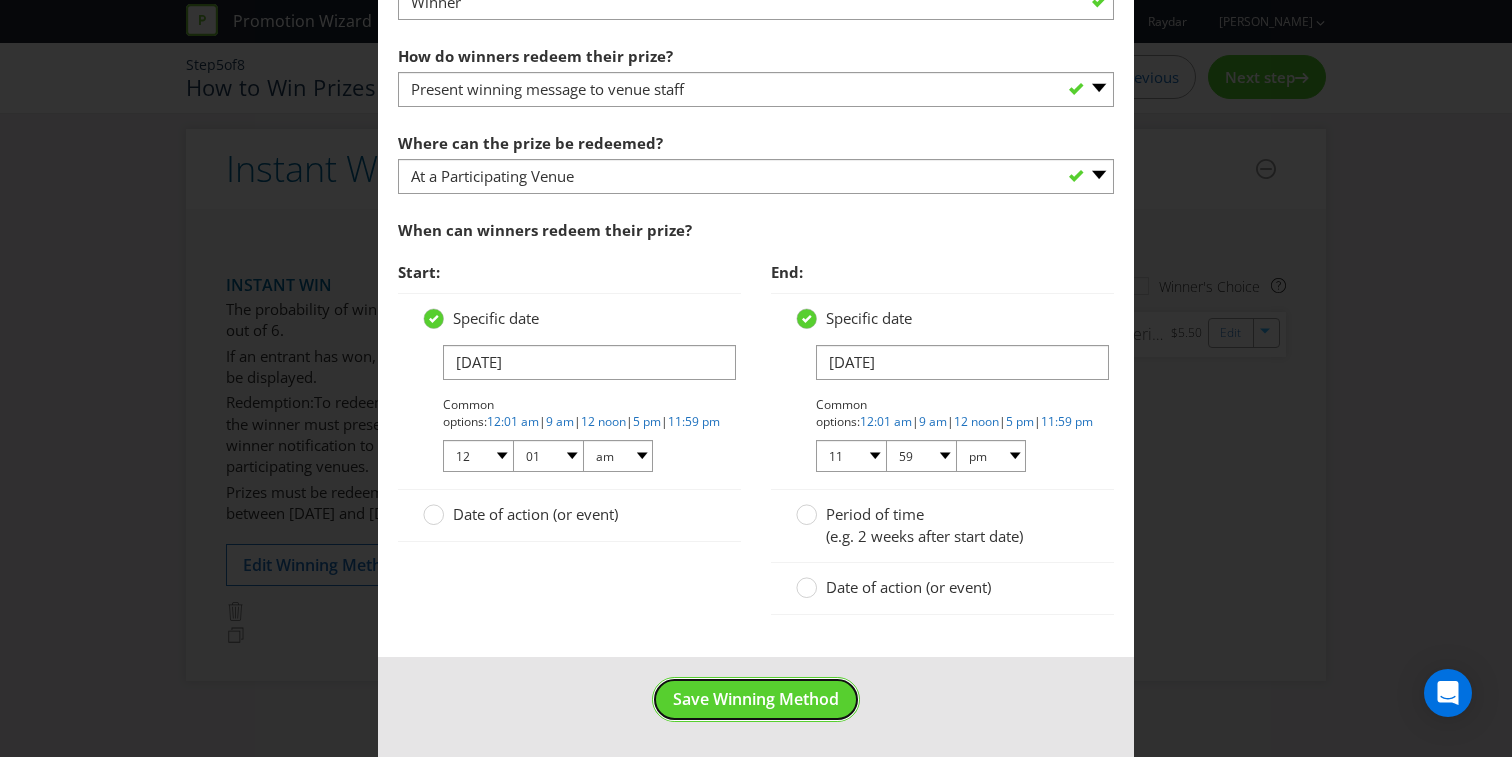 click on "Save Winning Method" at bounding box center (756, 699) 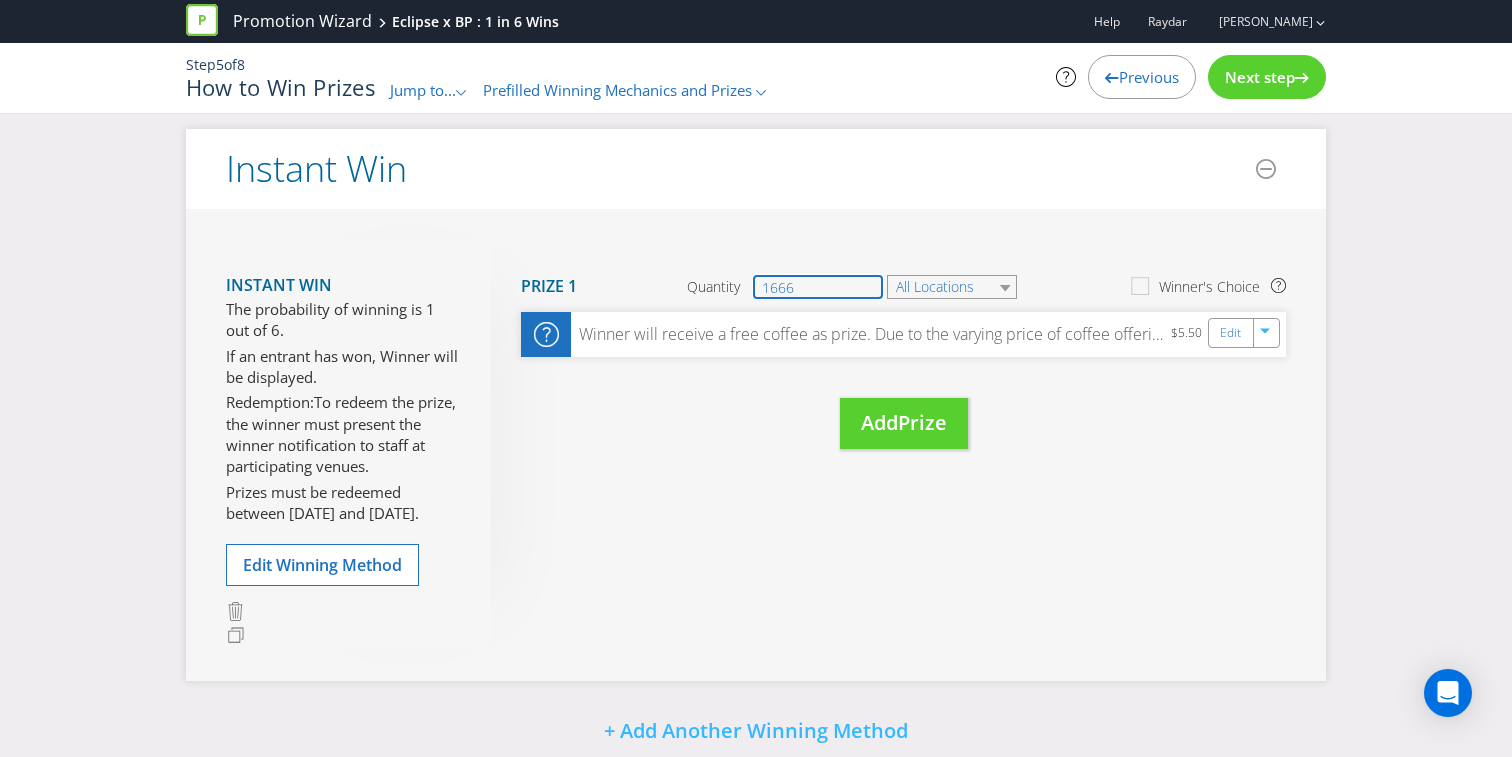 click on "1666" at bounding box center [818, 287] 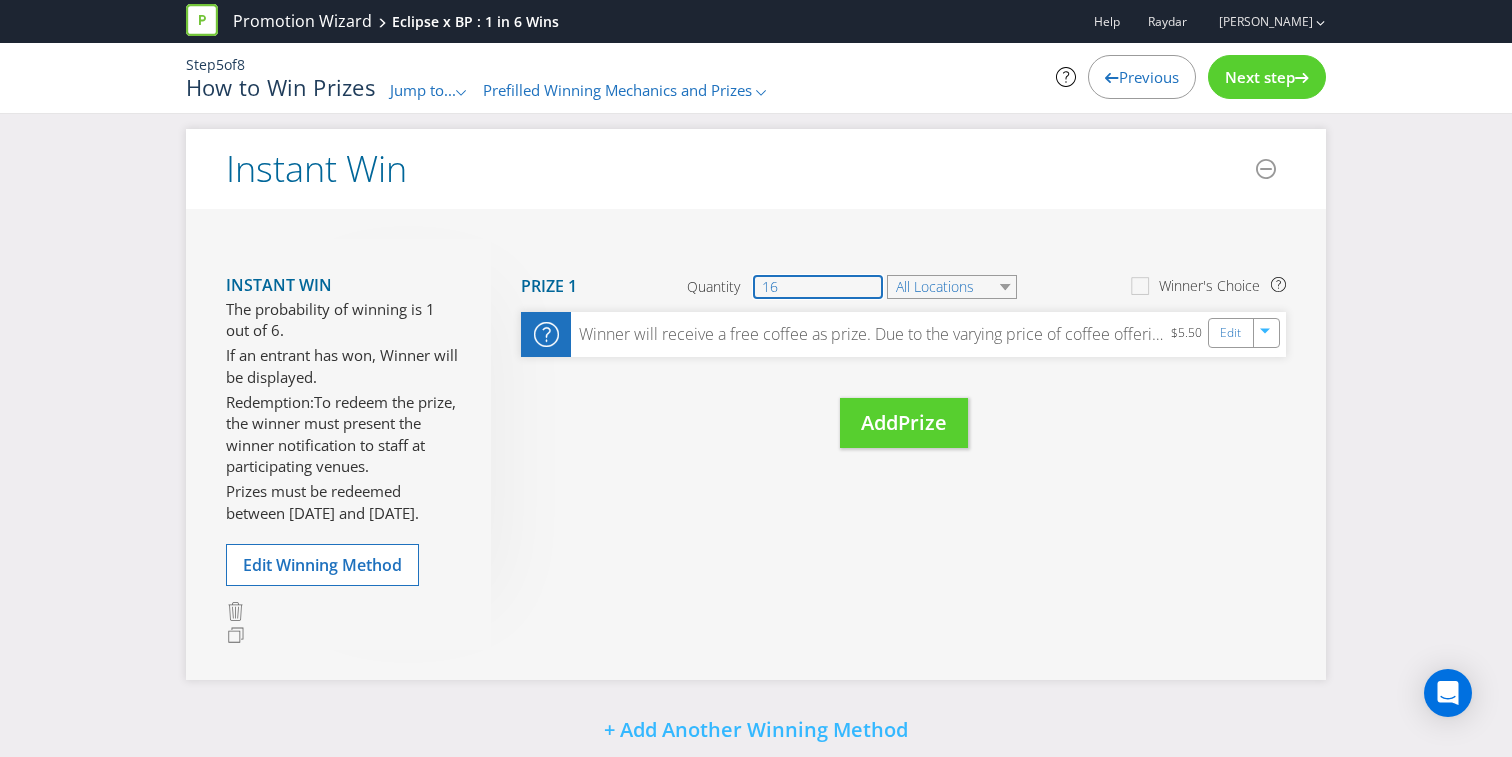 type on "1" 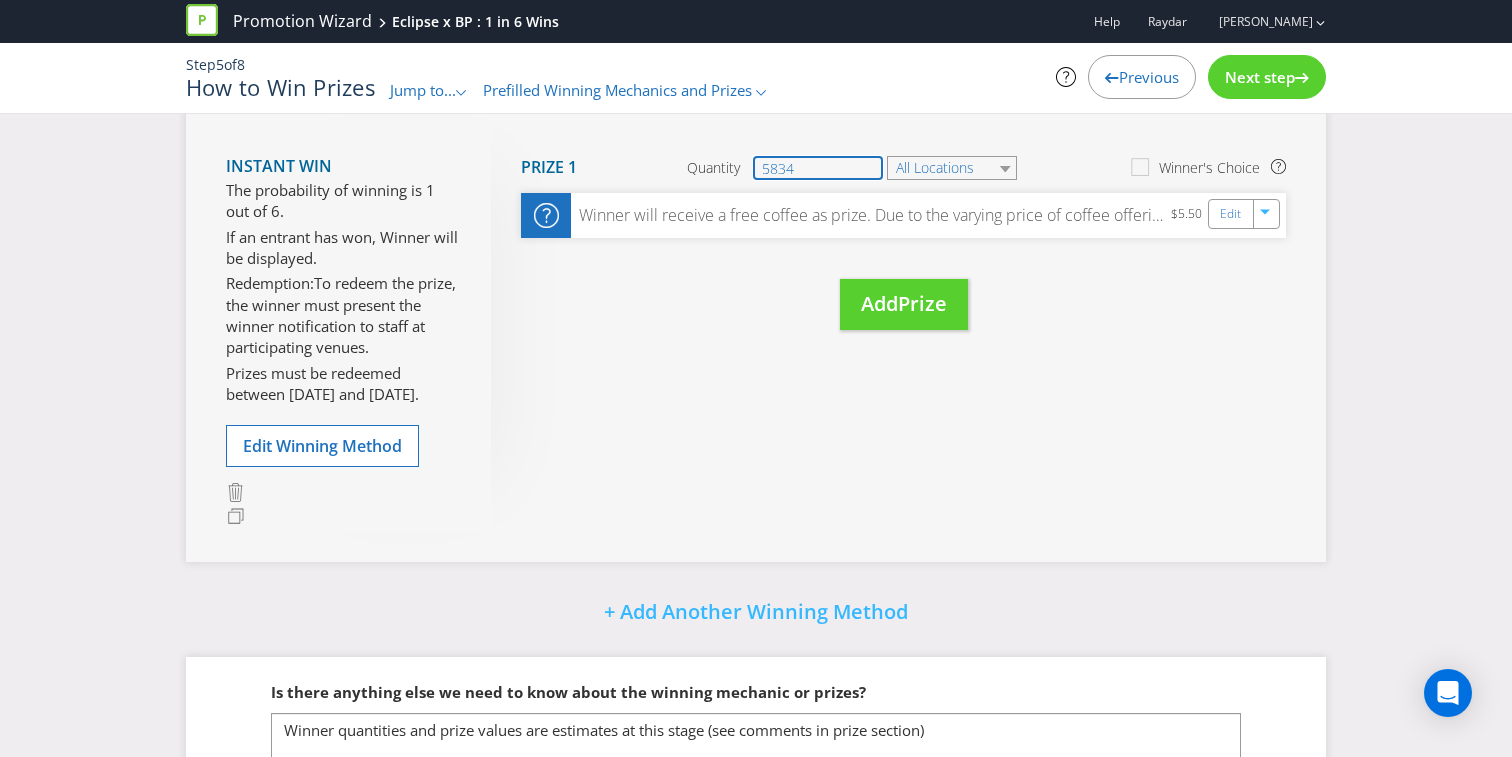 scroll, scrollTop: 423, scrollLeft: 0, axis: vertical 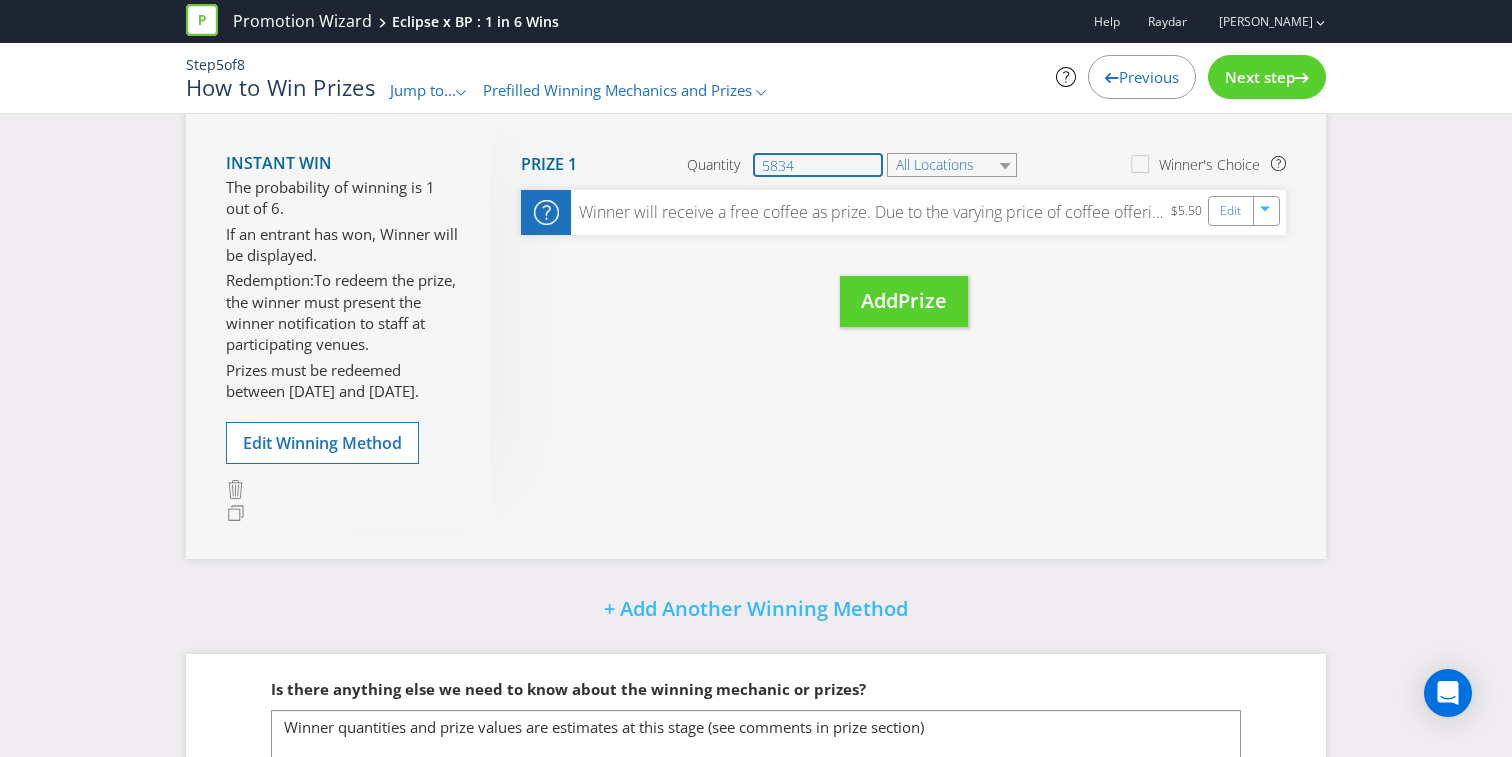 type on "5834" 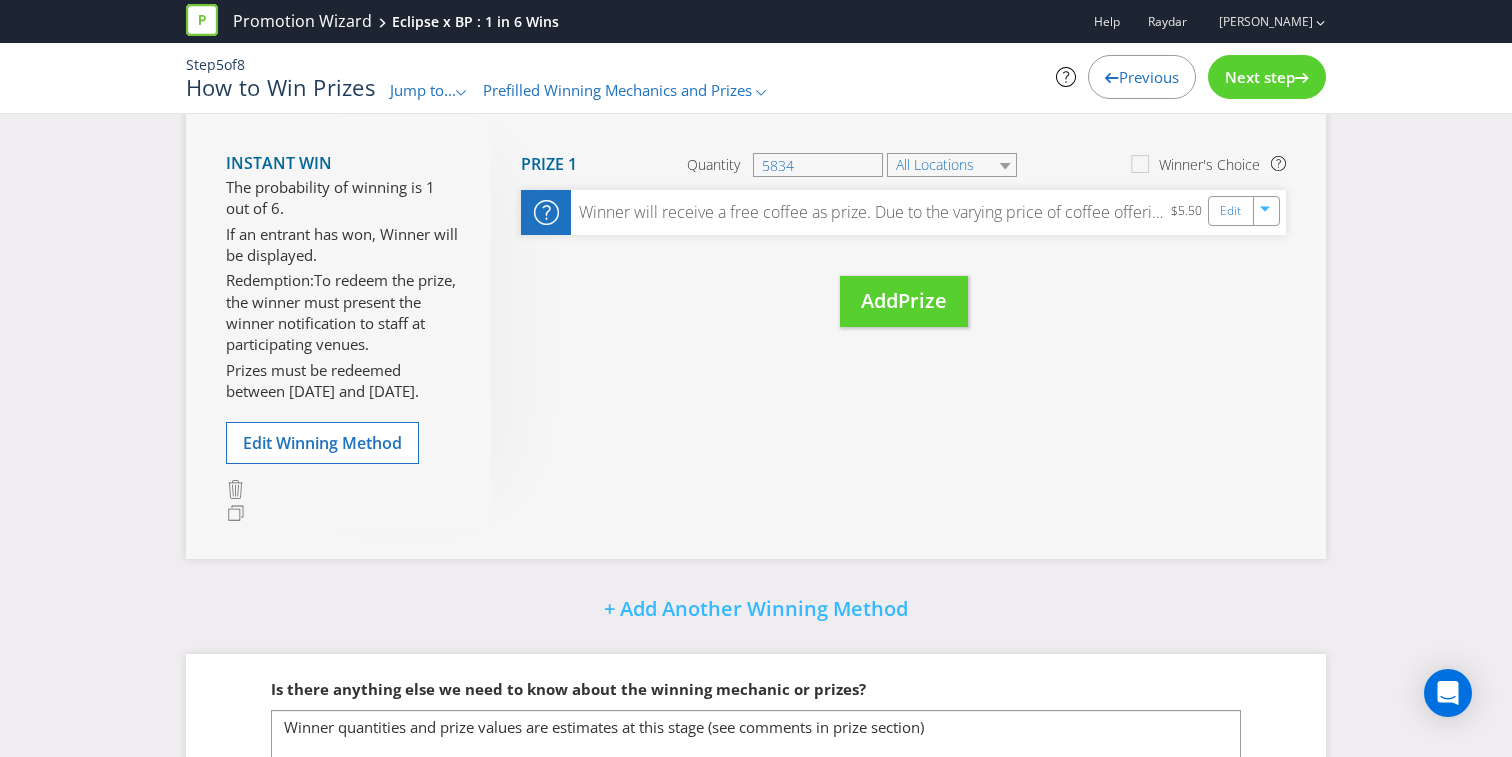 click on "Instant Win The probability of winning is 1 out of 6. If an entrant has won, Winner will be displayed. Redemption:  To redeem the prize, the winner must present the winner notification to staff at participating venues. Prizes must be redeemed between [DATE] and [DATE]. Edit Winning Method Move Here Drag here to move prize Prize 1 Quantity   5834 All Locations Winner's Choice   Winner will receive a free coffee as prize. Due to the varying price of coffee offerings I have estimated average regular coffee price.
Client is unsure at this stage how many cards will be printed. I have estimated 10,000 total printed with 1 in 6 being a winner $5.50 Edit Move Here Drag here to move prize Add  Prize" at bounding box center [756, 323] 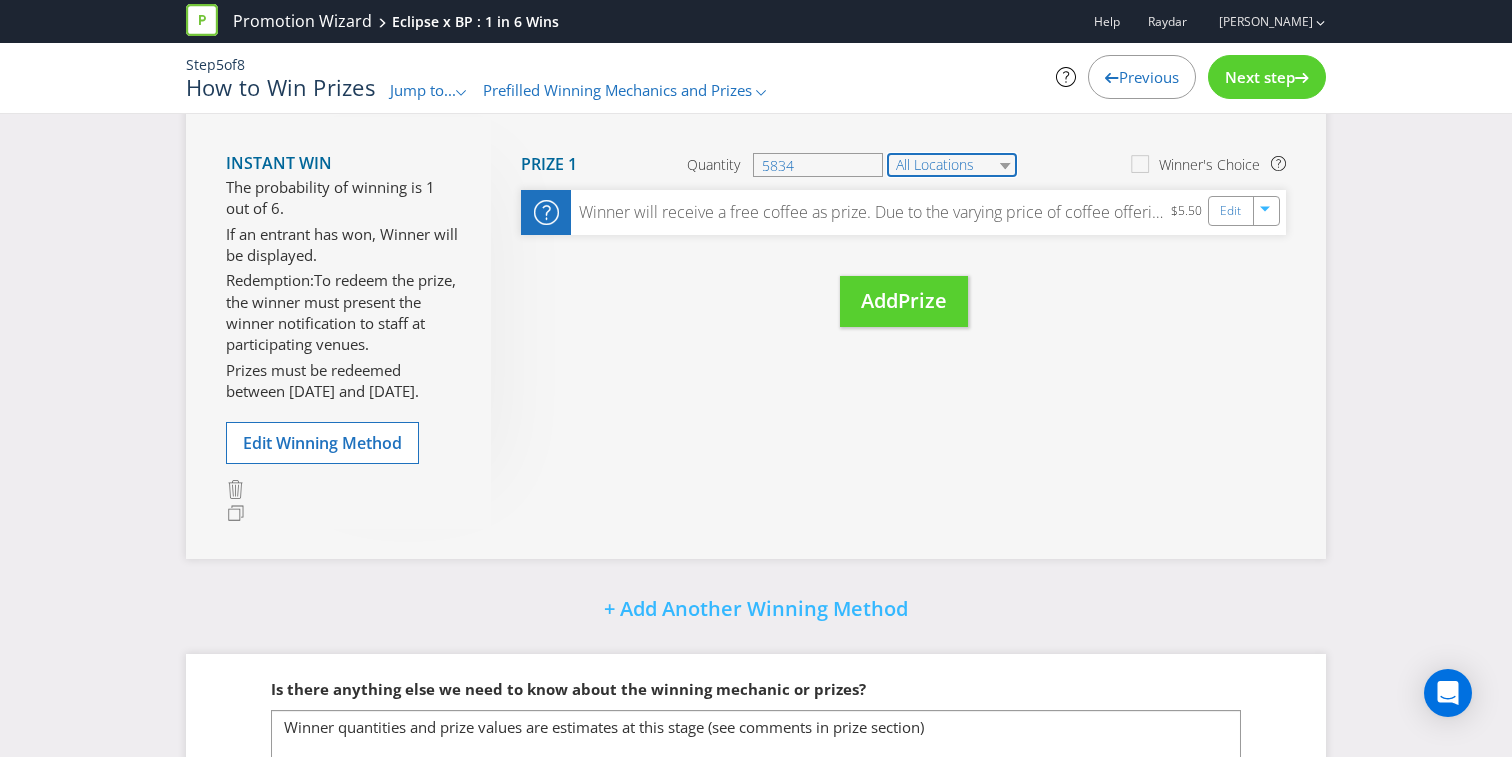 click on "All Locations" at bounding box center (952, 165) 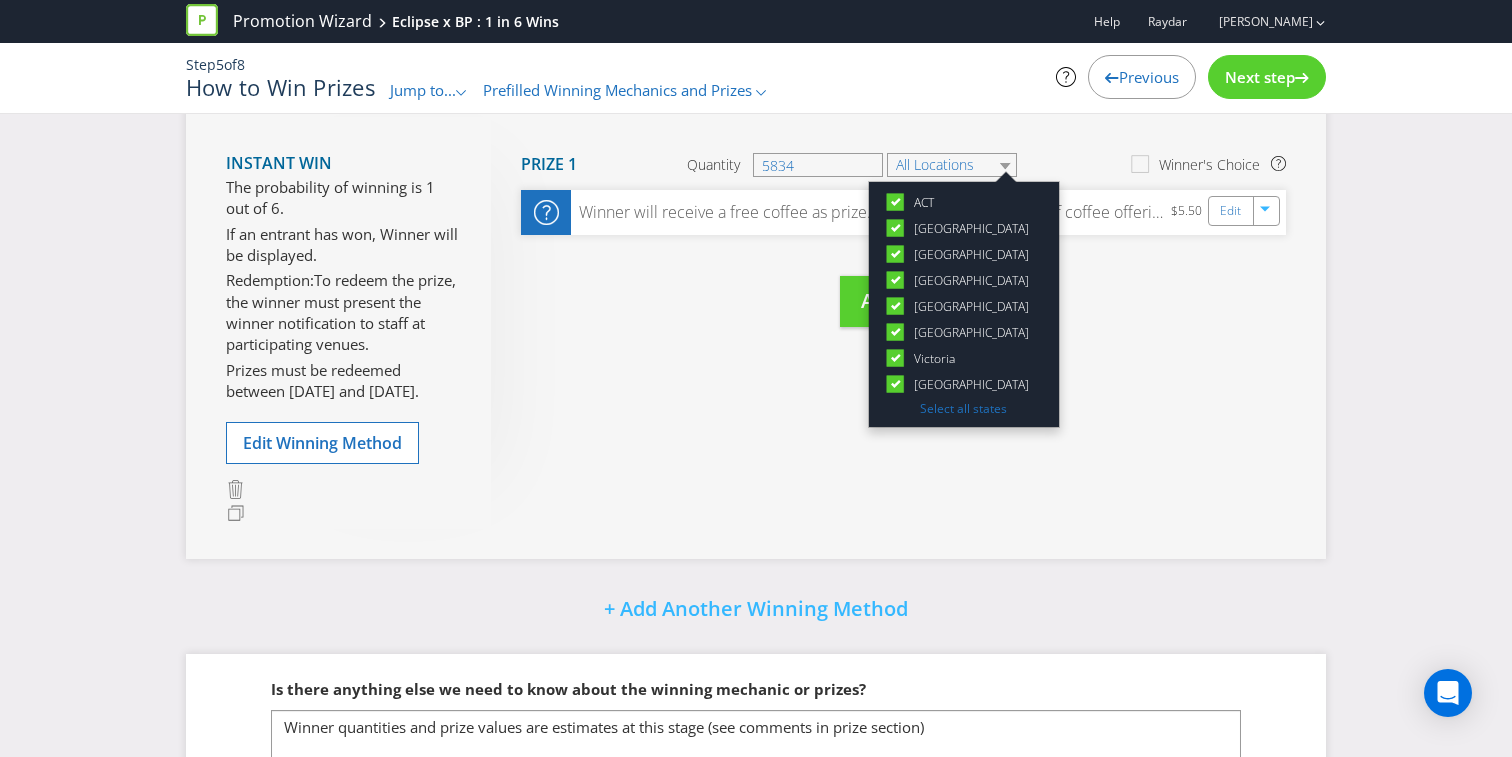 drag, startPoint x: 899, startPoint y: 307, endPoint x: 923, endPoint y: 315, distance: 25.298222 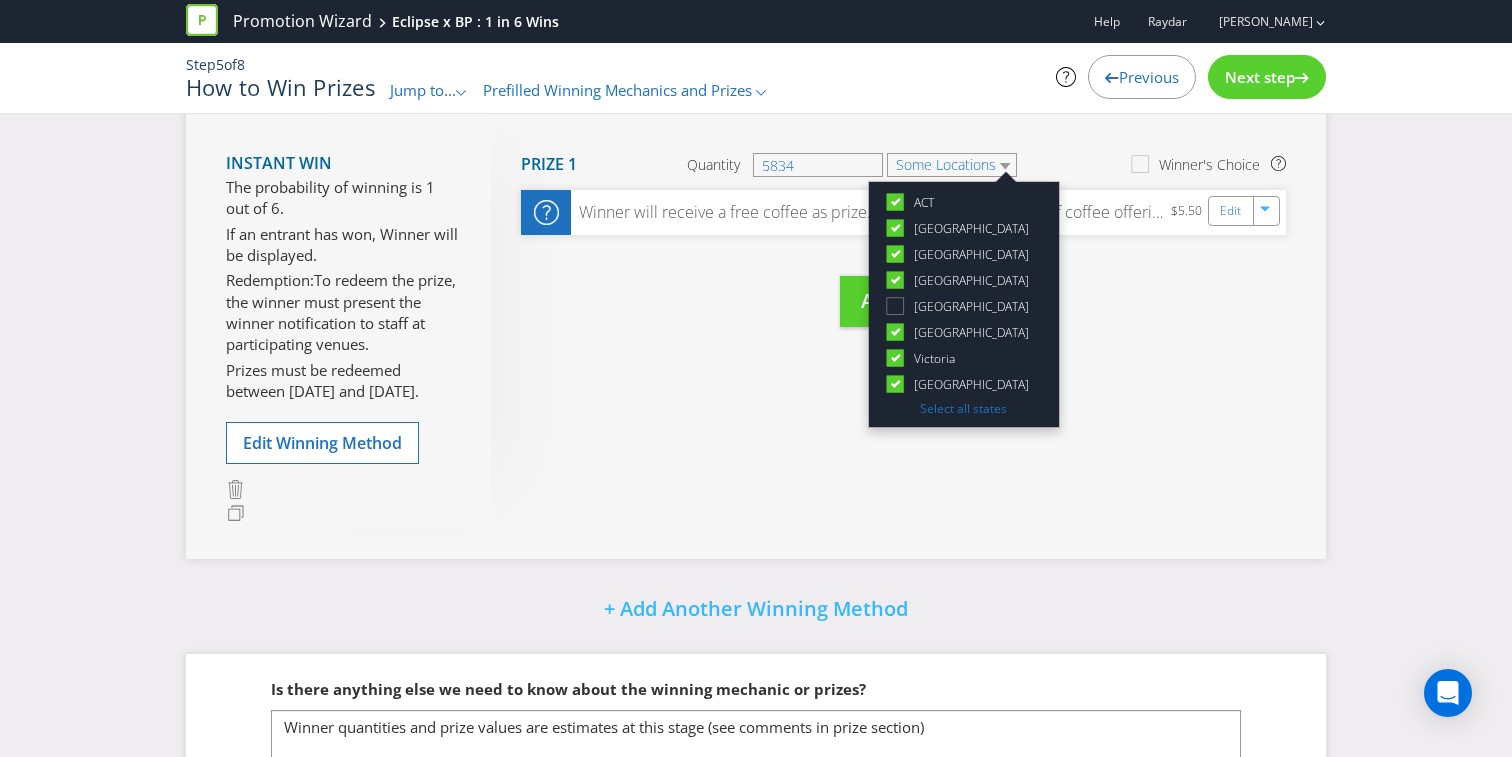 click on "Move Here Drag here to move prize Prize 1 Quantity   5834 Some Locations [GEOGRAPHIC_DATA]   [GEOGRAPHIC_DATA]   [GEOGRAPHIC_DATA]   [GEOGRAPHIC_DATA]   [GEOGRAPHIC_DATA]   [GEOGRAPHIC_DATA]   [GEOGRAPHIC_DATA]   [GEOGRAPHIC_DATA]   Select all states Winner's Choice   Winner will receive a free coffee as prize. Due to the varying price of coffee offerings I have estimated average regular coffee price.
Client is unsure at this stage how many cards will be printed. I have estimated 10,000 total printed with 1 in 6 being a winner $5.50 Edit Move Here Drag here to move prize Add  Prize" at bounding box center (888, 242) 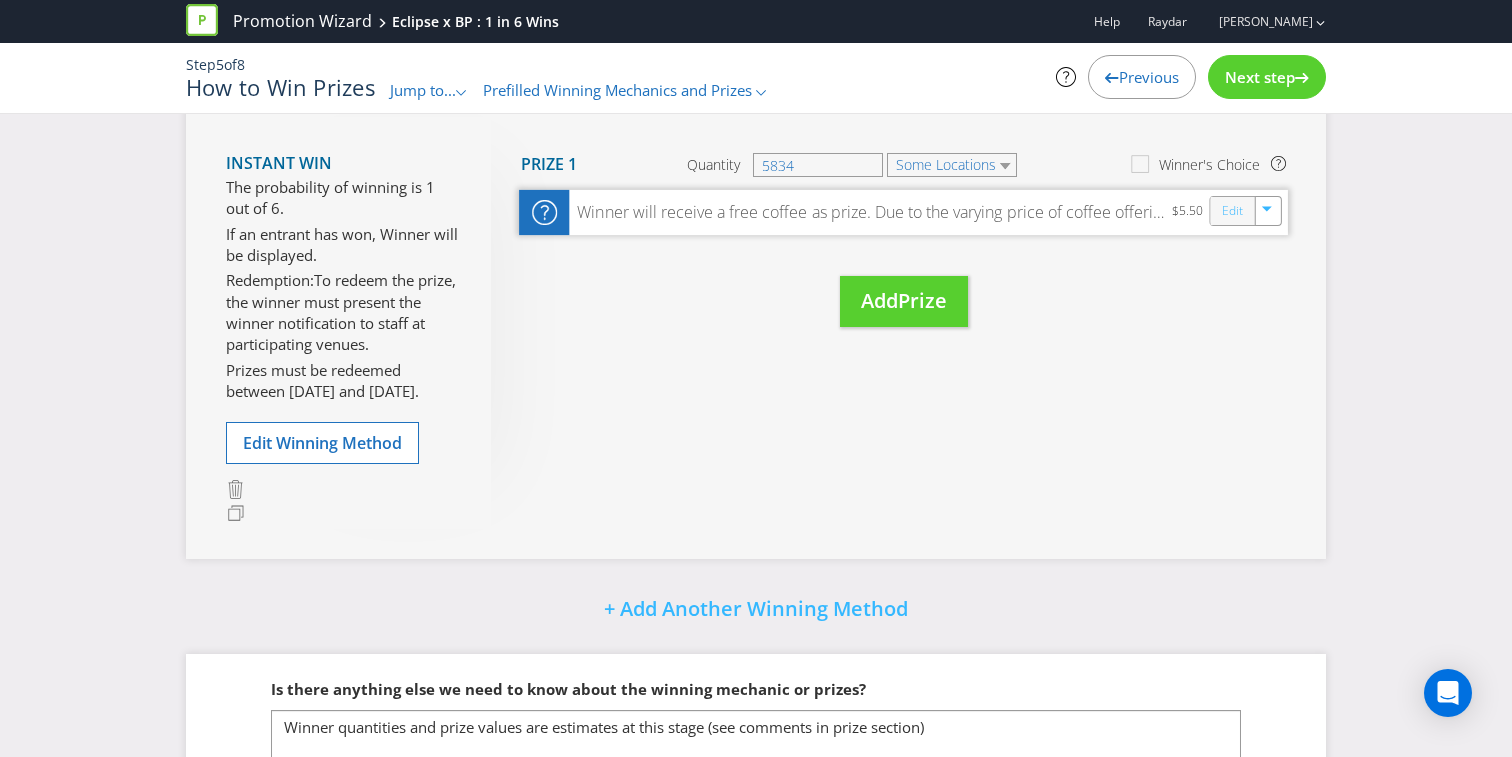 click on "Edit" at bounding box center [1232, 211] 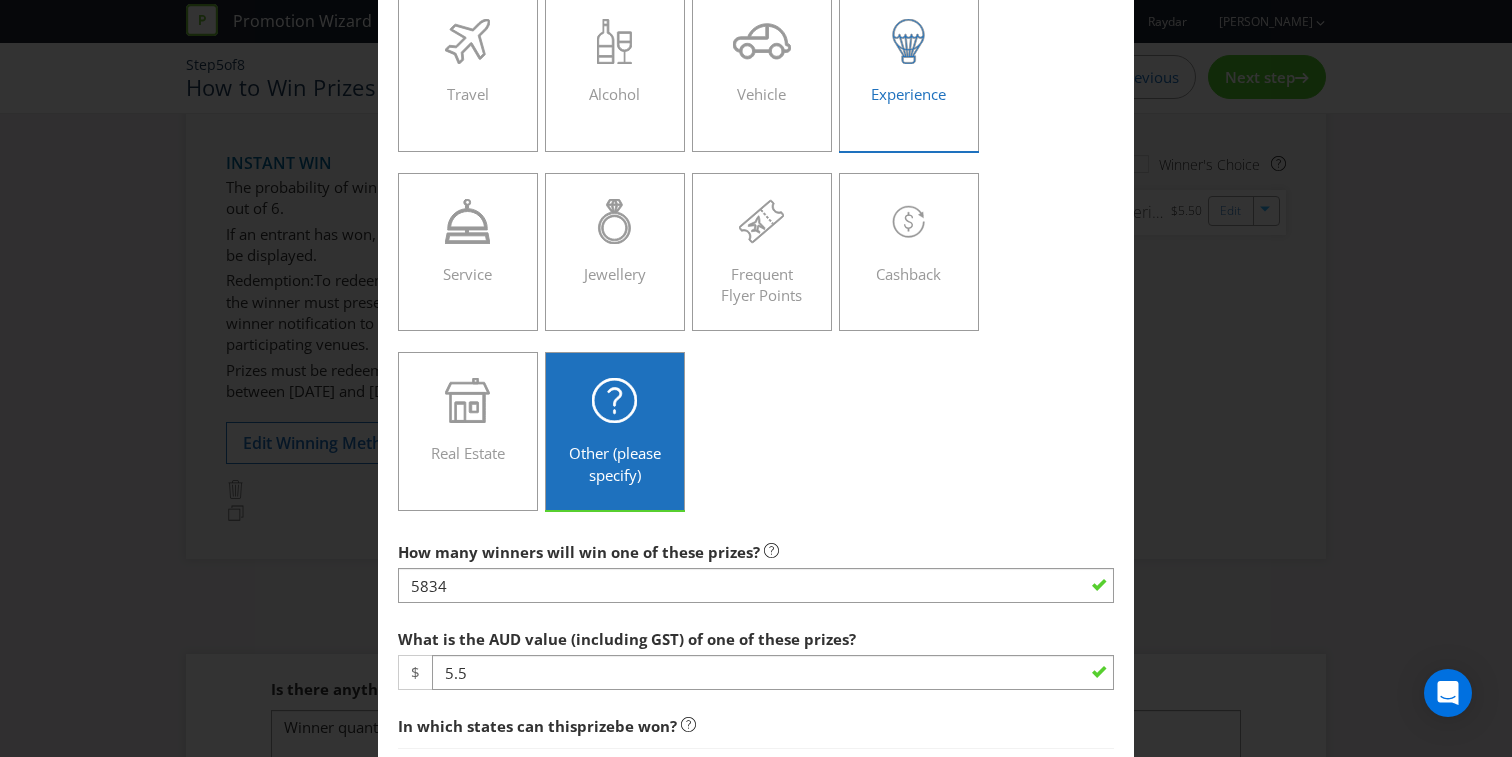 scroll, scrollTop: 457, scrollLeft: 0, axis: vertical 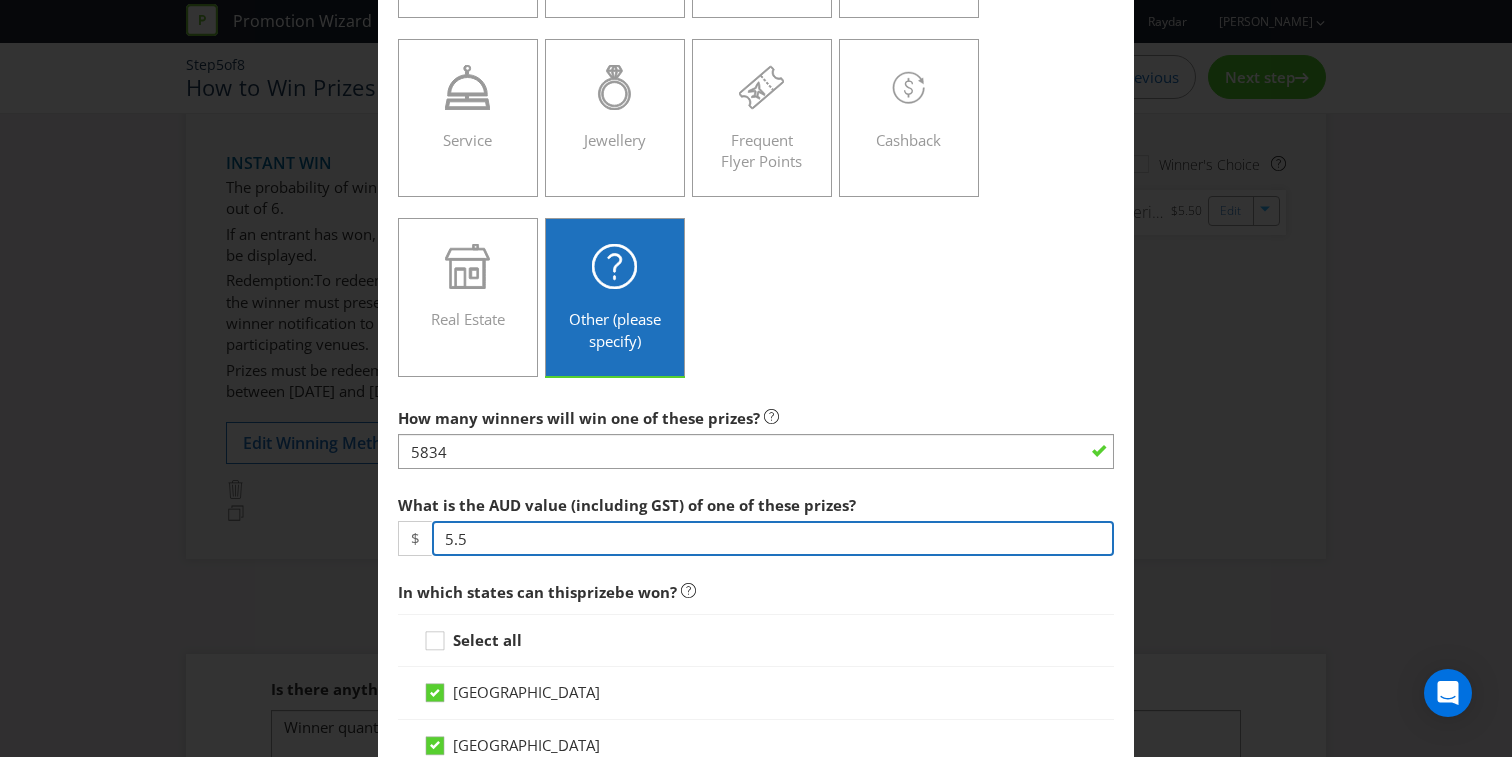 drag, startPoint x: 469, startPoint y: 535, endPoint x: 436, endPoint y: 541, distance: 33.54102 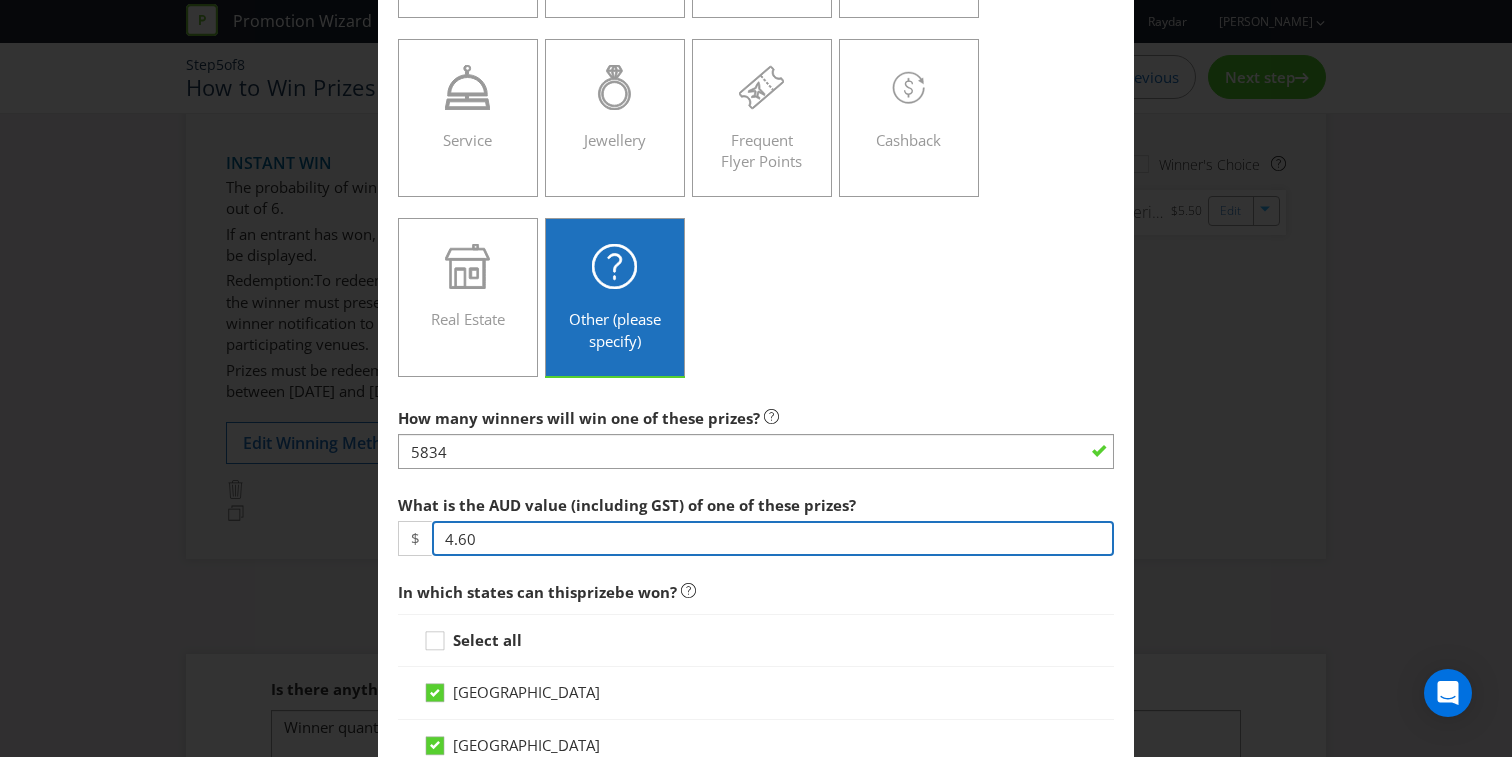 type on "4.60" 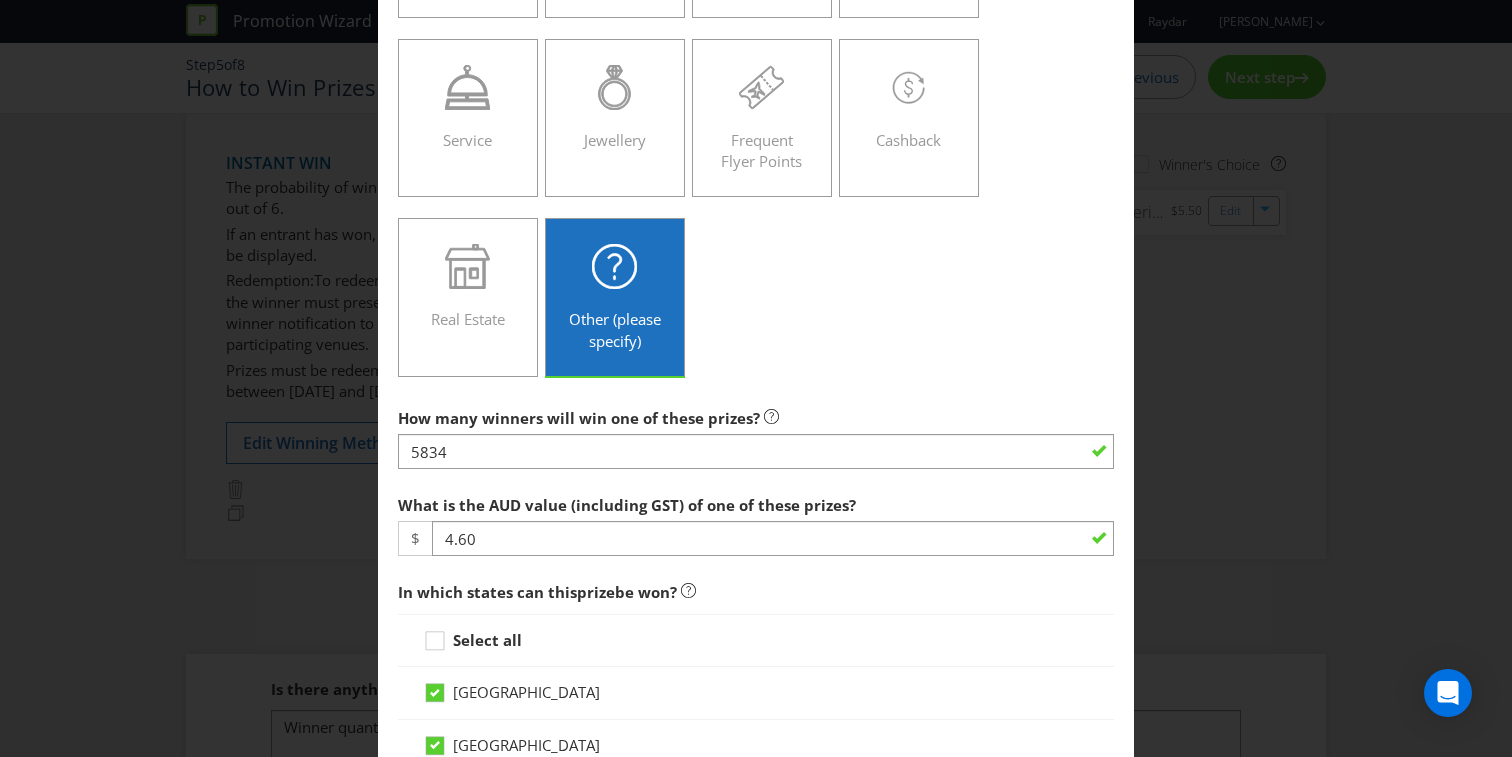click on "What is the AUD value (including GST) of one of these prizes?   $ 4.60" at bounding box center (756, 521) 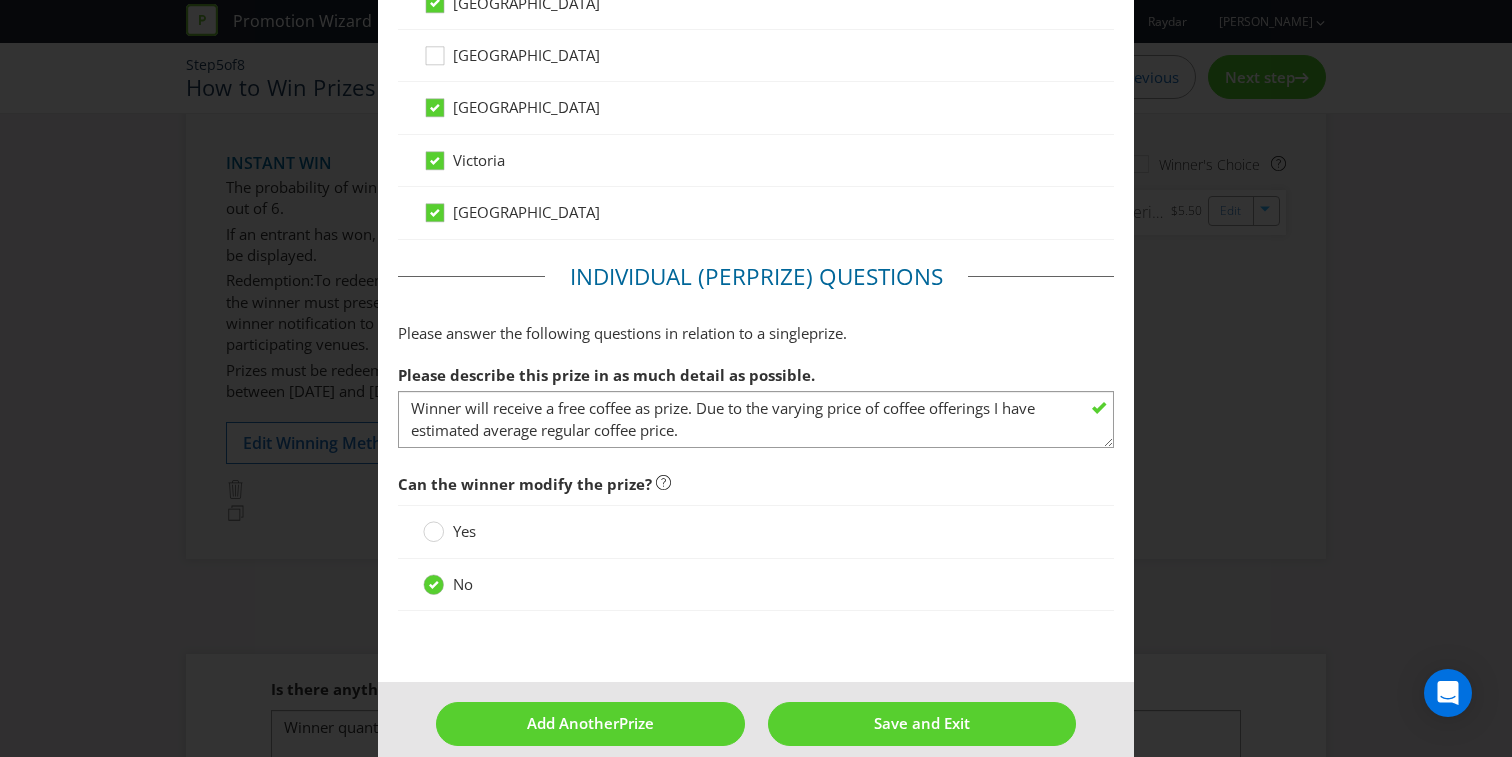 scroll, scrollTop: 1327, scrollLeft: 0, axis: vertical 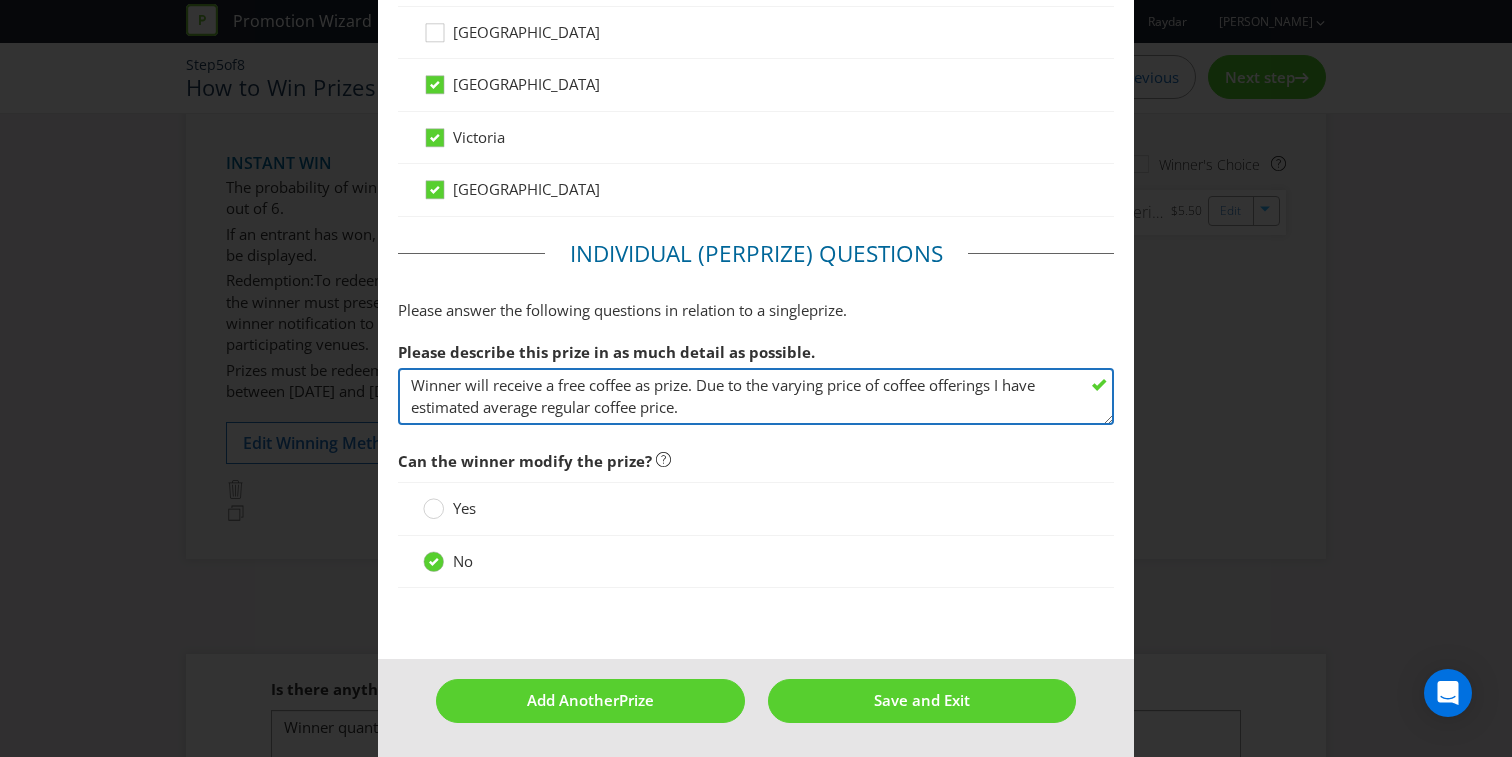 drag, startPoint x: 703, startPoint y: 412, endPoint x: 703, endPoint y: 390, distance: 22 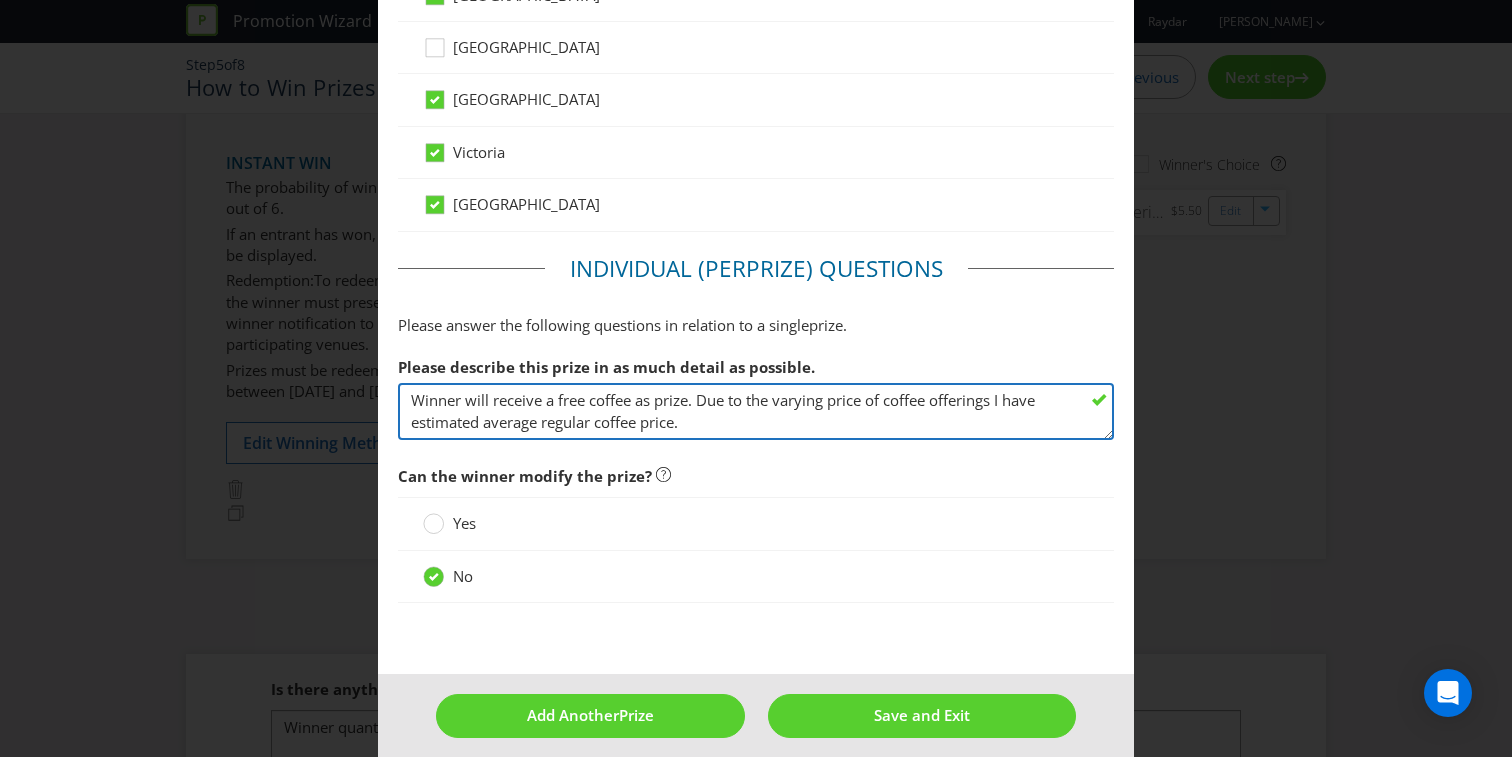 drag, startPoint x: 708, startPoint y: 413, endPoint x: 703, endPoint y: 387, distance: 26.476404 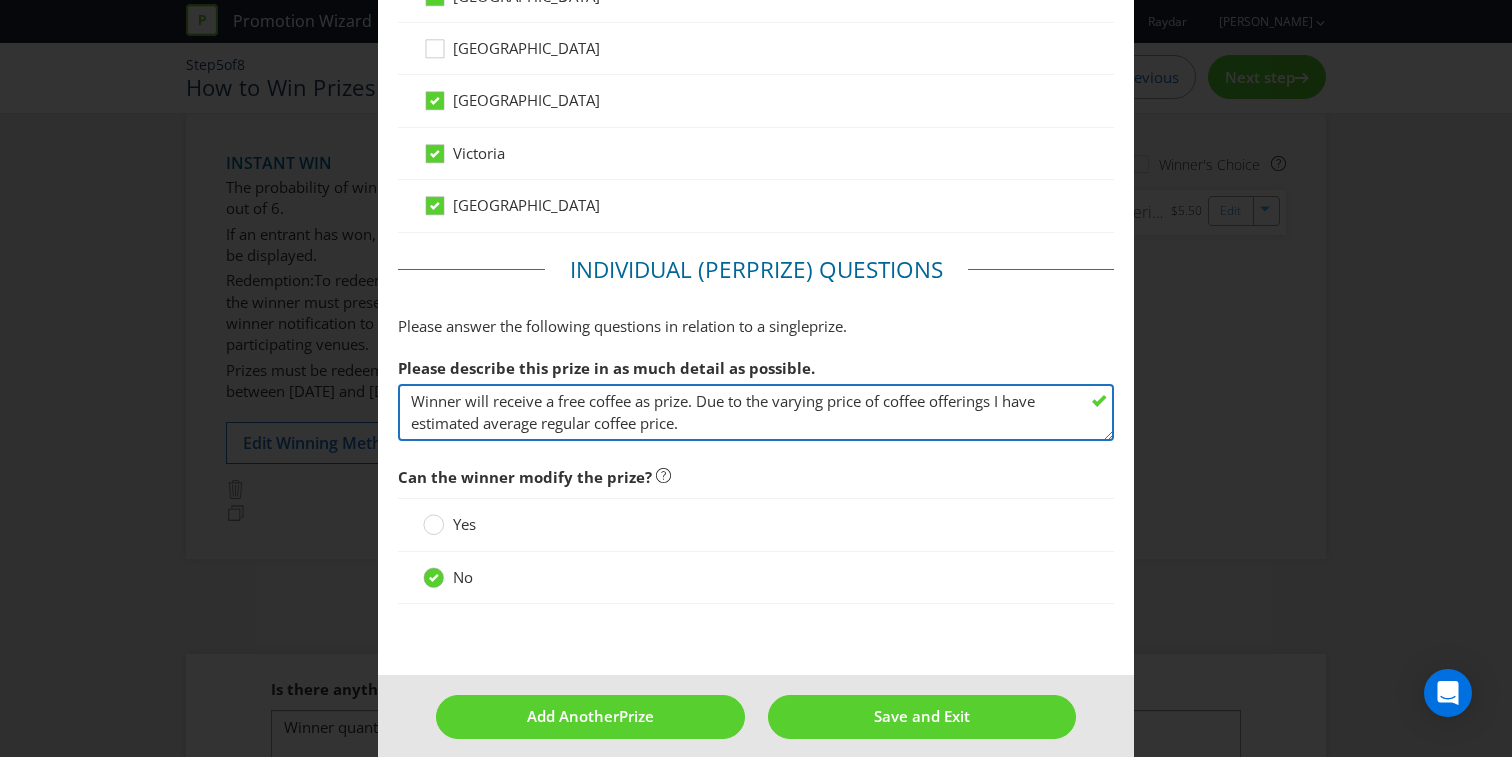 scroll, scrollTop: 1310, scrollLeft: 0, axis: vertical 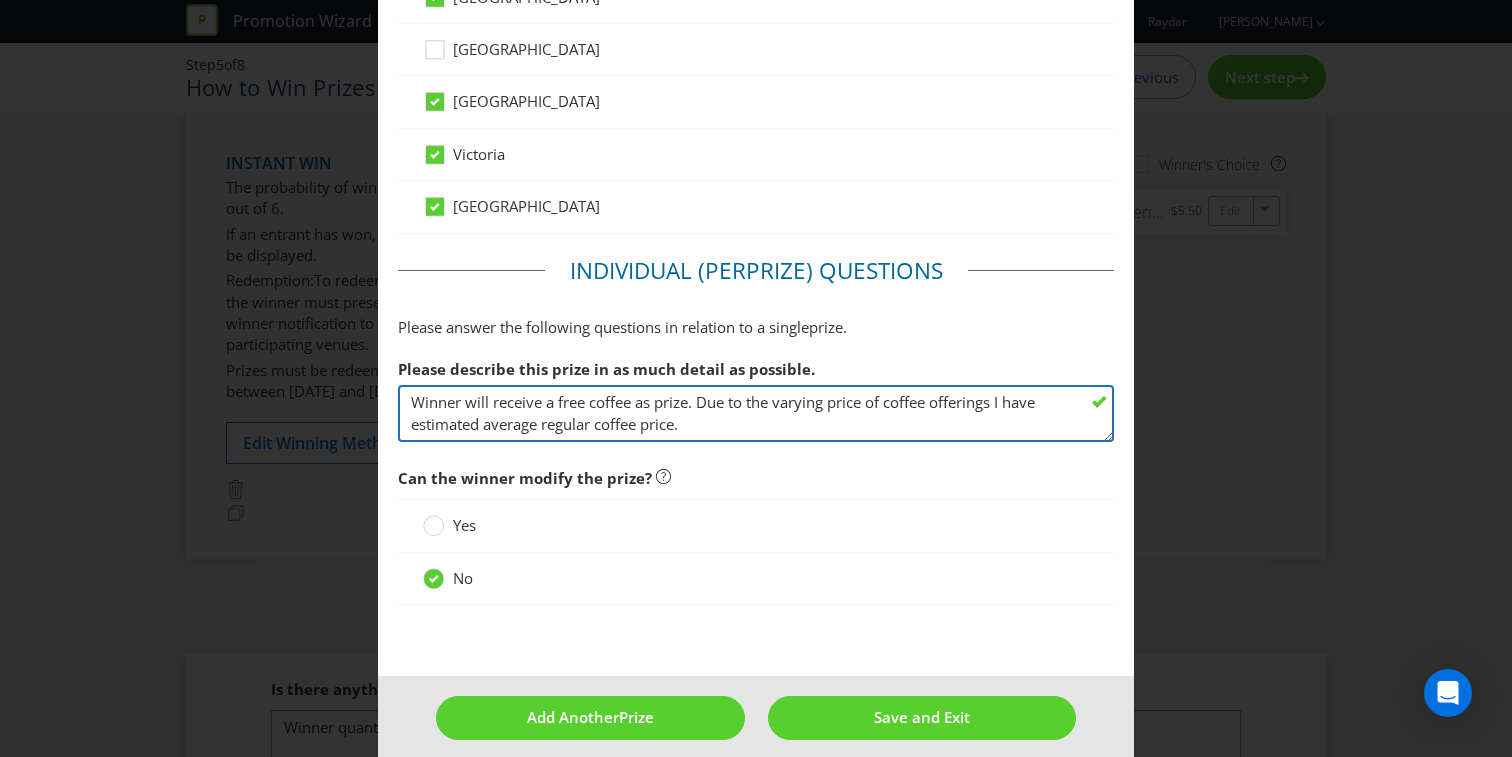 click on "Winner will receive a free coffee as prize. Due to the varying price of coffee offerings I have estimated average regular coffee price.
Client is unsure at this stage how many cards will be printed. I have estimated 10,000 total printed with 1 in 6 being a winner" at bounding box center (756, 413) 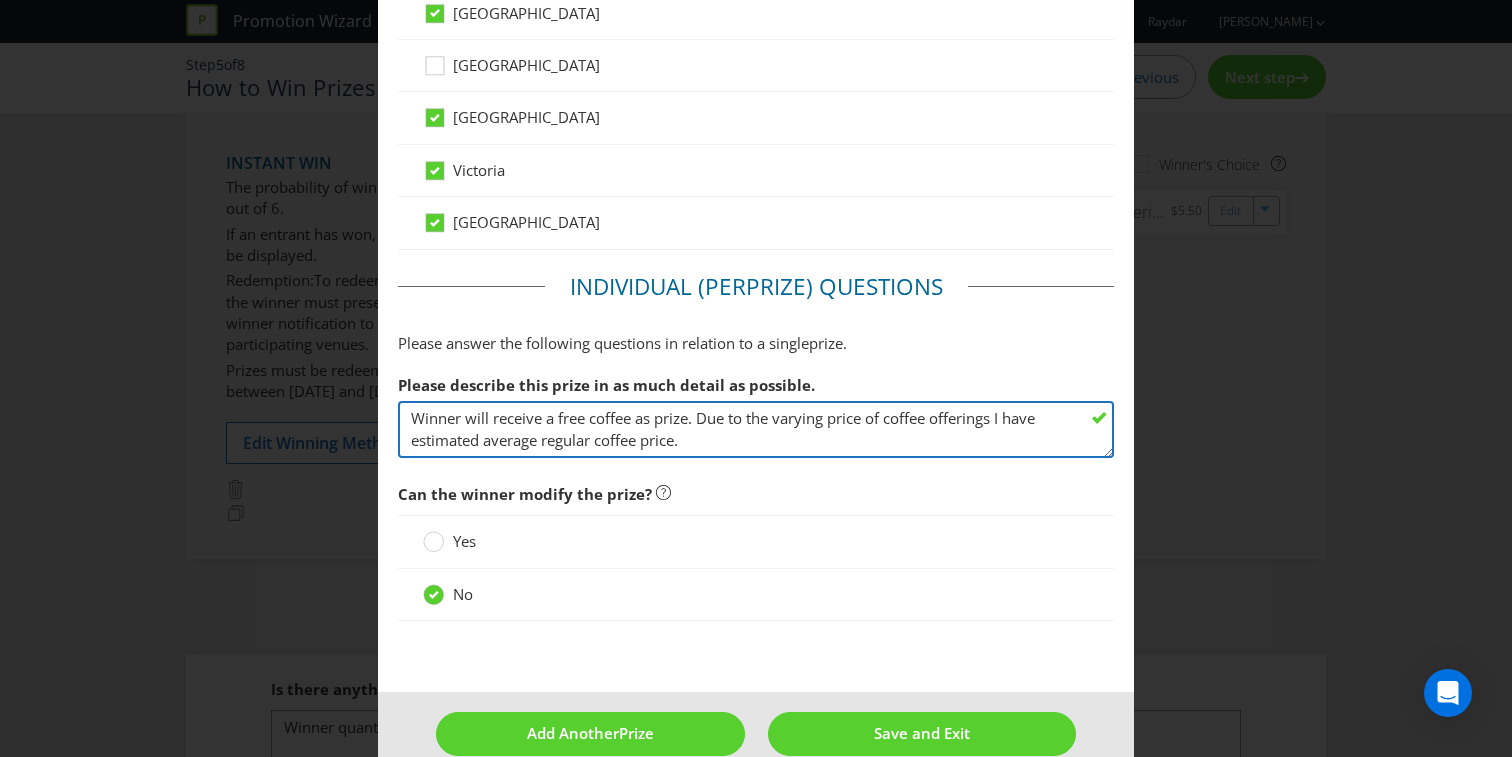 drag, startPoint x: 693, startPoint y: 430, endPoint x: 701, endPoint y: 400, distance: 31.04835 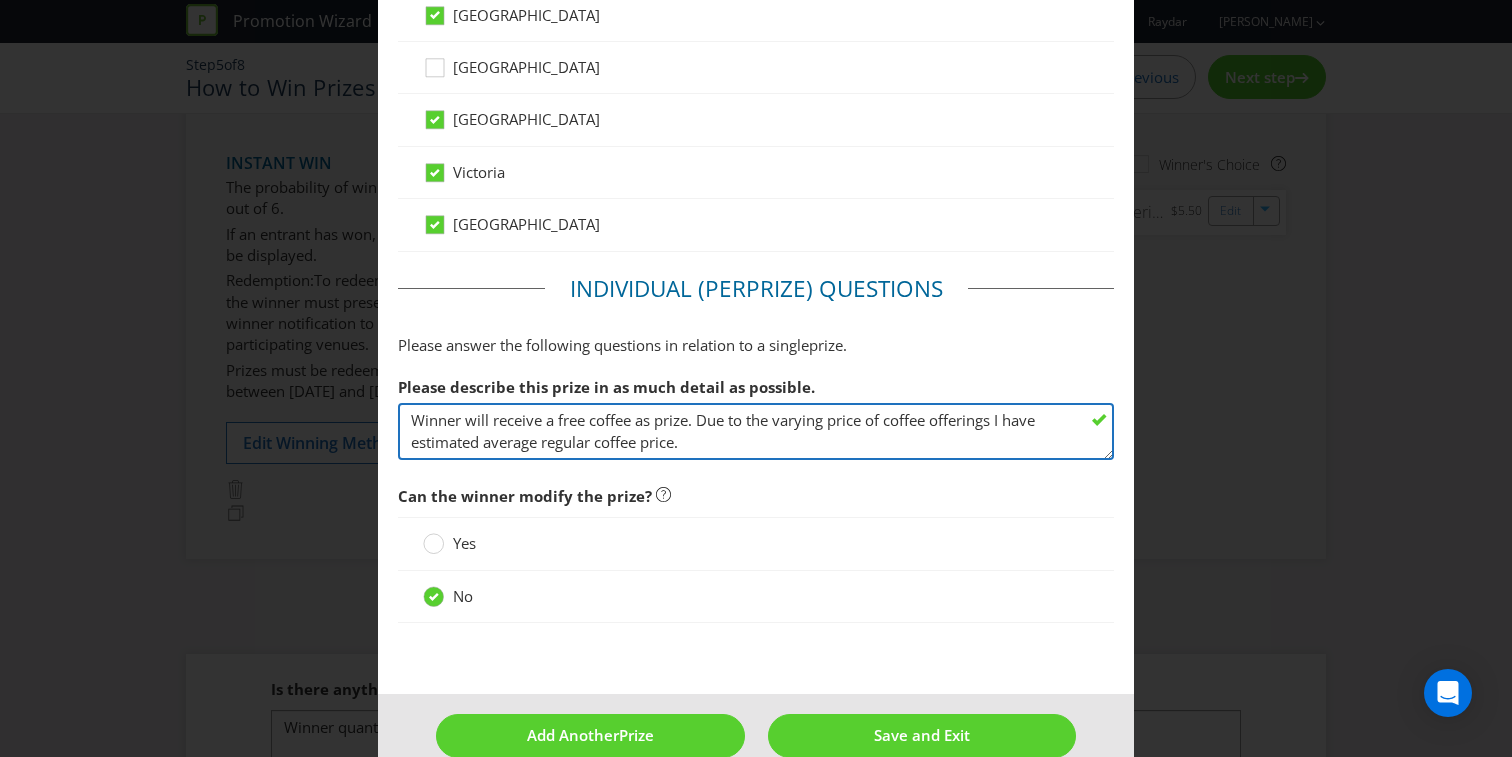 click on "Winner will receive a free coffee as prize. Due to the varying price of coffee offerings I have estimated average regular coffee price.
Client is unsure at this stage how many cards will be printed. I have estimated 10,000 total printed with 1 in 6 being a winner" at bounding box center (756, 431) 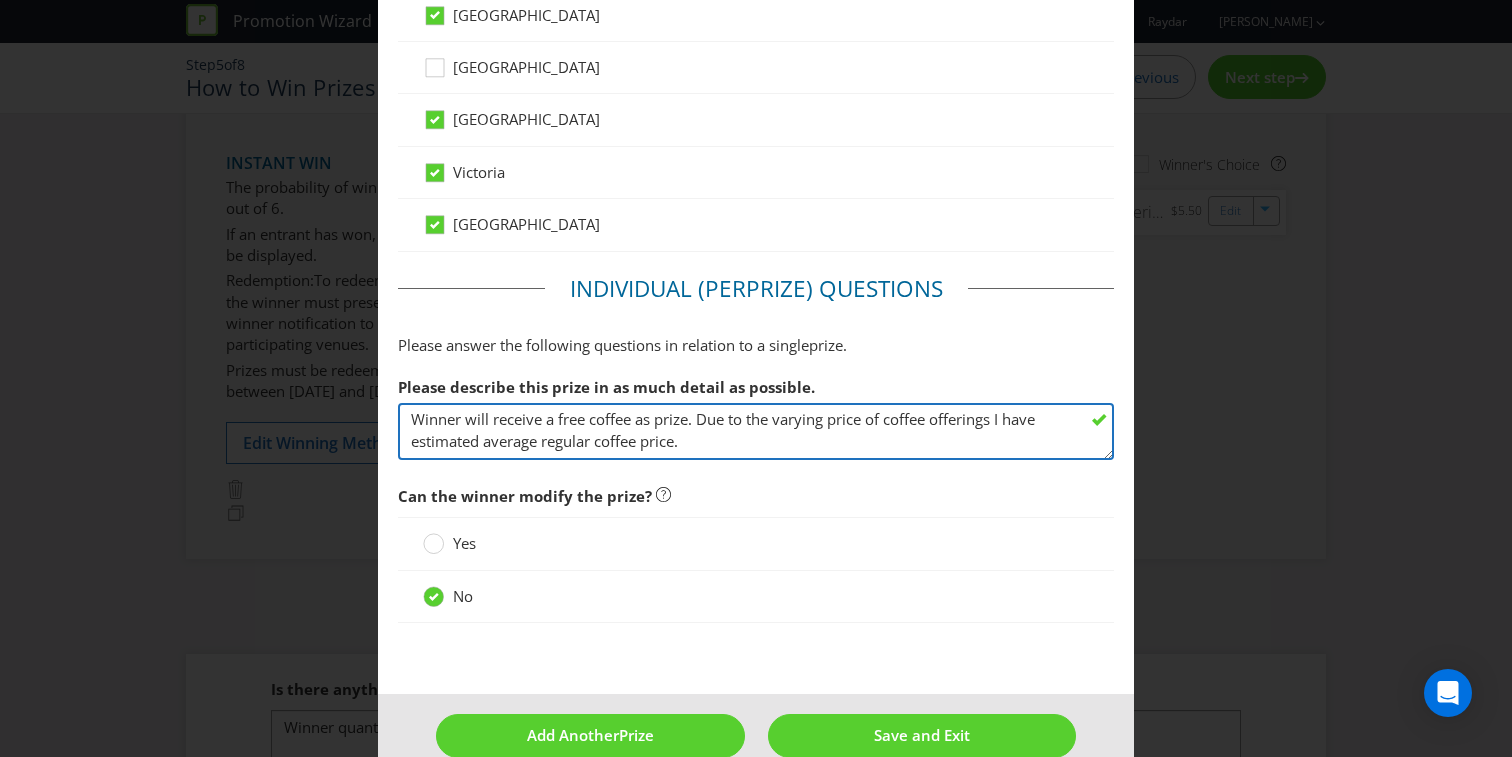 drag, startPoint x: 694, startPoint y: 443, endPoint x: 704, endPoint y: 415, distance: 29.732138 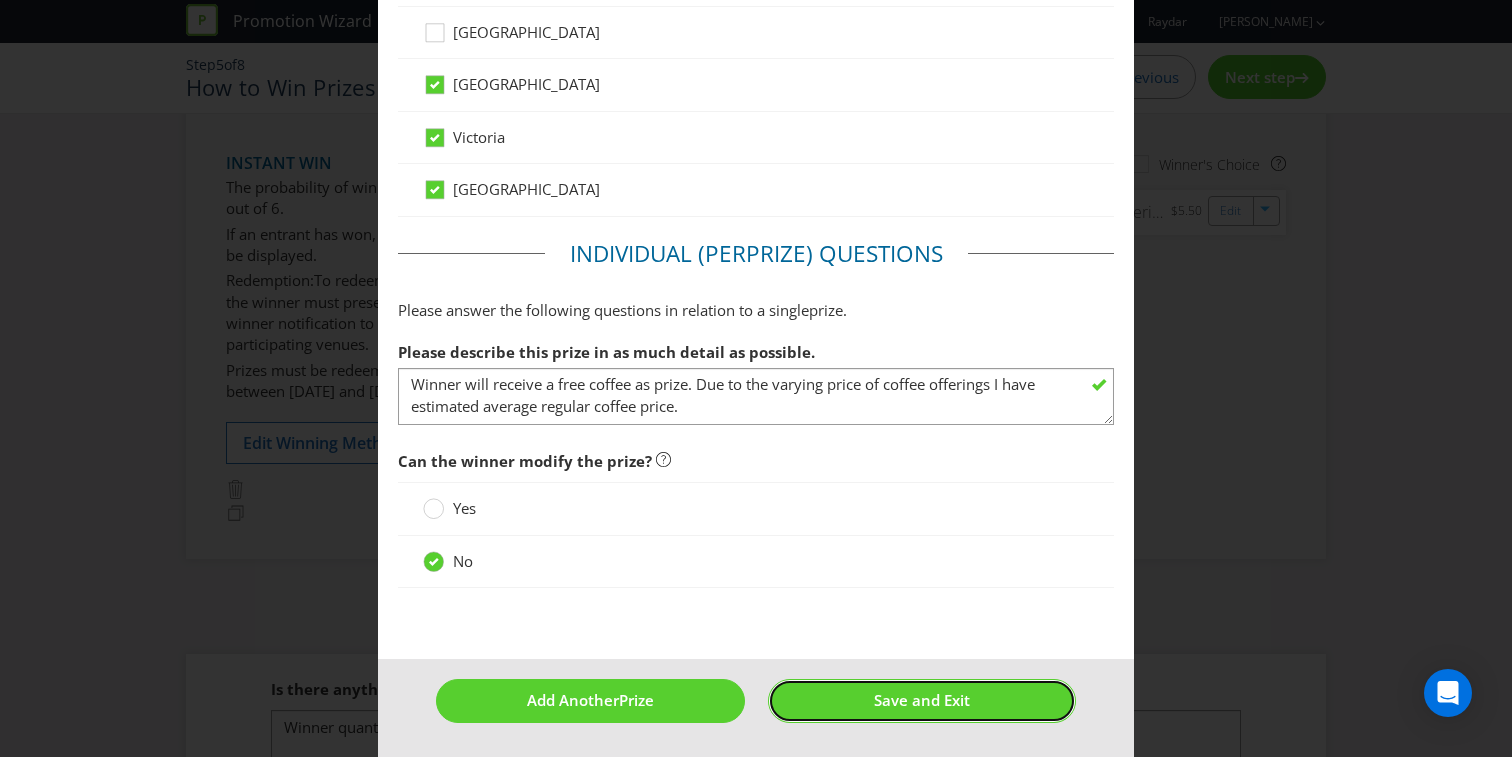 drag, startPoint x: 972, startPoint y: 708, endPoint x: 963, endPoint y: 703, distance: 10.29563 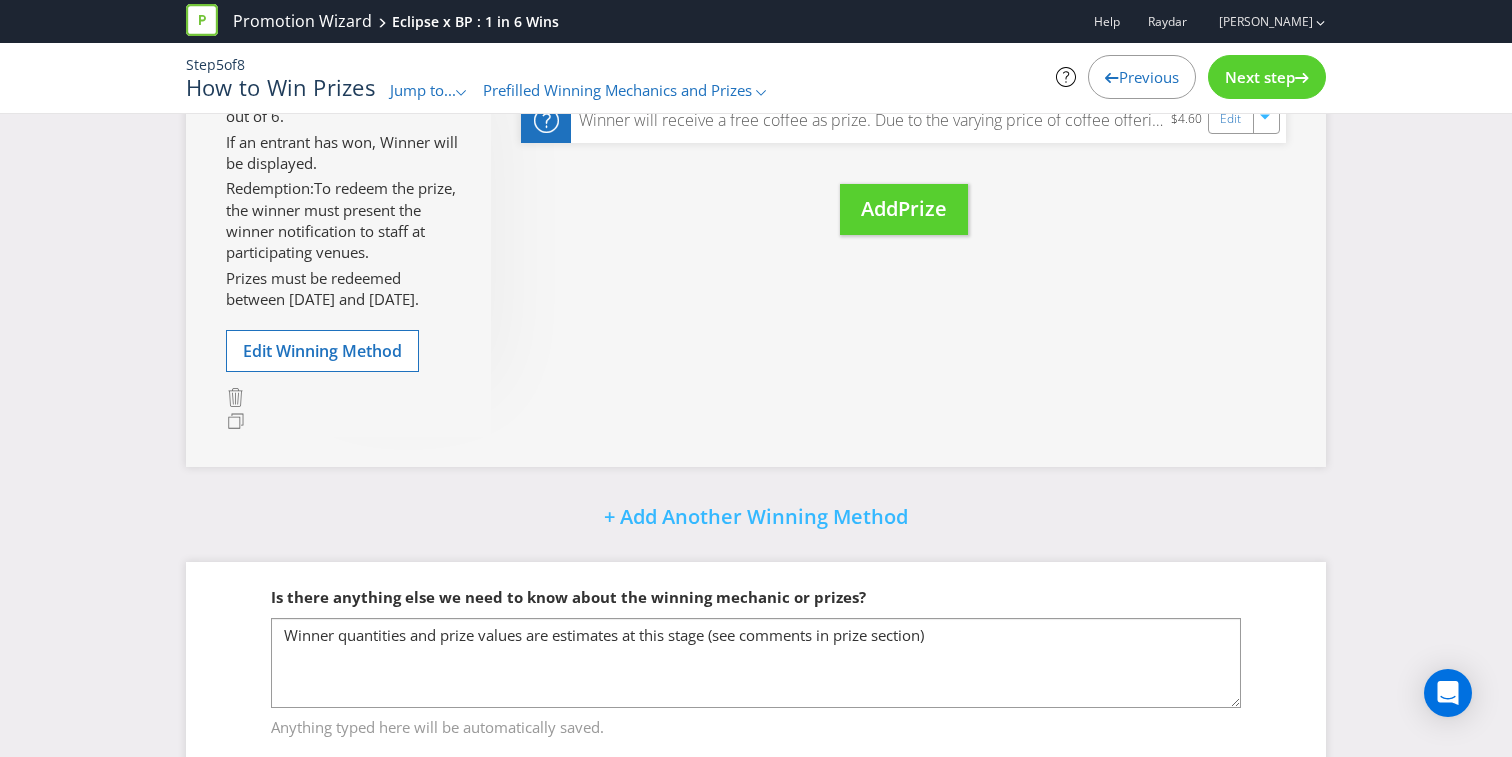 scroll, scrollTop: 570, scrollLeft: 0, axis: vertical 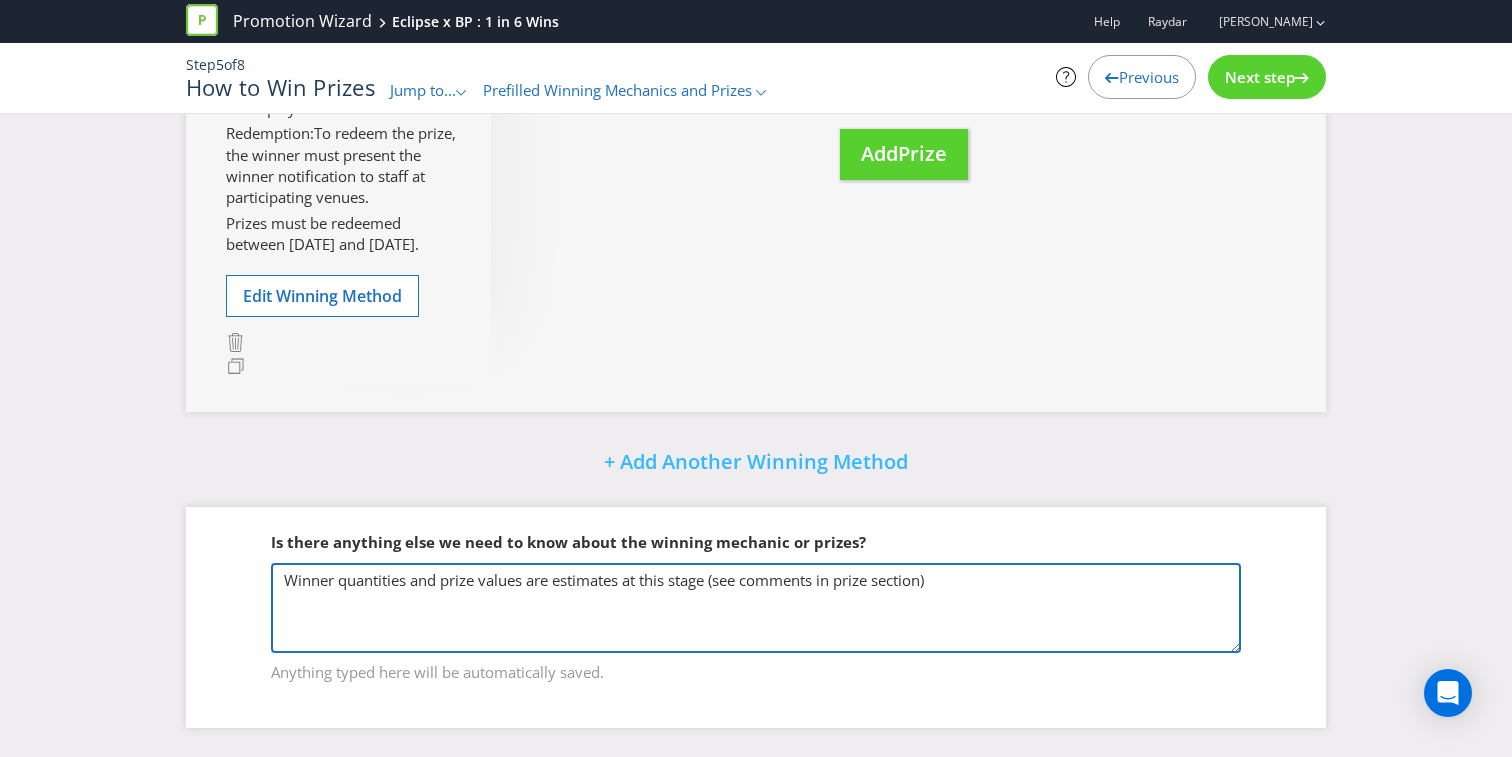 drag, startPoint x: 957, startPoint y: 581, endPoint x: 237, endPoint y: 569, distance: 720.1 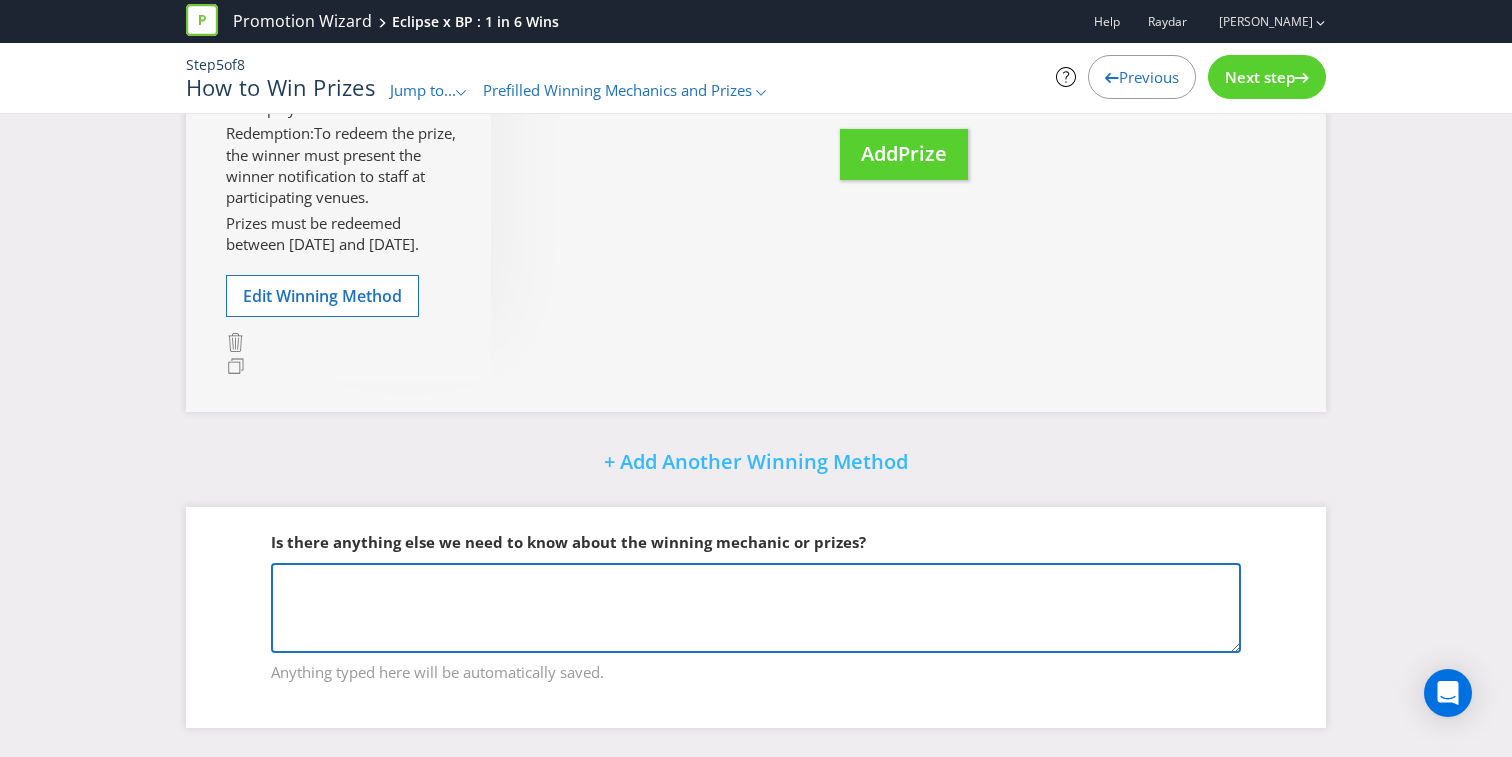 type 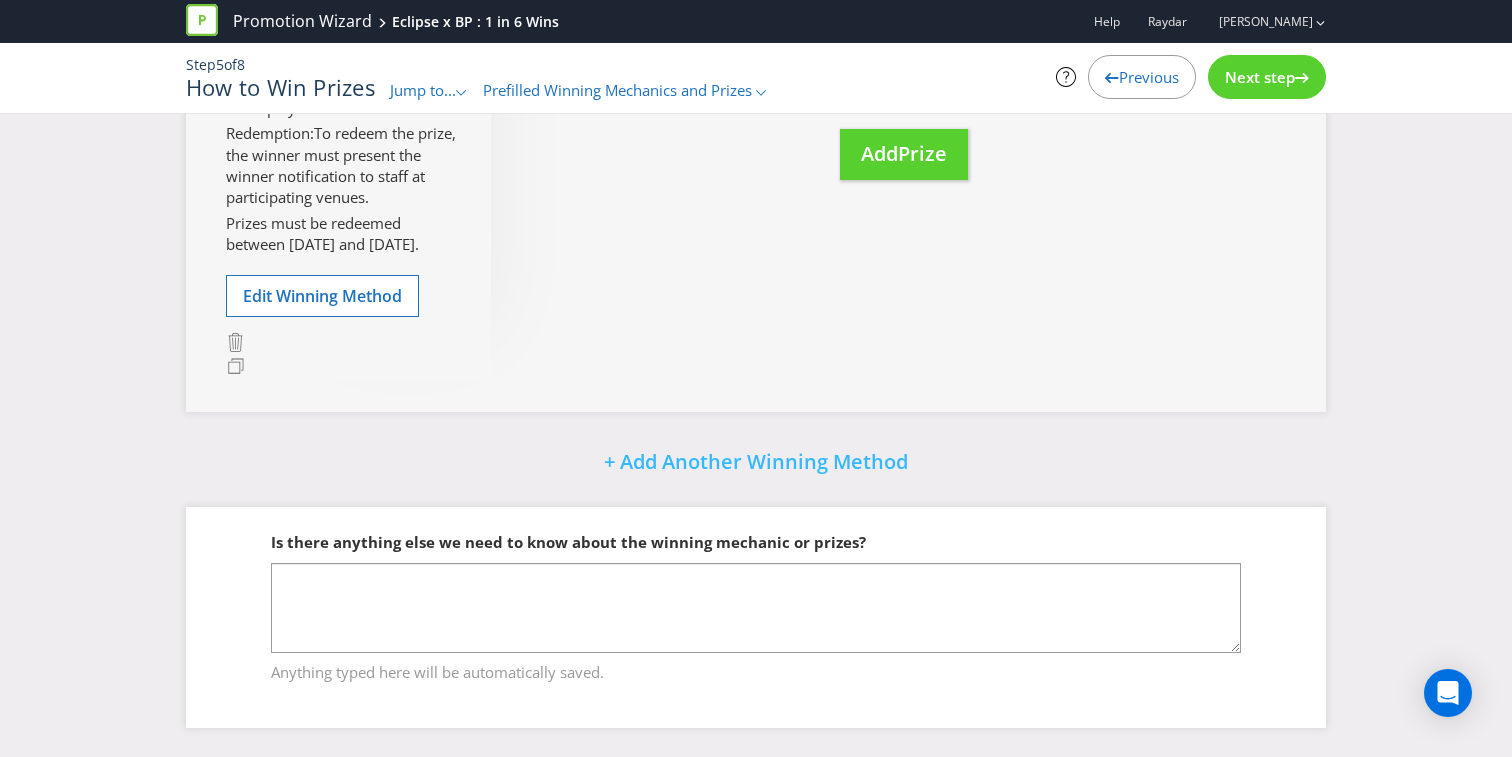 click on "Is there anything else we need to know about the winning mechanic or prizes?     Winner quantities and prize values are estimates at this stage (see comments in prize section)  Anything typed here will be automatically saved." at bounding box center (756, 595) 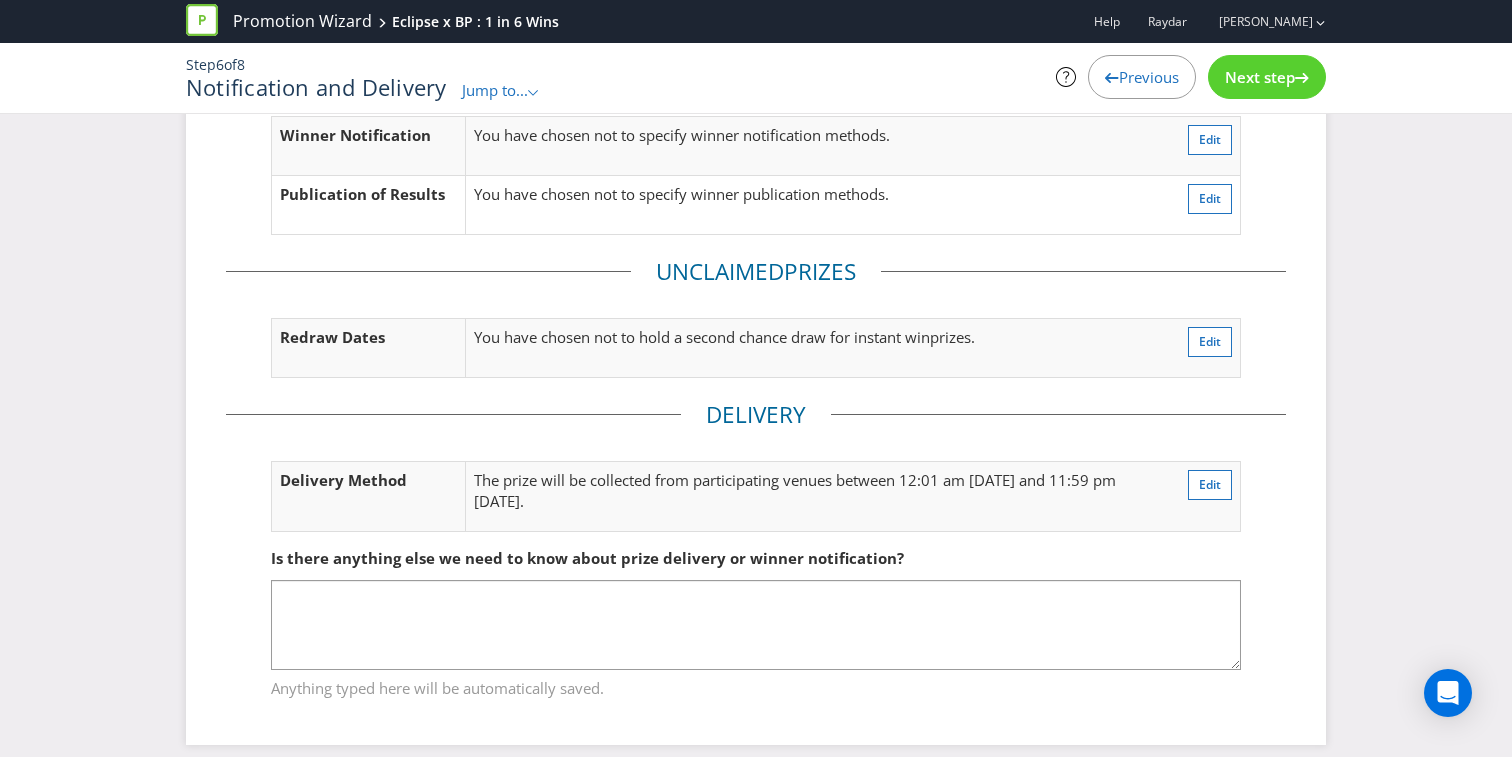 scroll, scrollTop: 159, scrollLeft: 0, axis: vertical 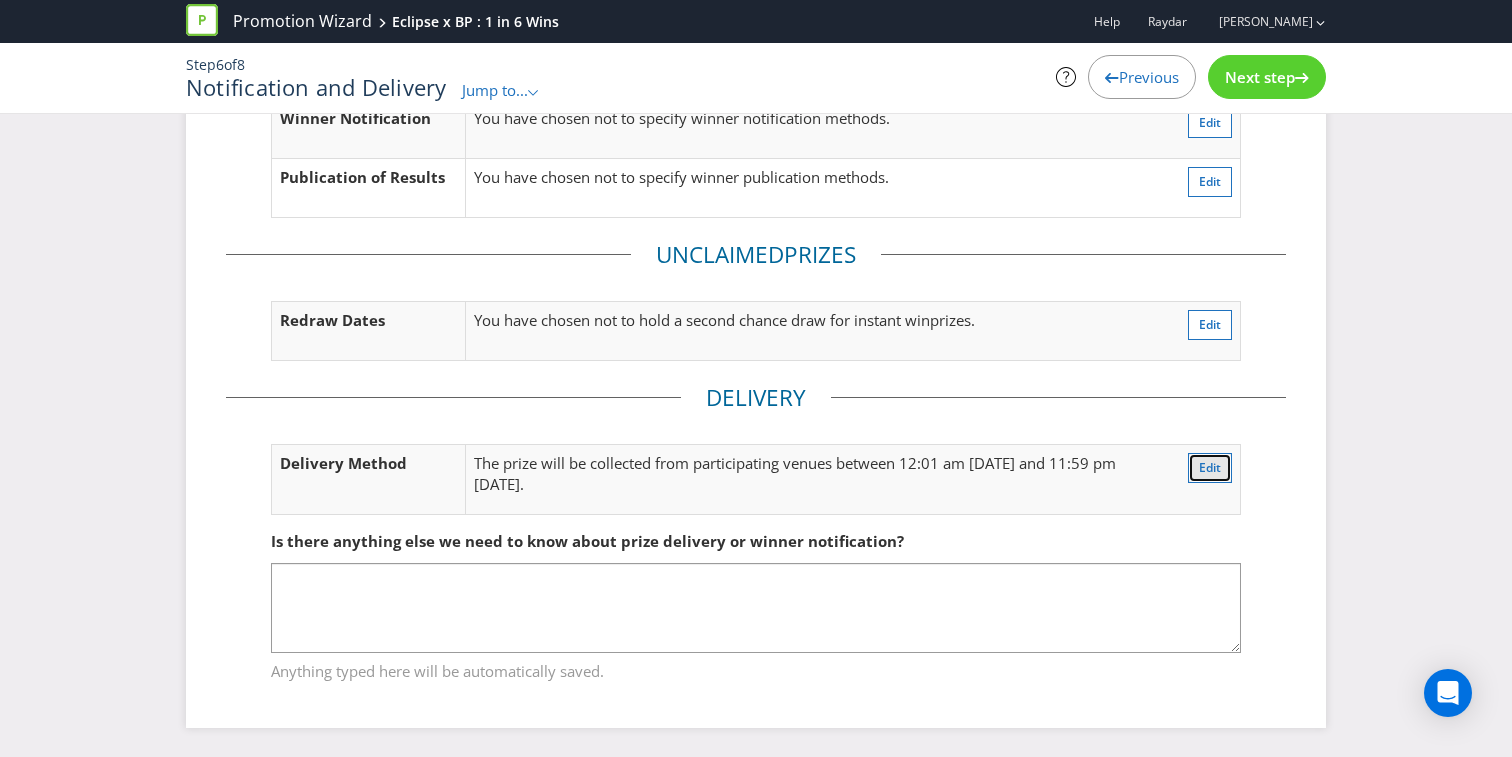 click on "Edit" at bounding box center (1210, 467) 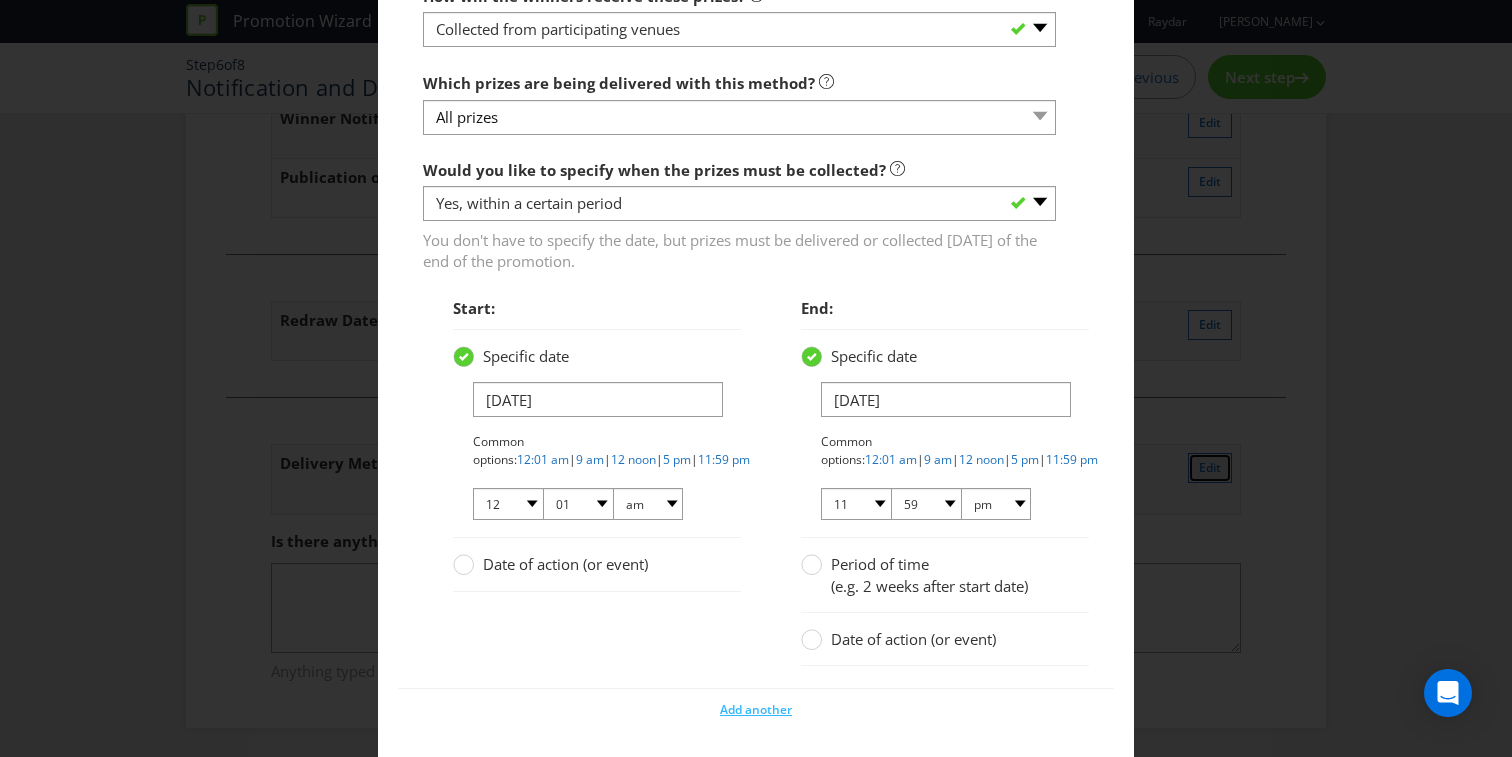 scroll, scrollTop: 1121, scrollLeft: 0, axis: vertical 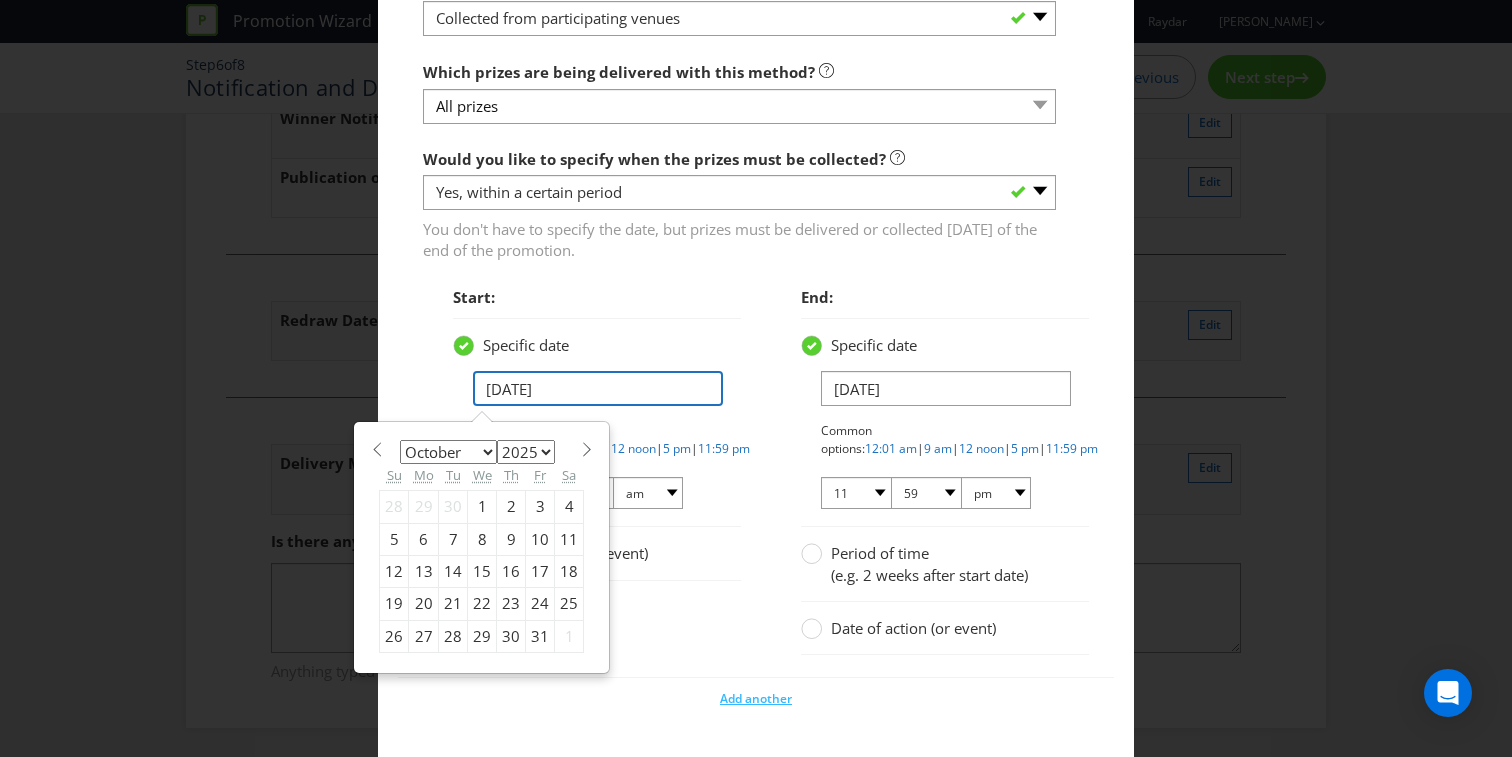 click on "[DATE]" at bounding box center (598, 388) 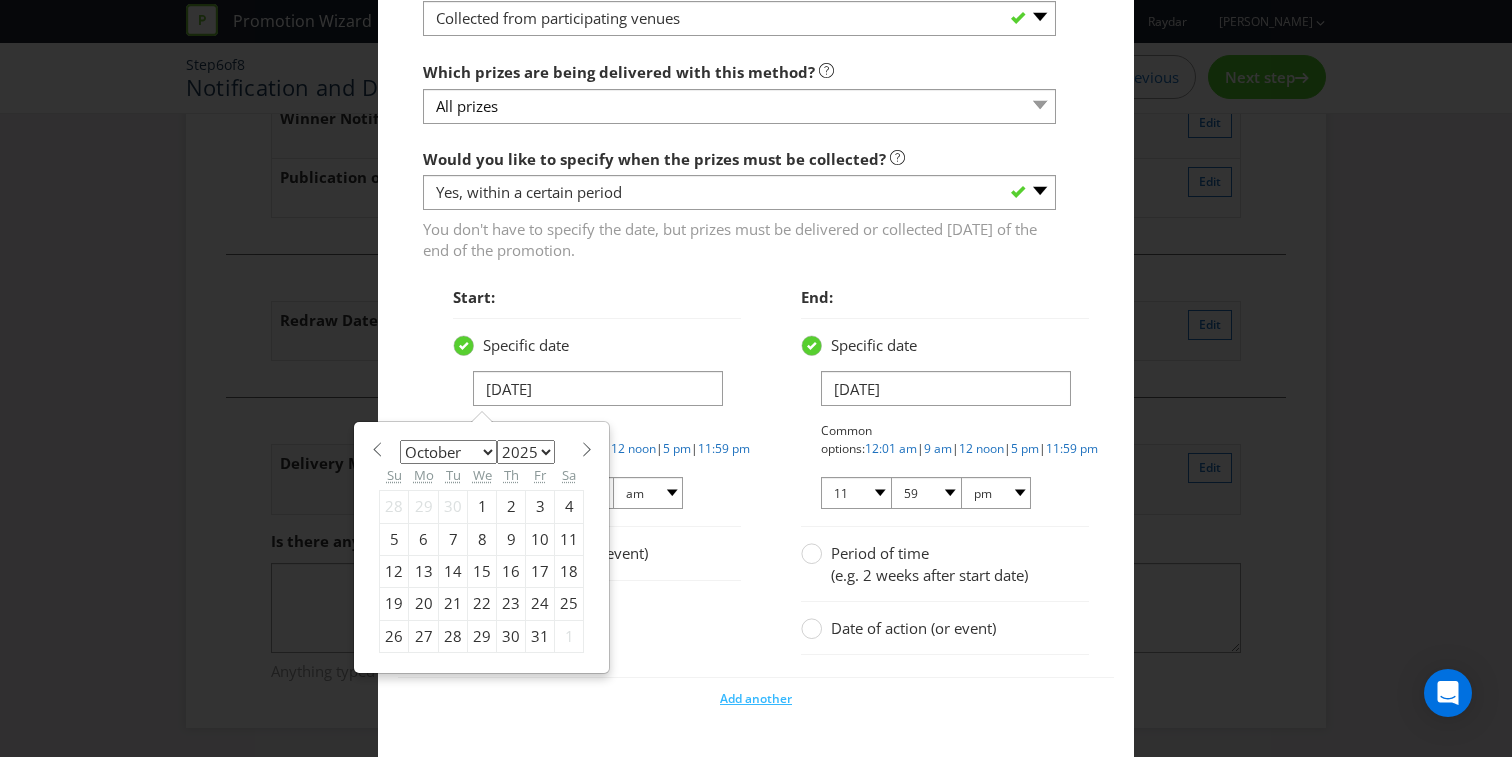 click at bounding box center (376, 449) 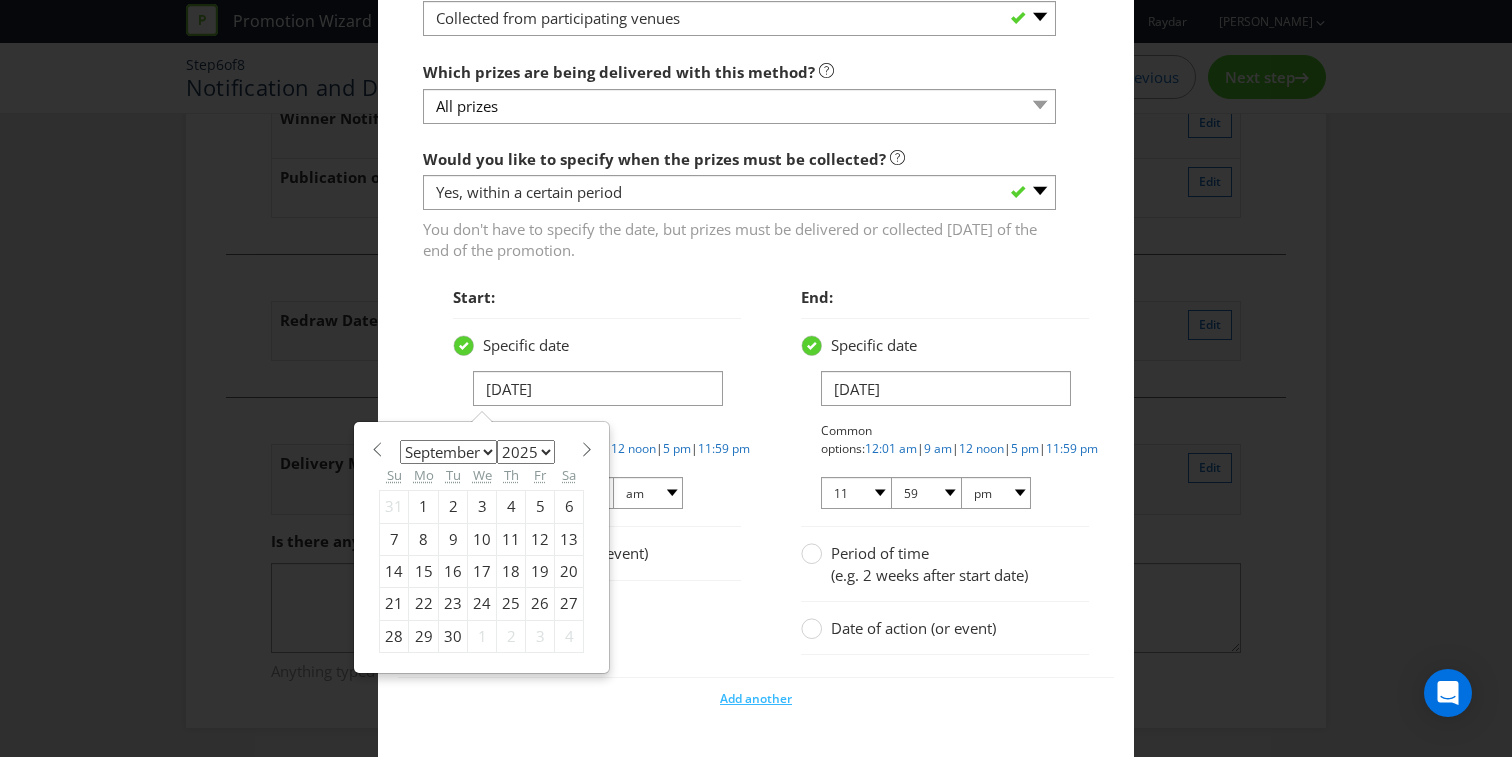 click on "24" at bounding box center (482, 604) 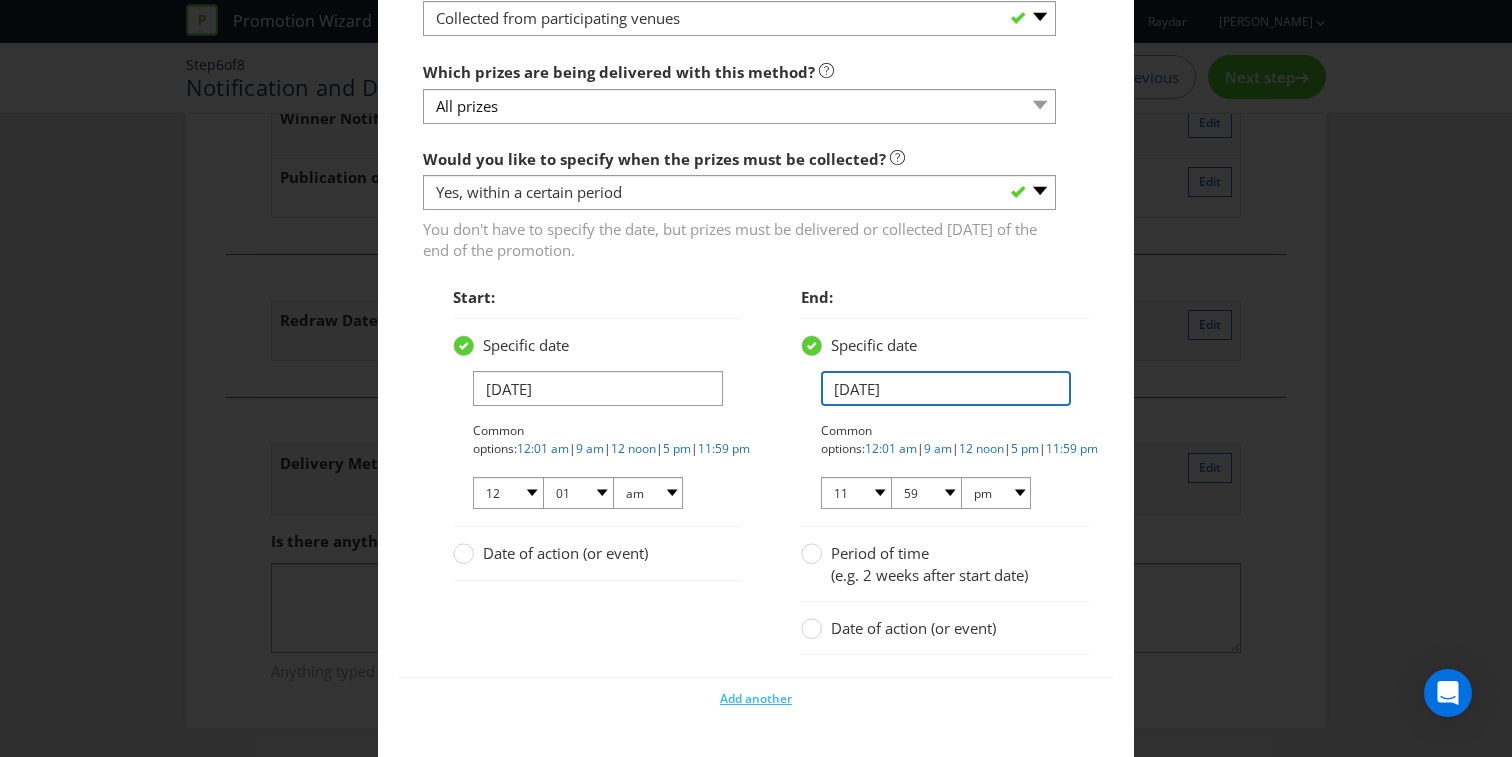 click on "[DATE]" at bounding box center [946, 388] 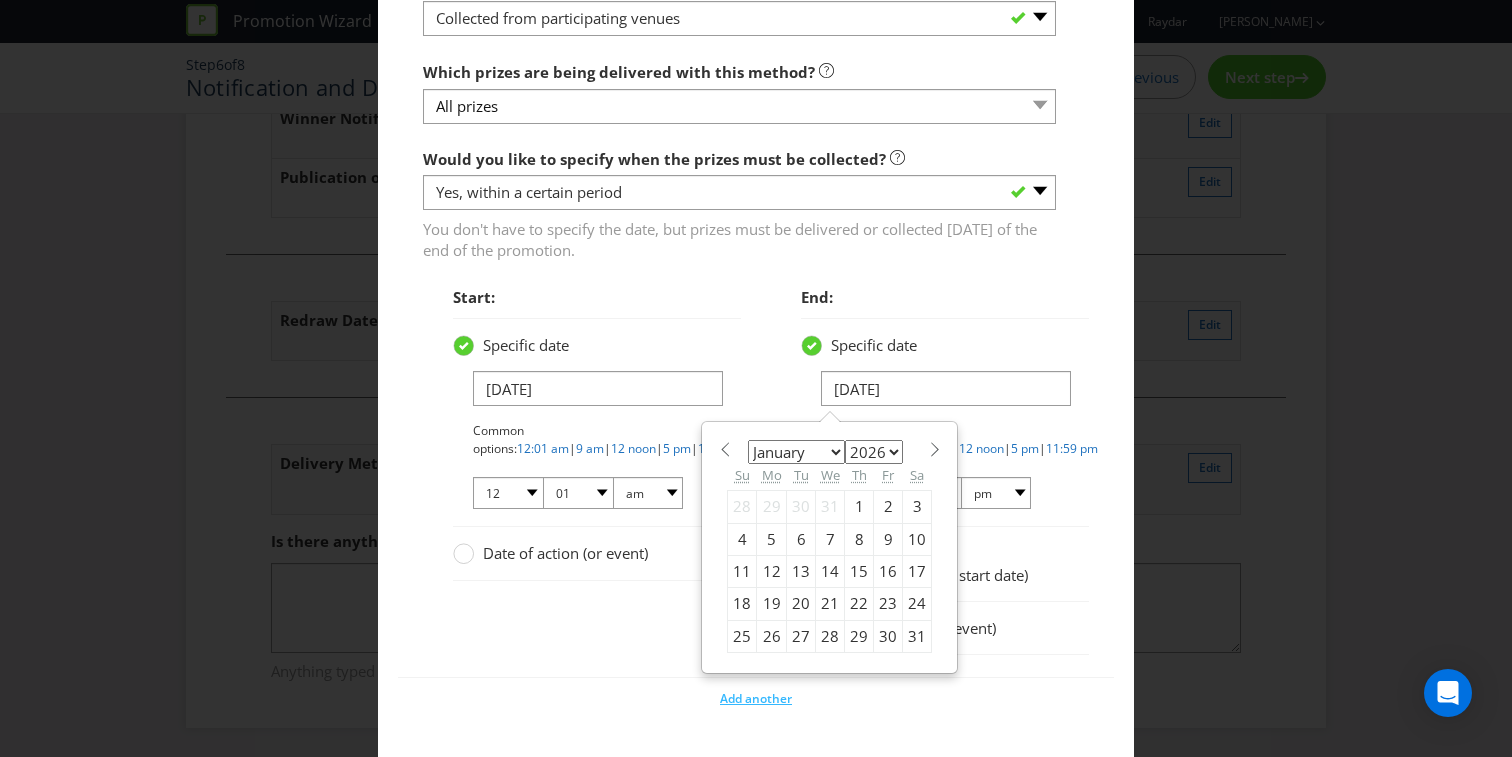 click at bounding box center (934, 449) 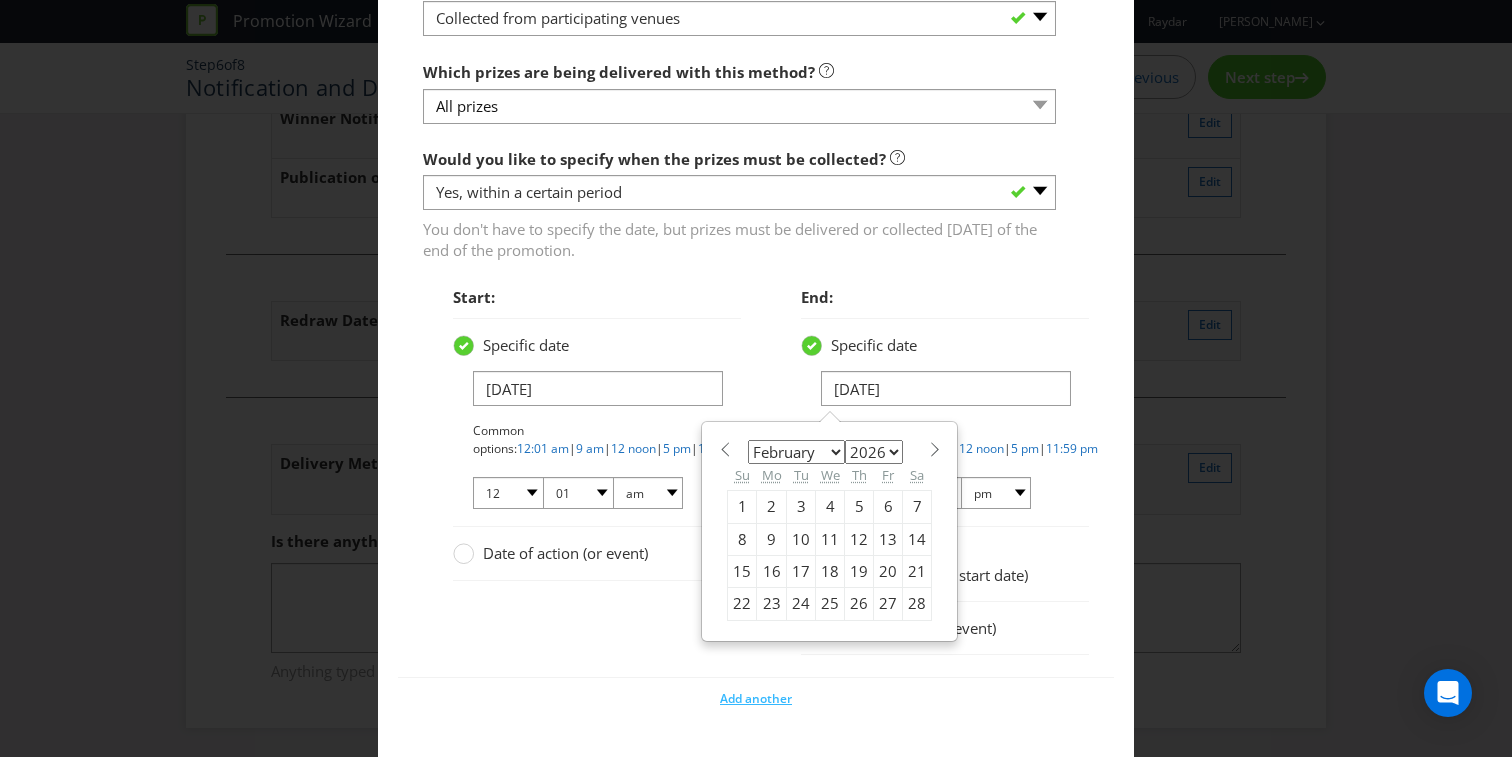 click at bounding box center [724, 449] 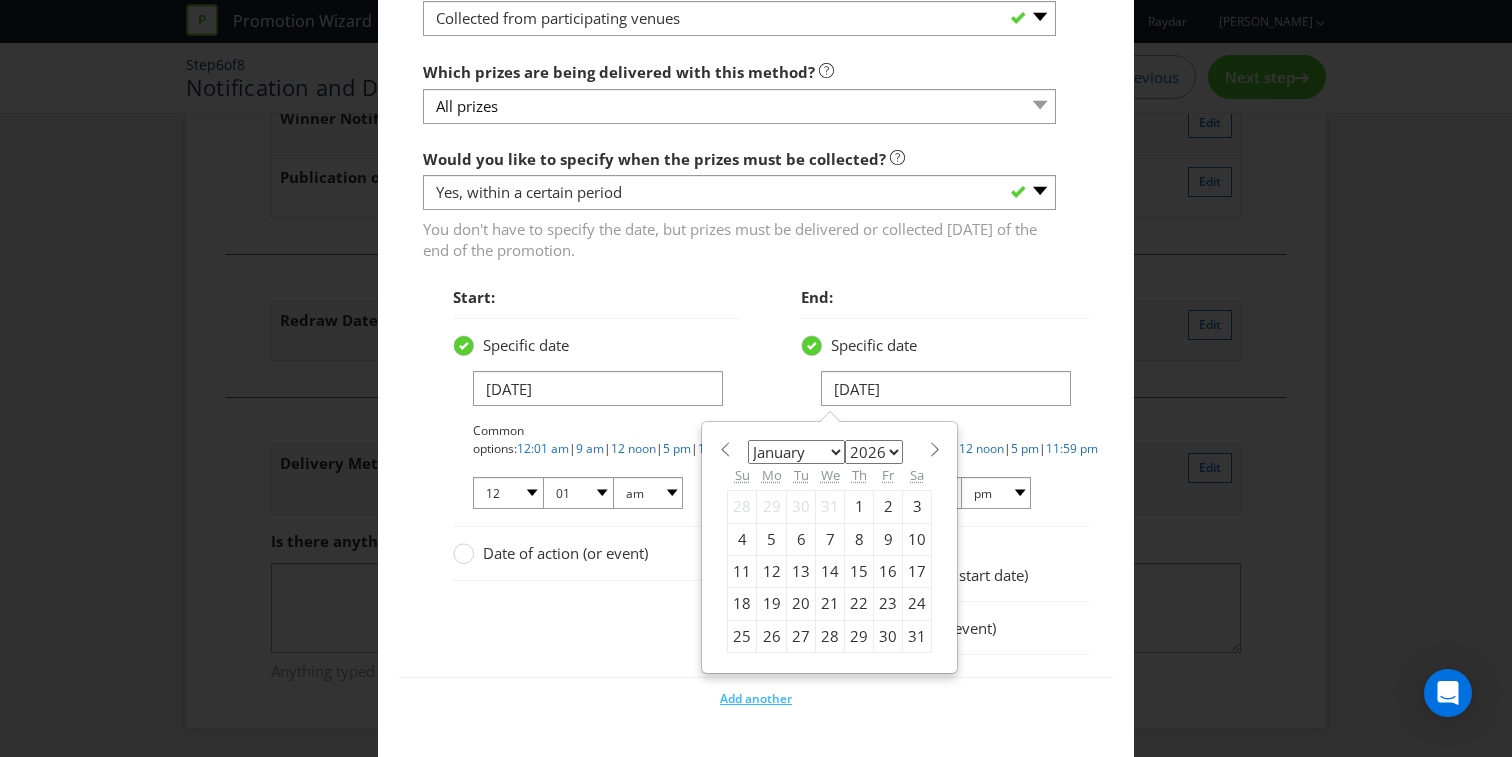 click at bounding box center (724, 449) 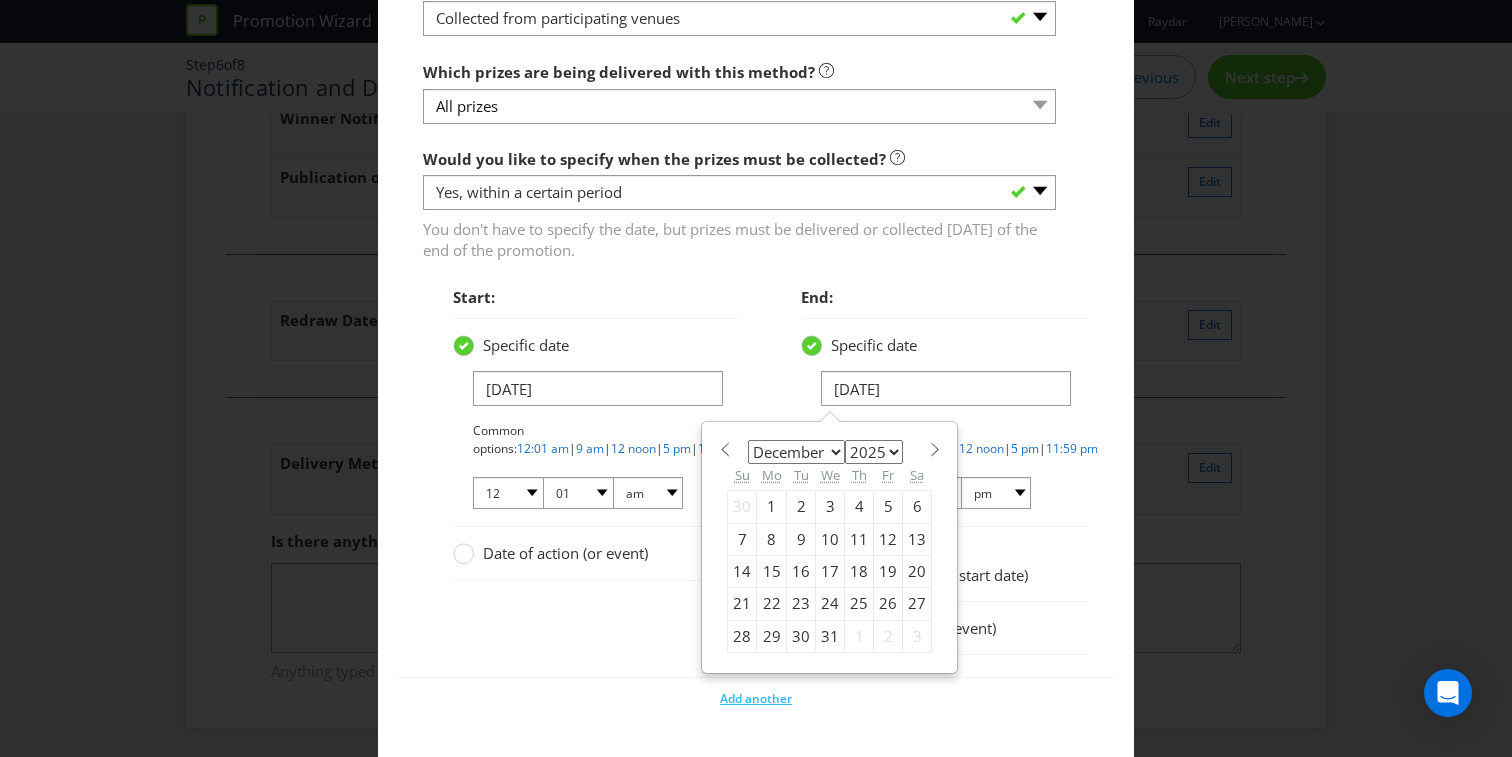 click at bounding box center (724, 449) 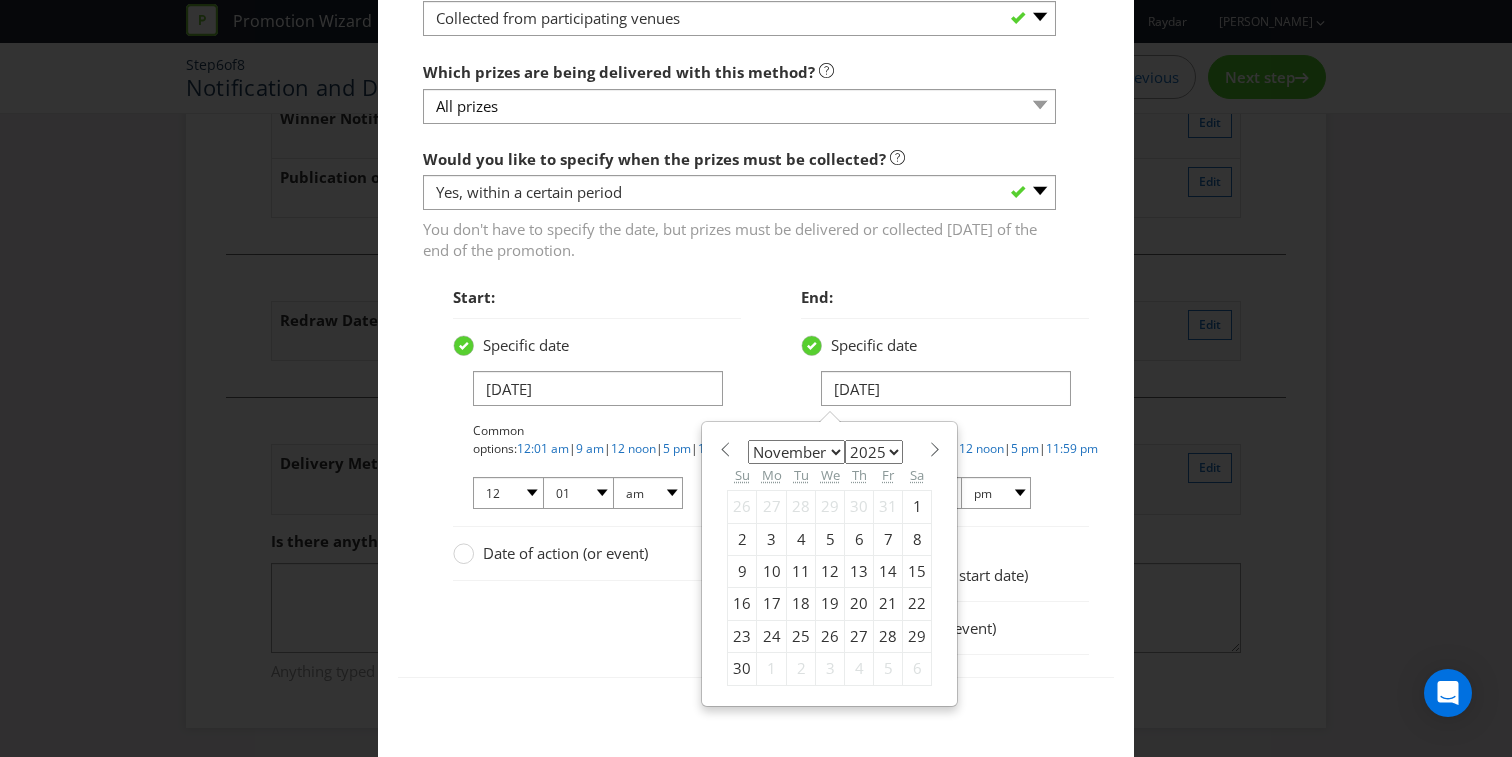 click on "21" at bounding box center [888, 604] 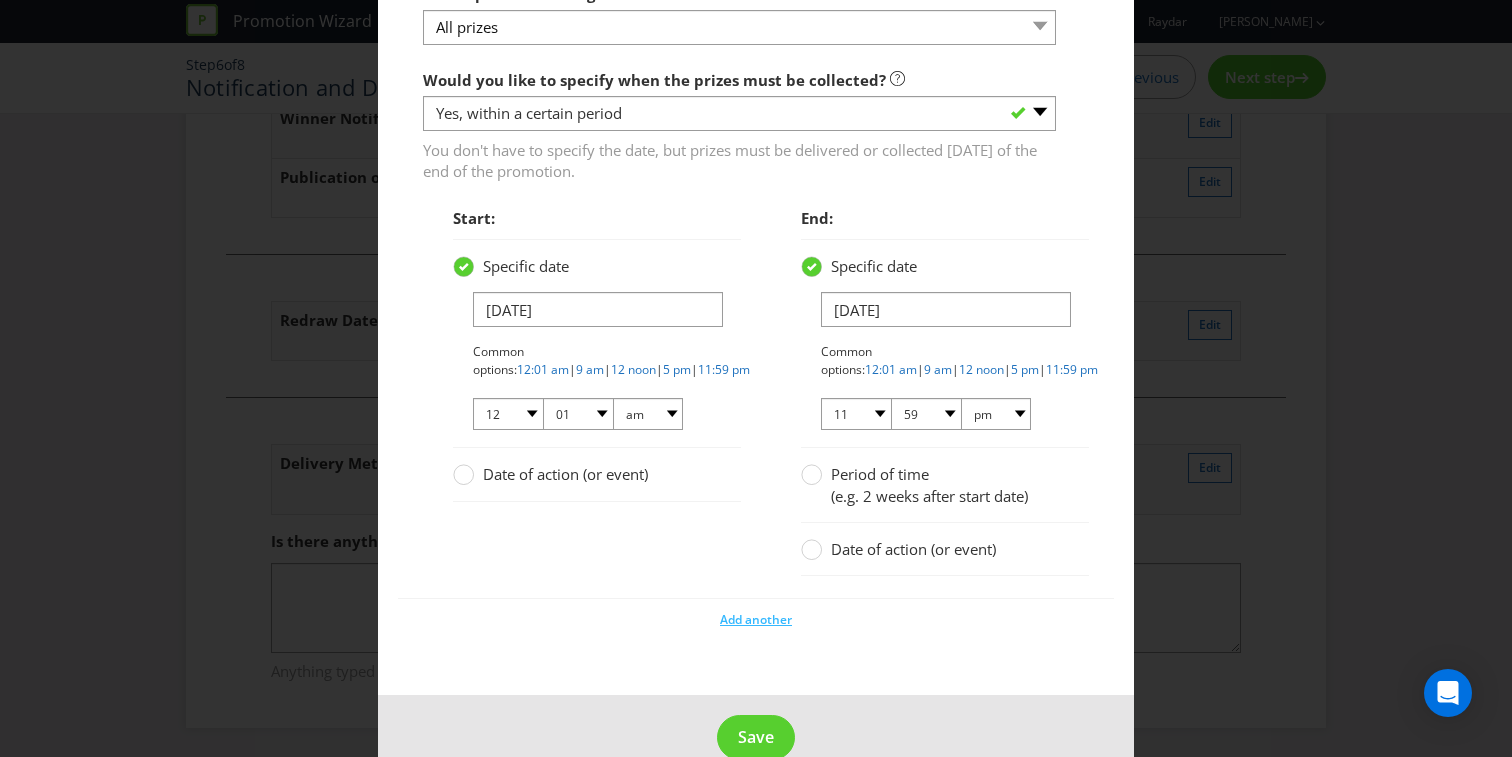 scroll, scrollTop: 1239, scrollLeft: 0, axis: vertical 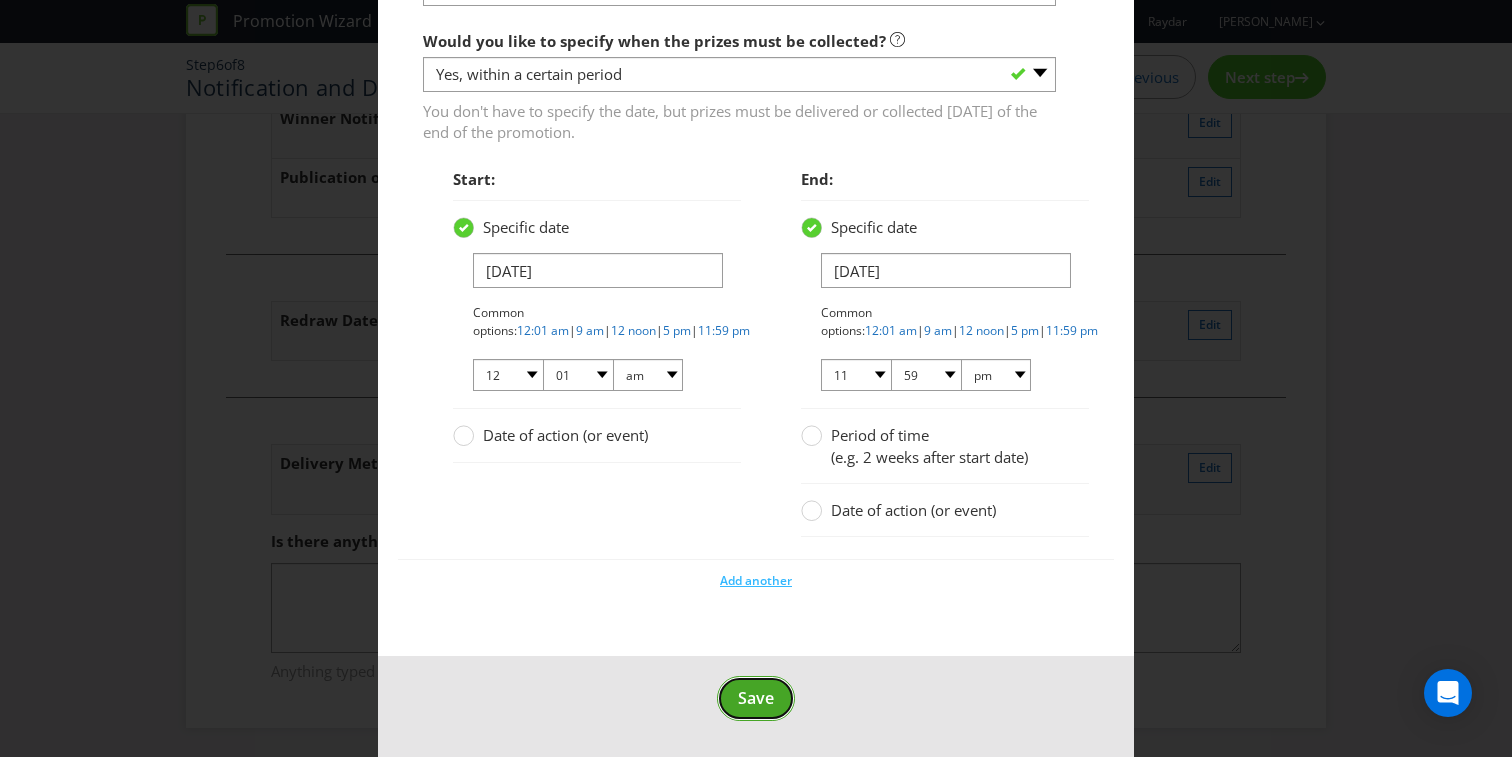 click on "Save" at bounding box center (756, 698) 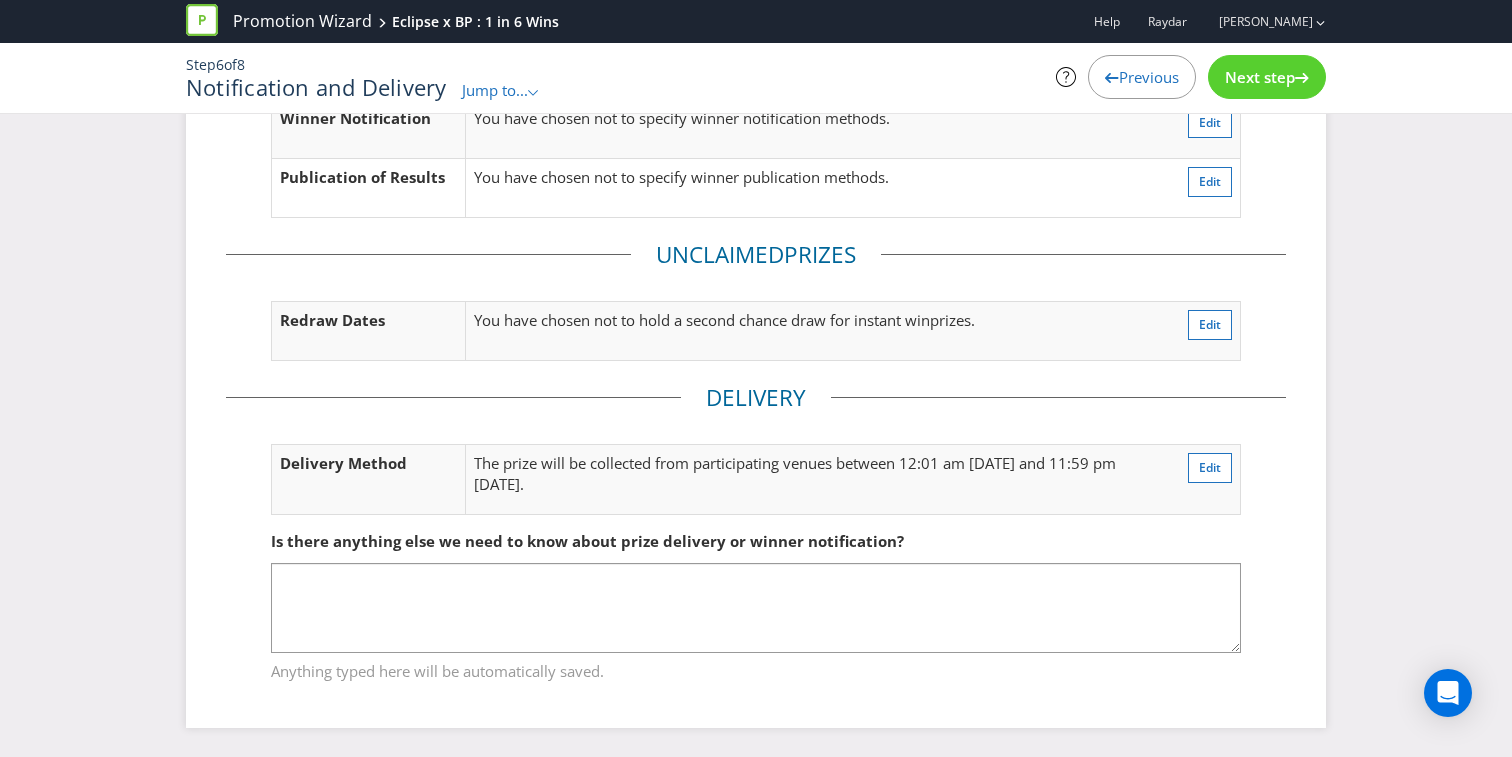 scroll, scrollTop: 0, scrollLeft: 0, axis: both 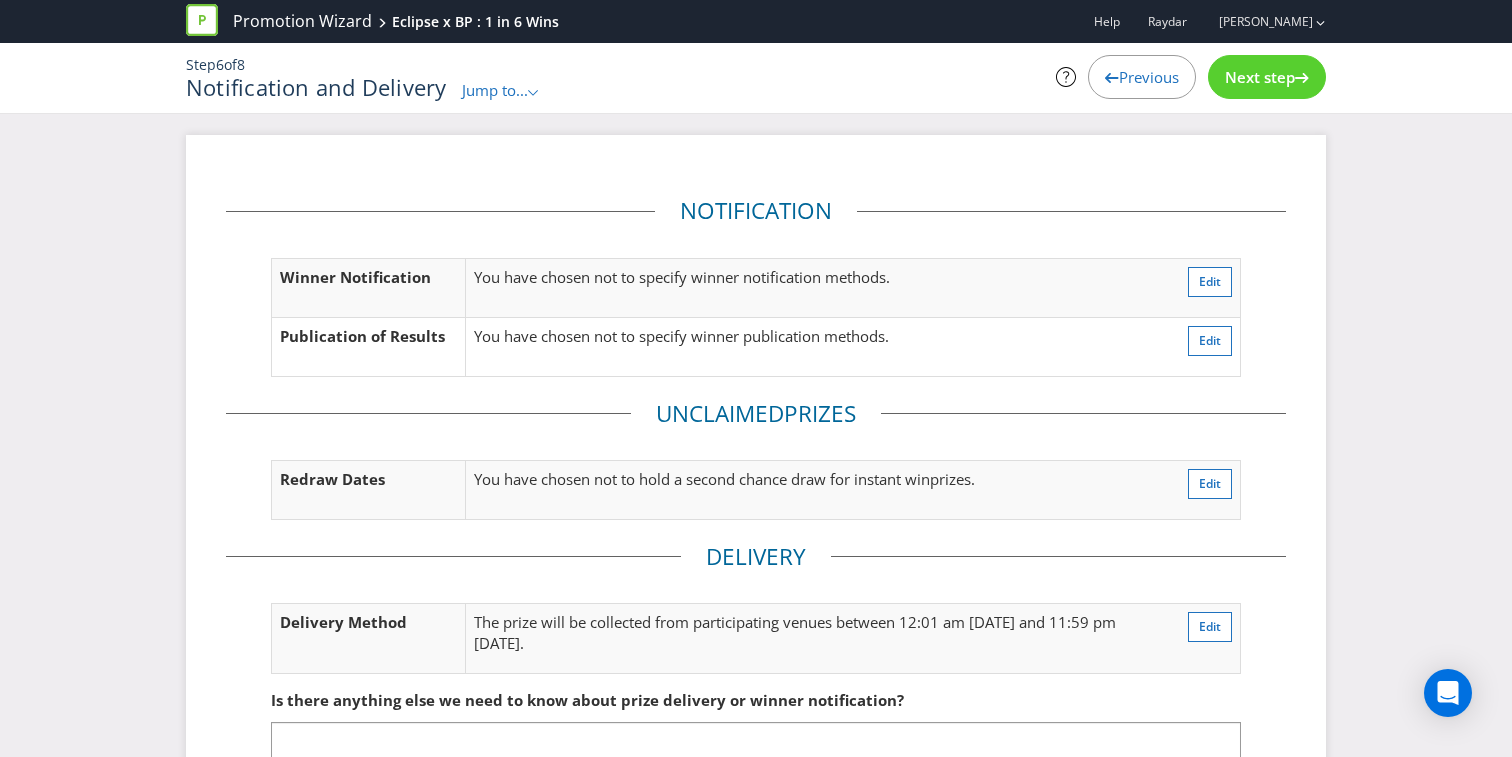 click on "Next step" at bounding box center (1260, 77) 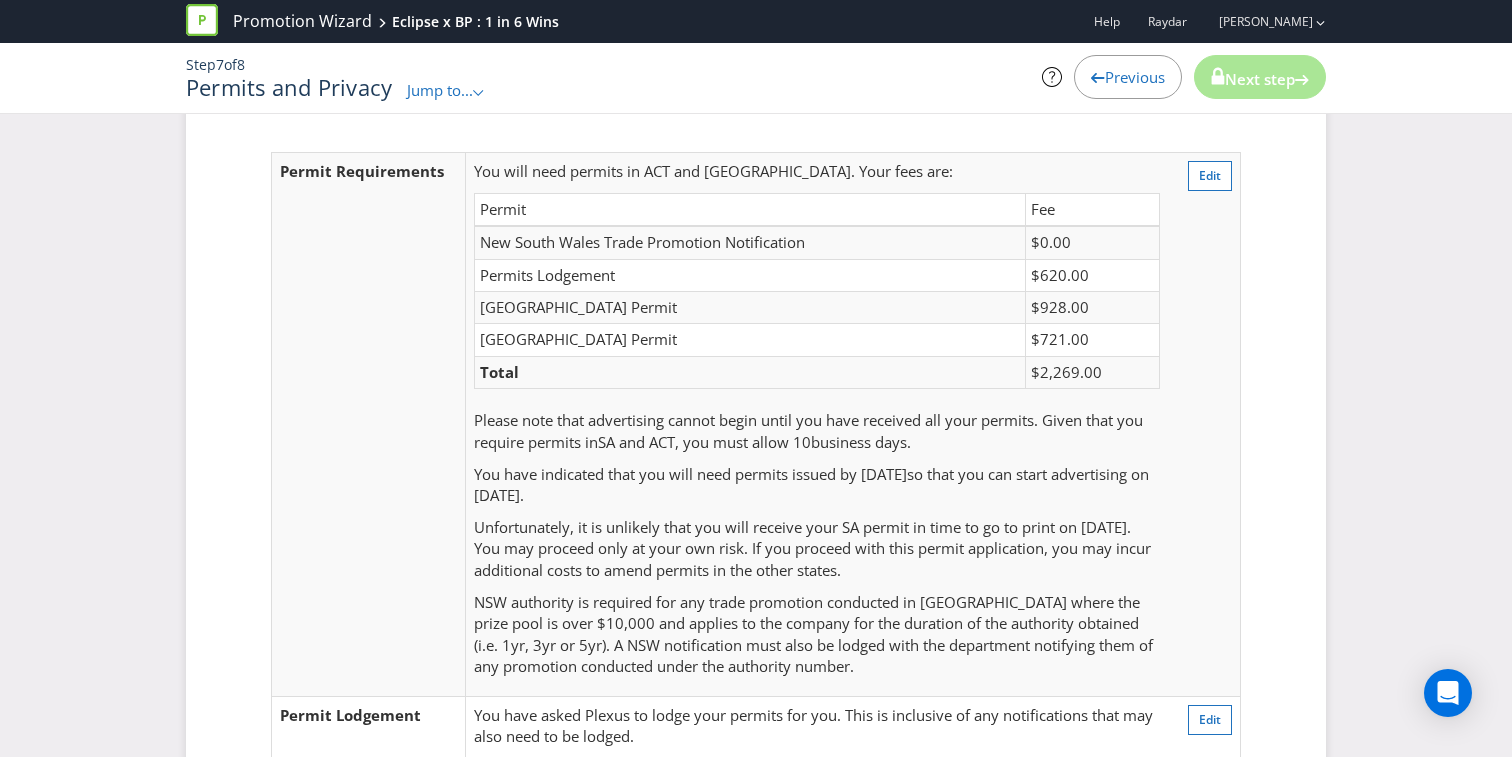 scroll, scrollTop: 0, scrollLeft: 0, axis: both 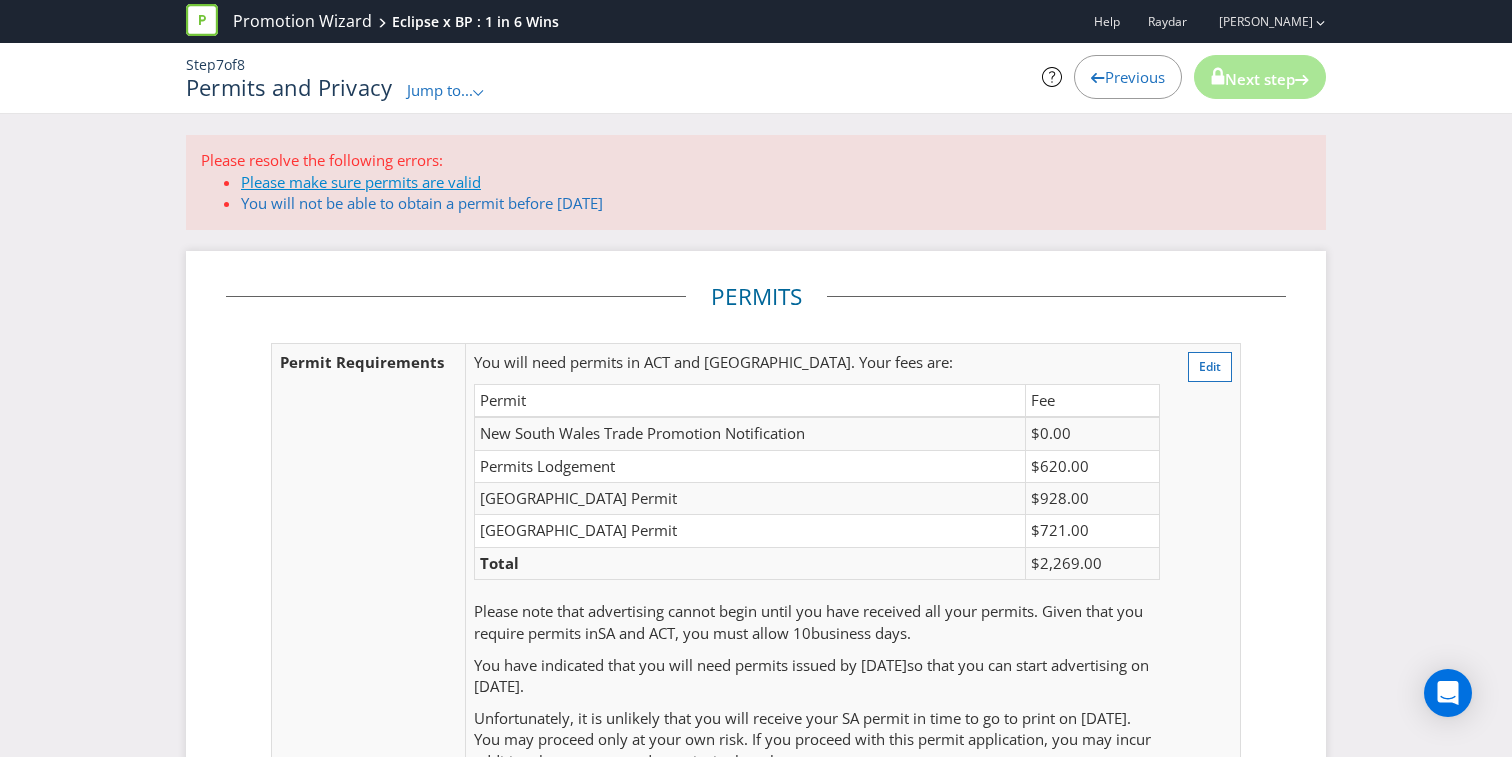 click on "Please make sure permits are valid" at bounding box center (361, 182) 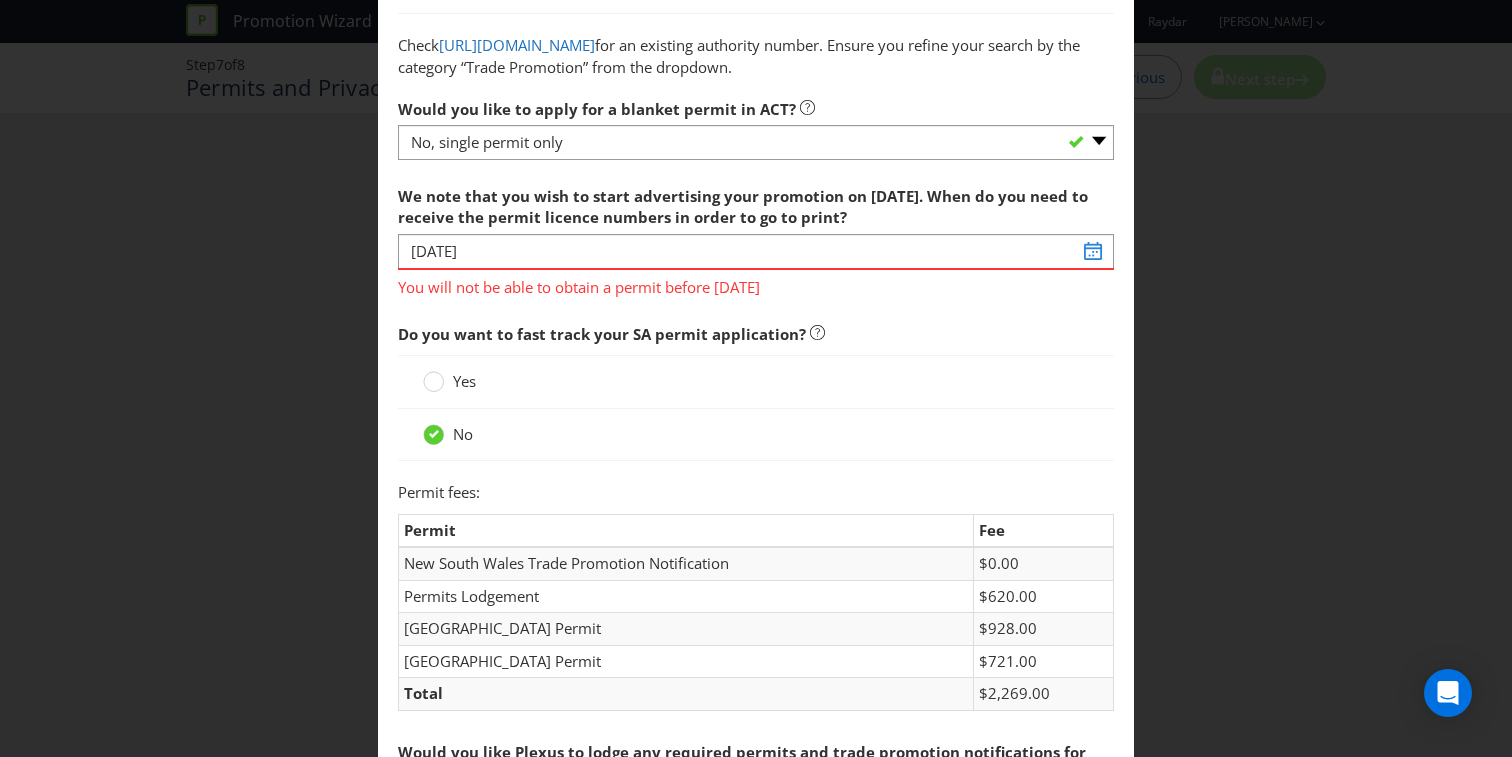 scroll, scrollTop: 370, scrollLeft: 0, axis: vertical 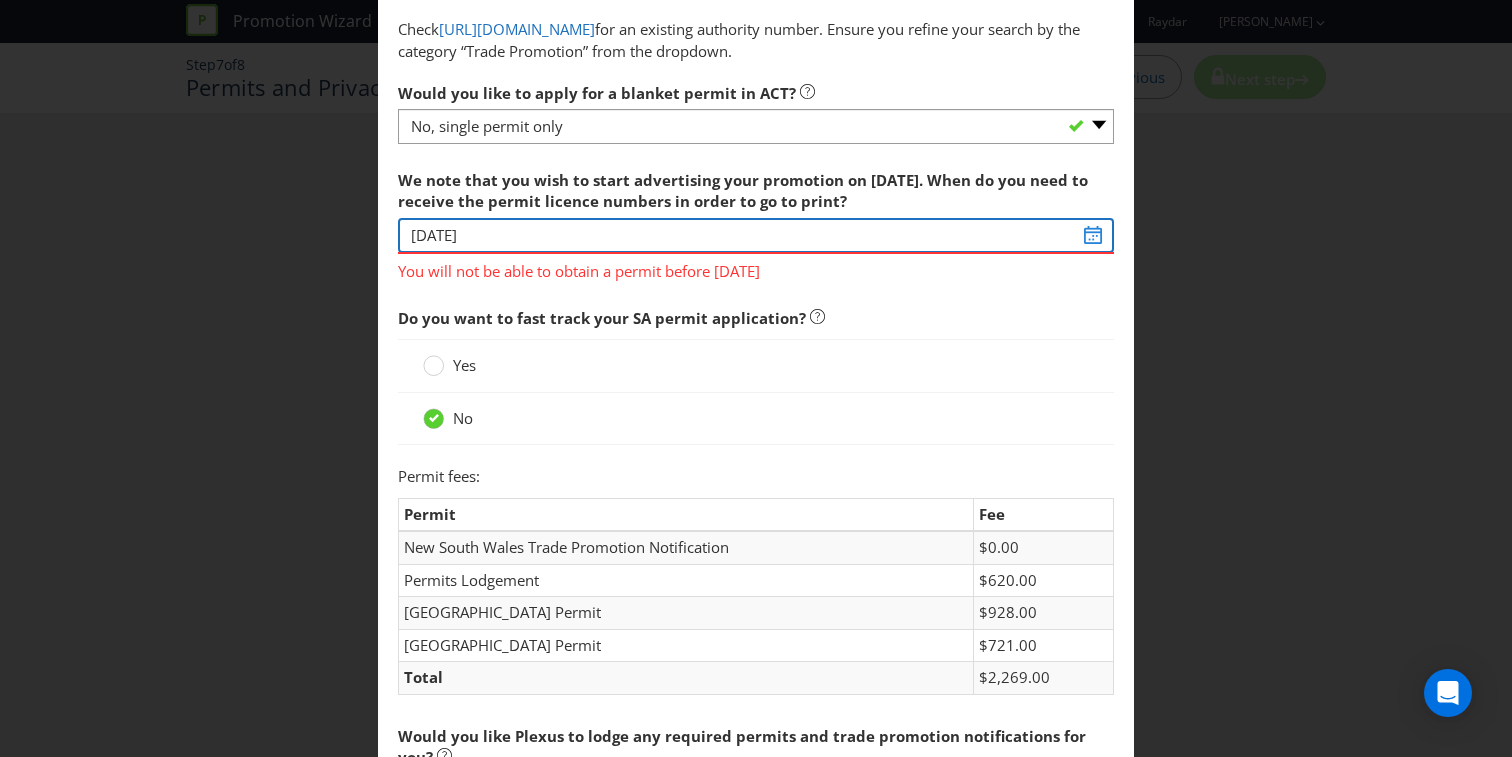 click on "[DATE]" at bounding box center (756, 235) 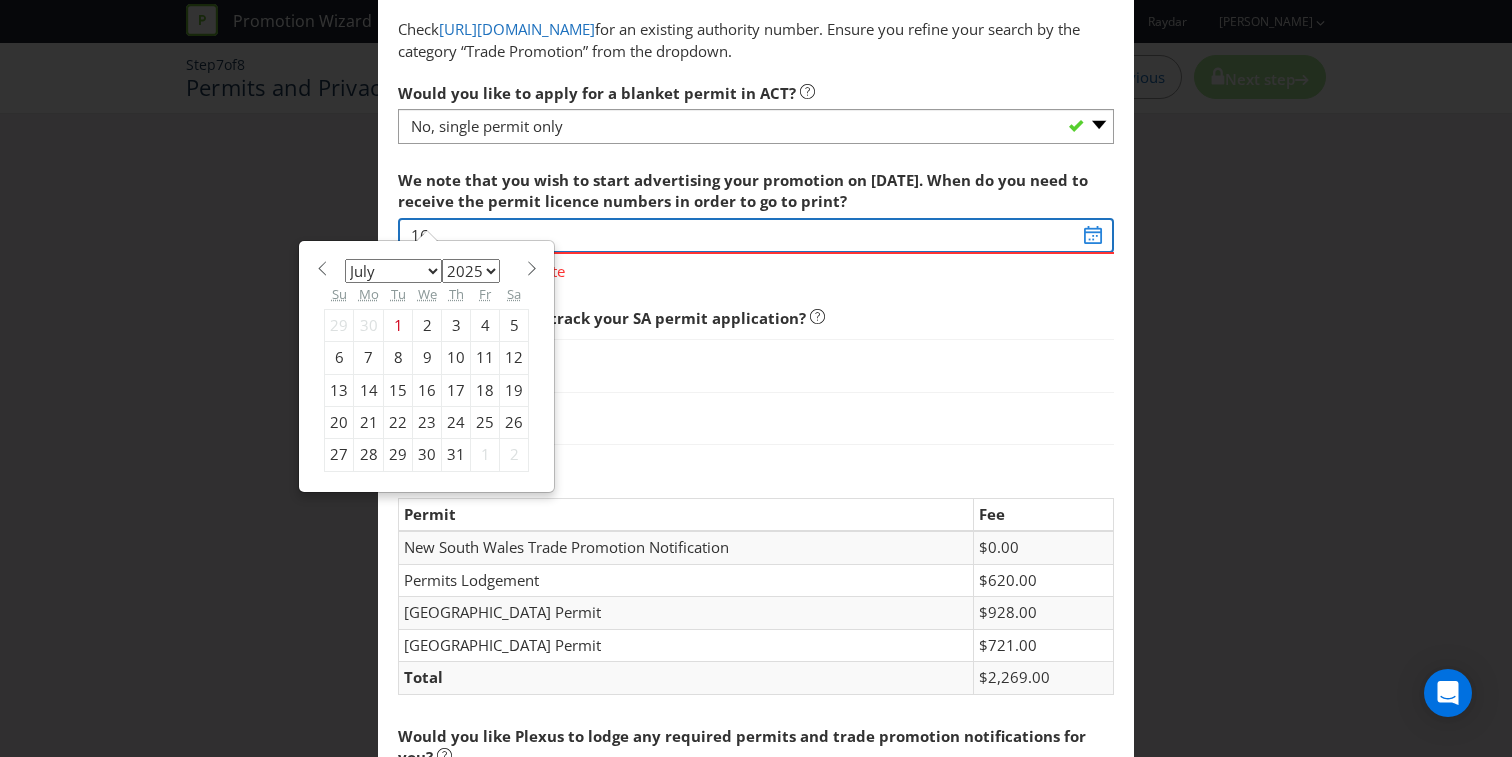 type on "1" 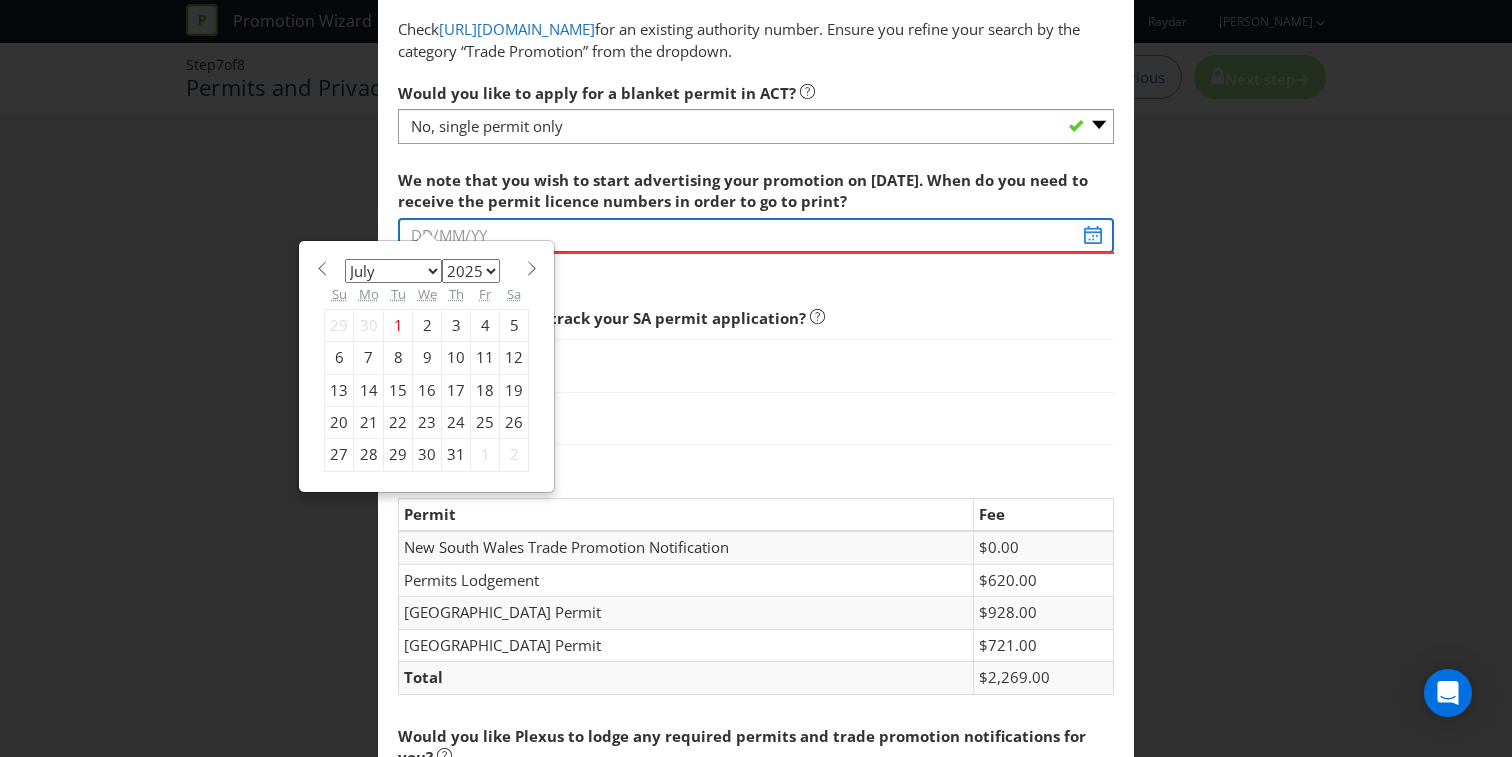 type 